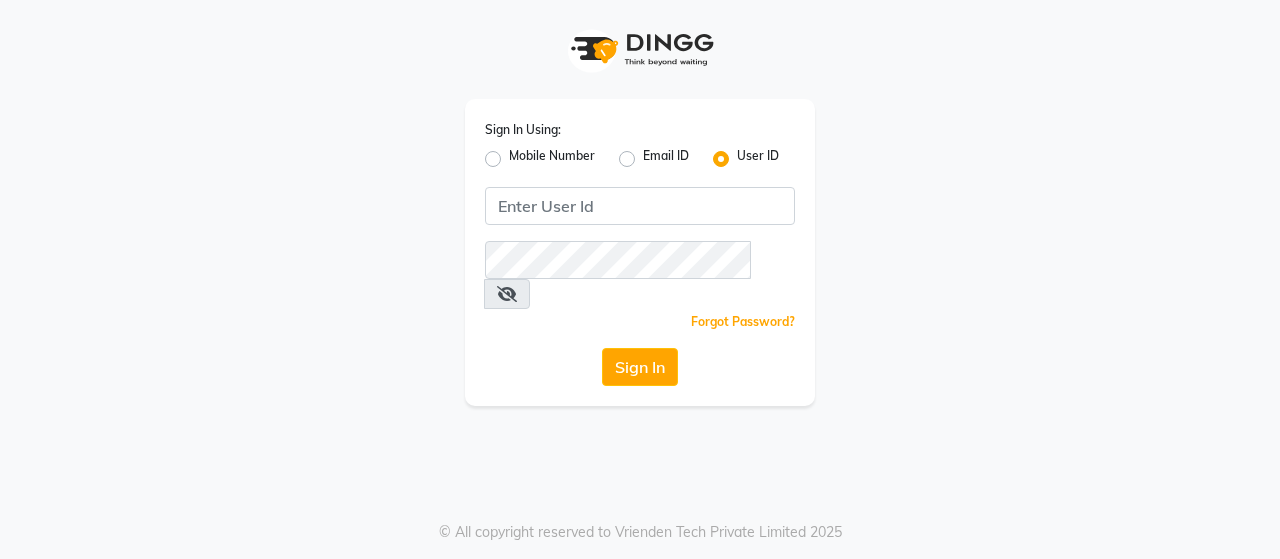 scroll, scrollTop: 0, scrollLeft: 0, axis: both 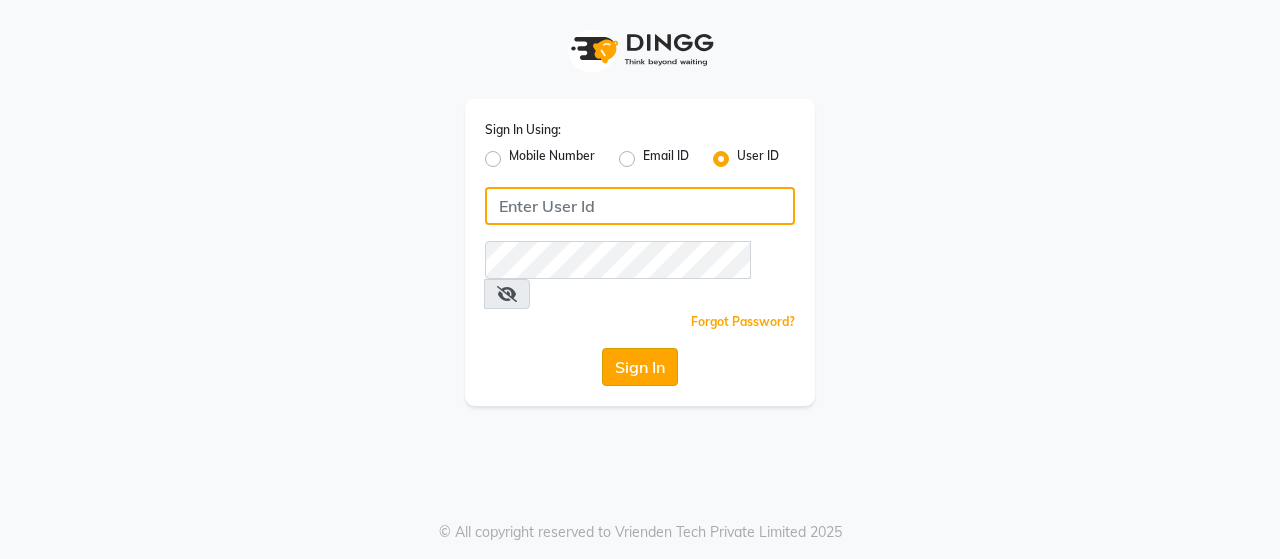 type on "ACE" 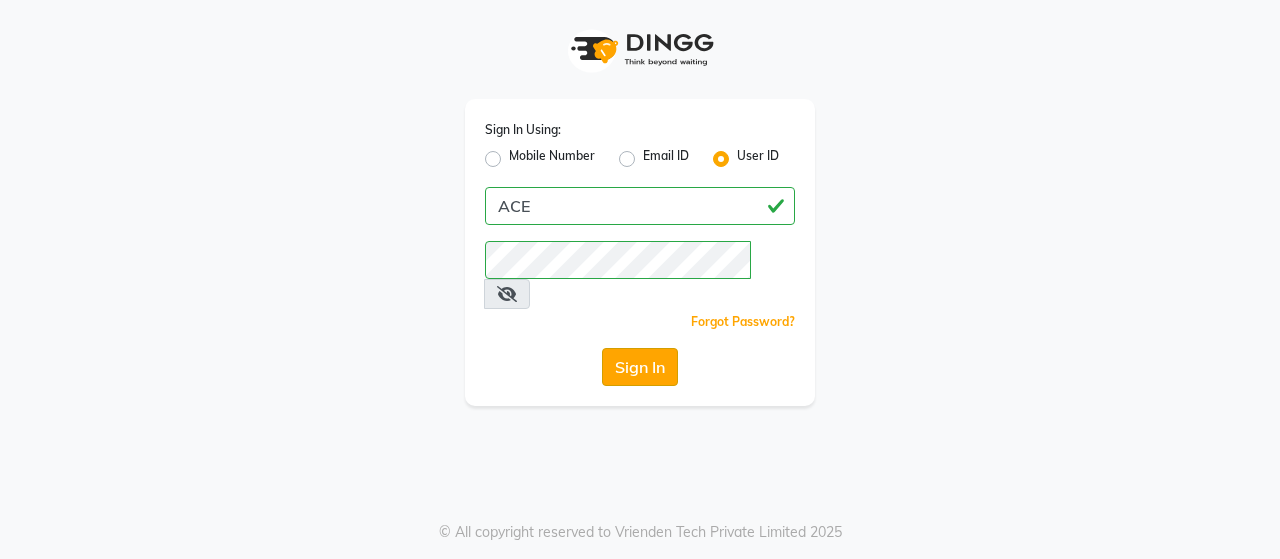 click on "Sign In" 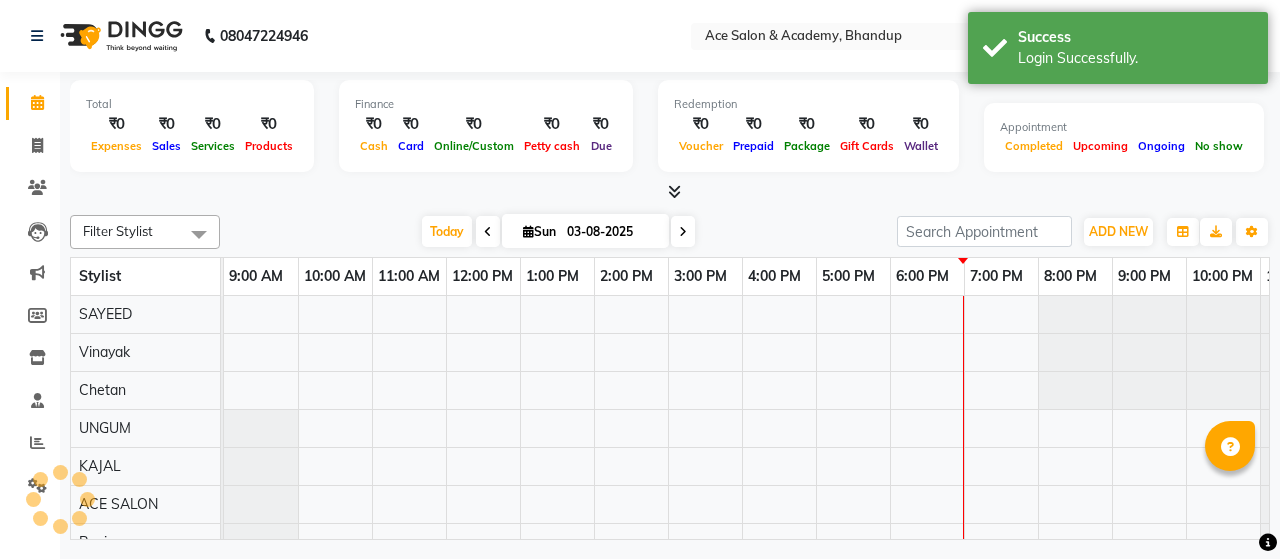 select on "en" 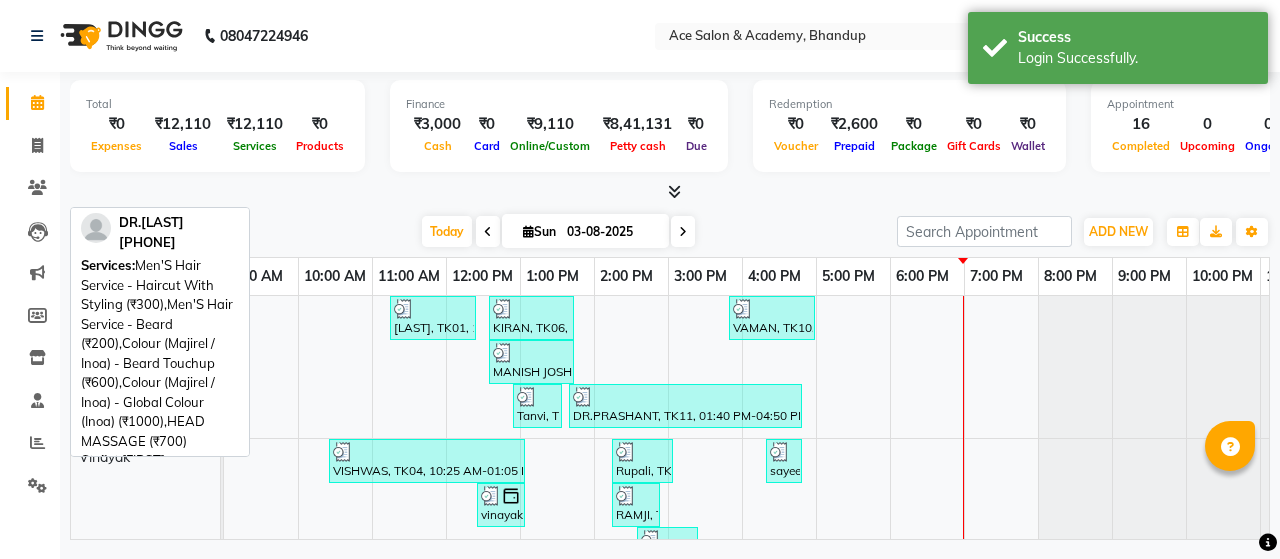 scroll, scrollTop: 0, scrollLeft: 0, axis: both 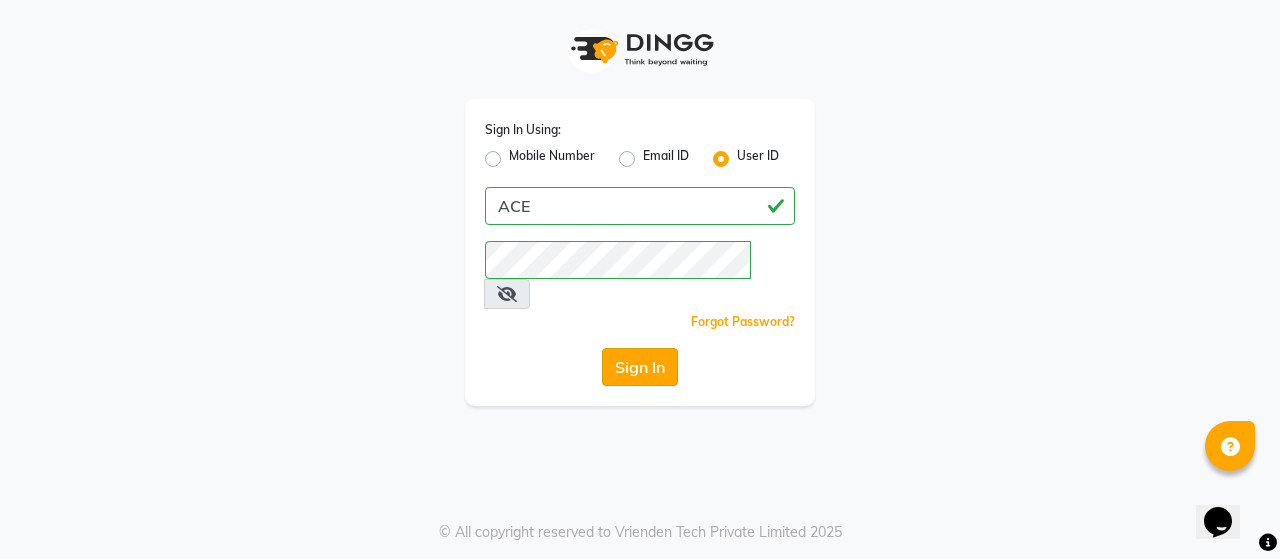 click on "Sign In" 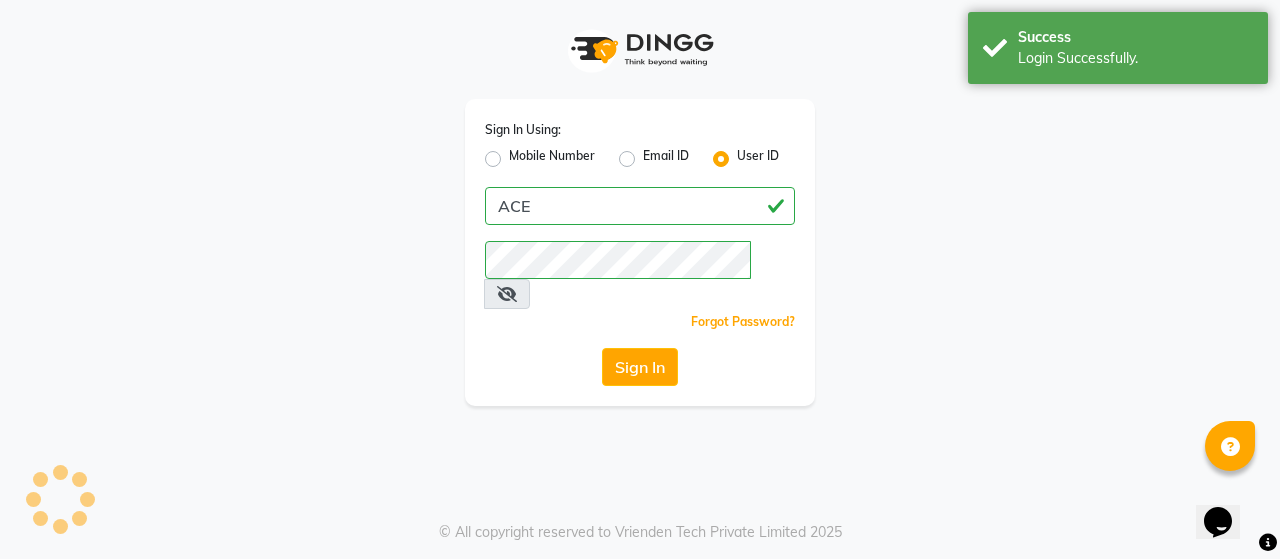 click on "Sign In" 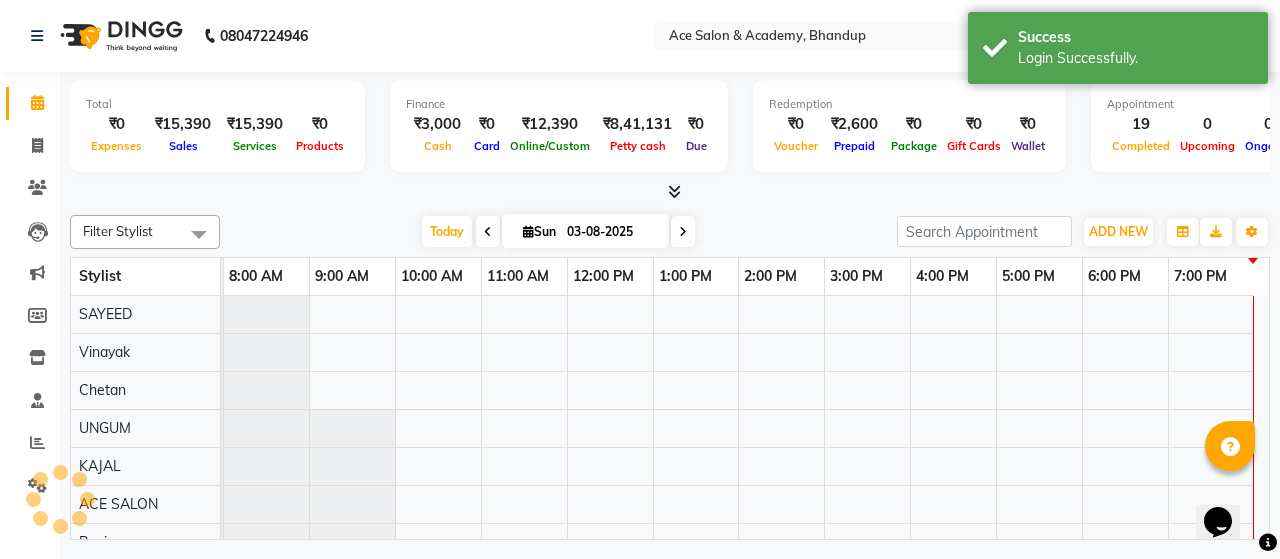 select on "en" 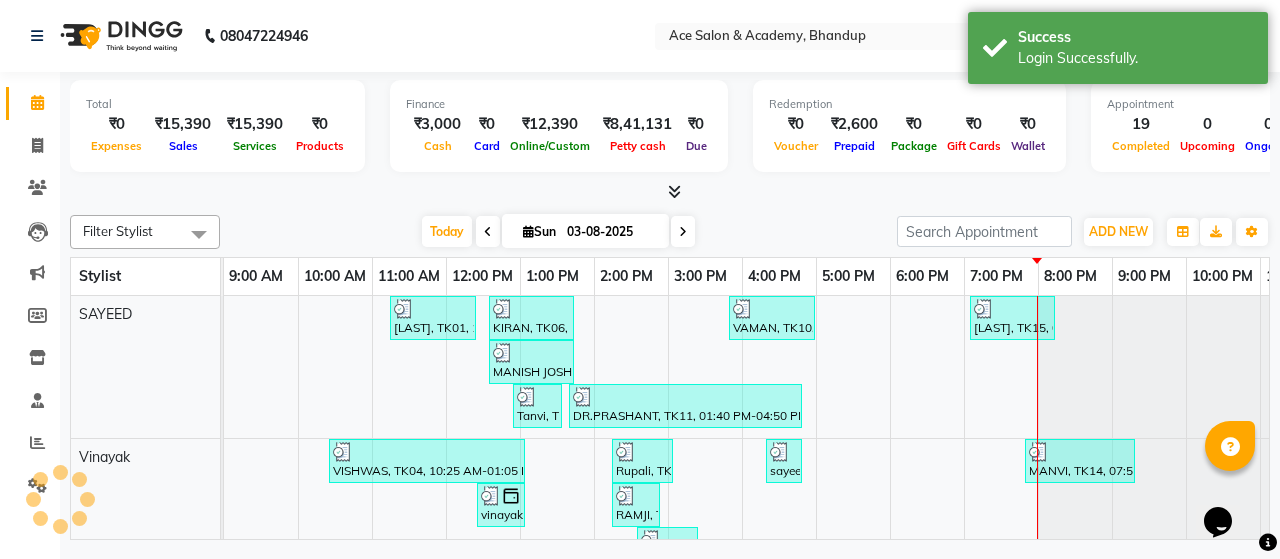 scroll, scrollTop: 0, scrollLeft: 0, axis: both 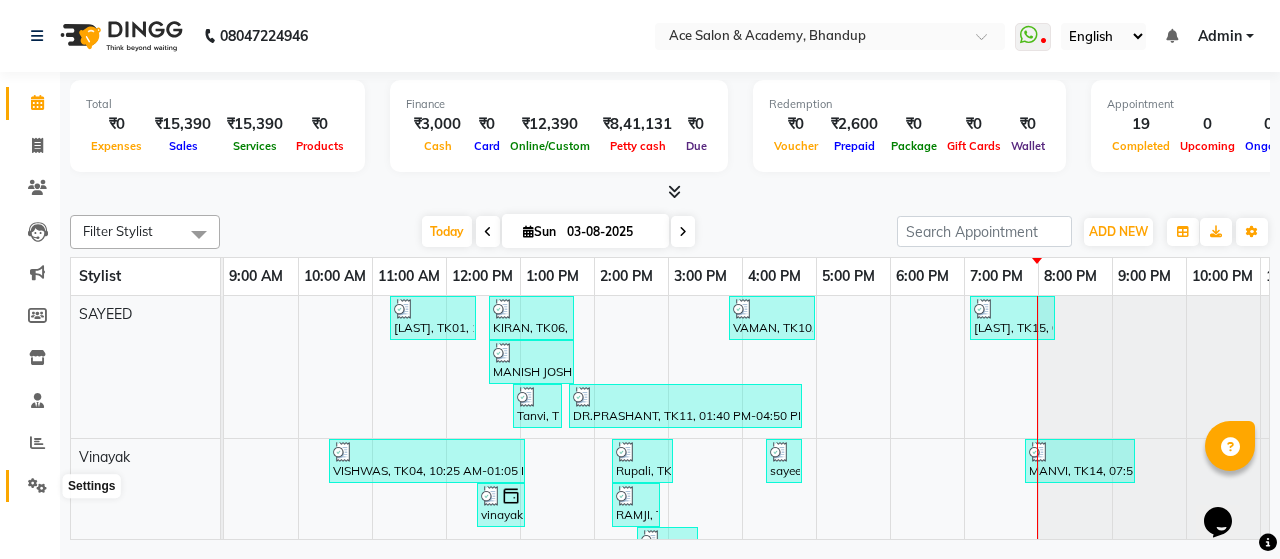 click 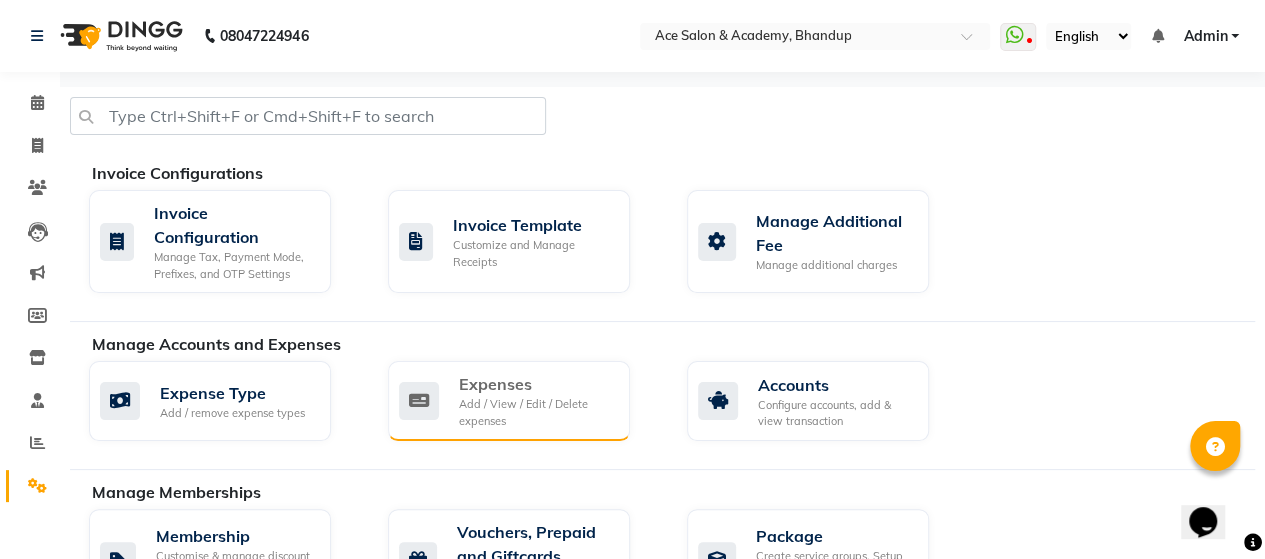 click on "Add / View / Edit / Delete expenses" 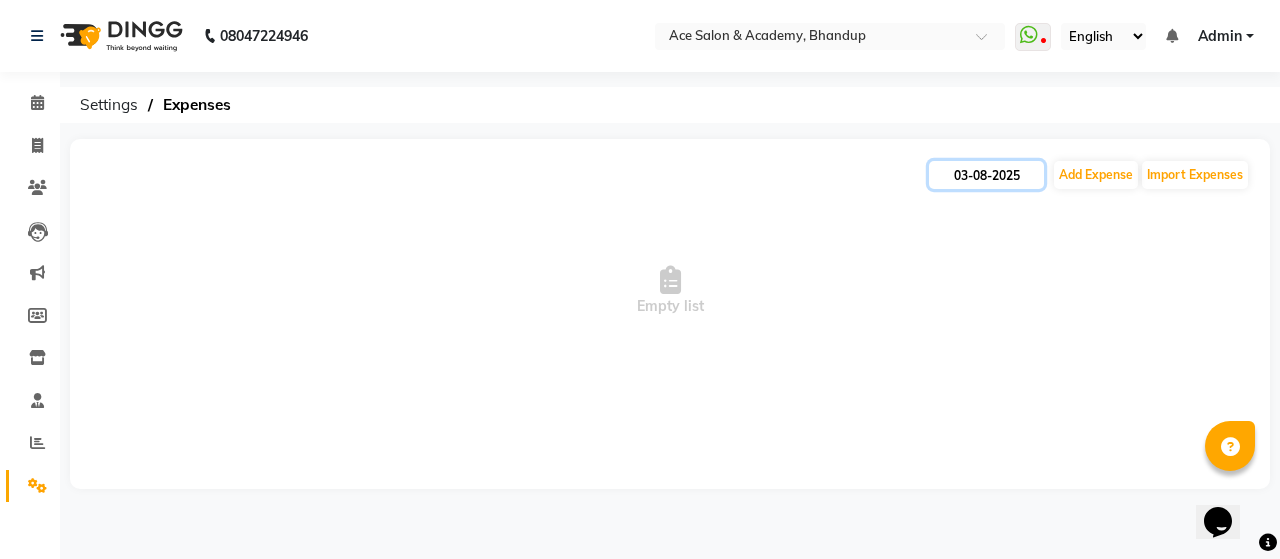 click on "03-08-2025" 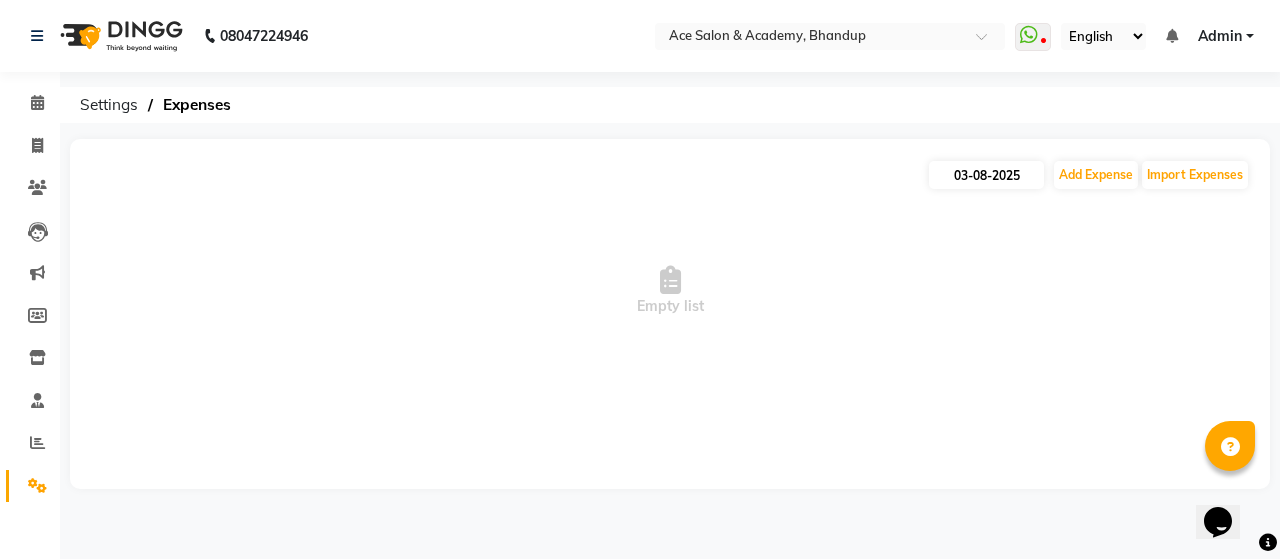 select on "8" 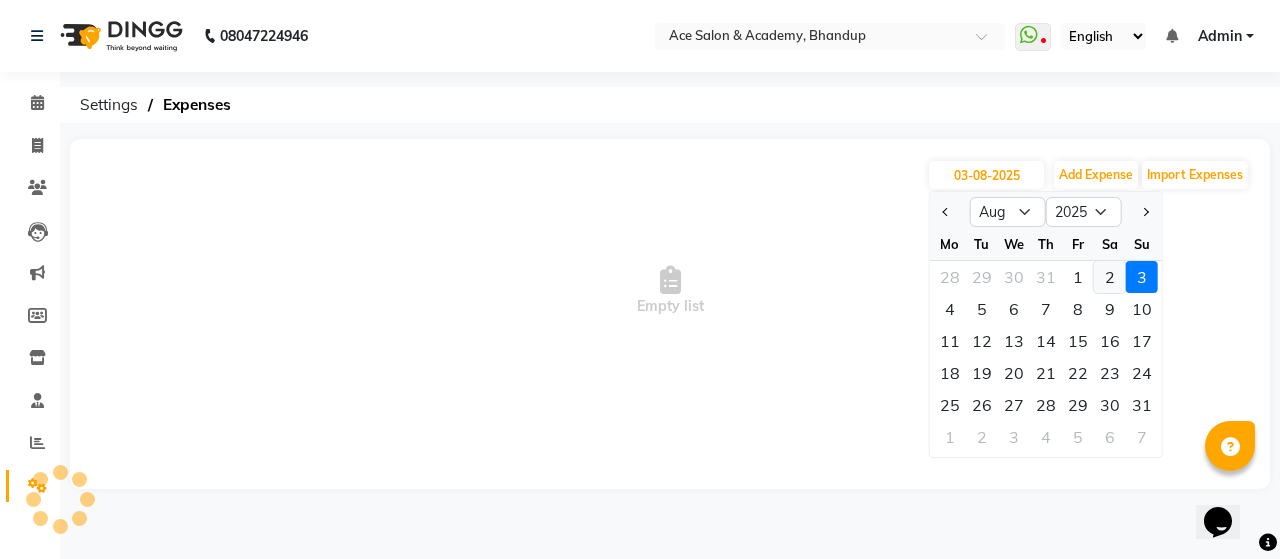 click on "2" 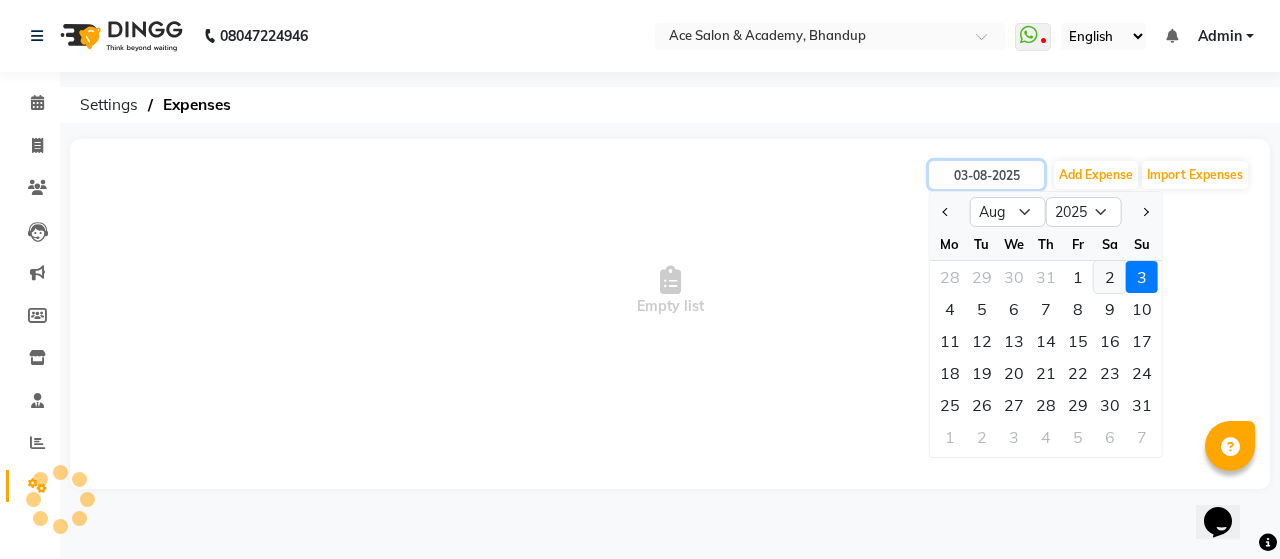 type on "02-08-2025" 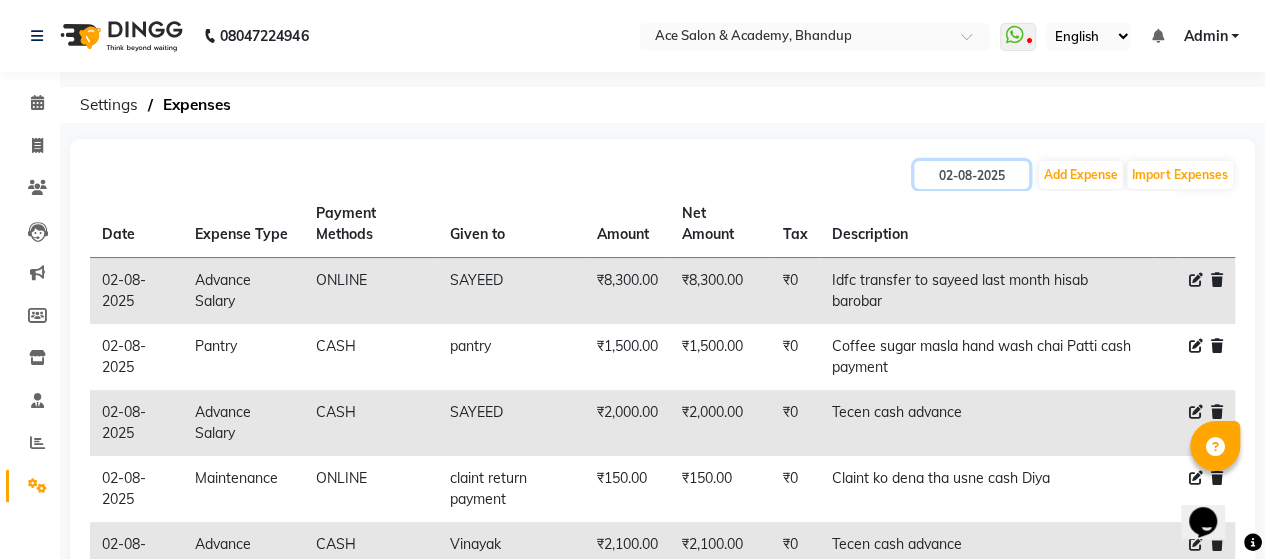 scroll, scrollTop: 137, scrollLeft: 0, axis: vertical 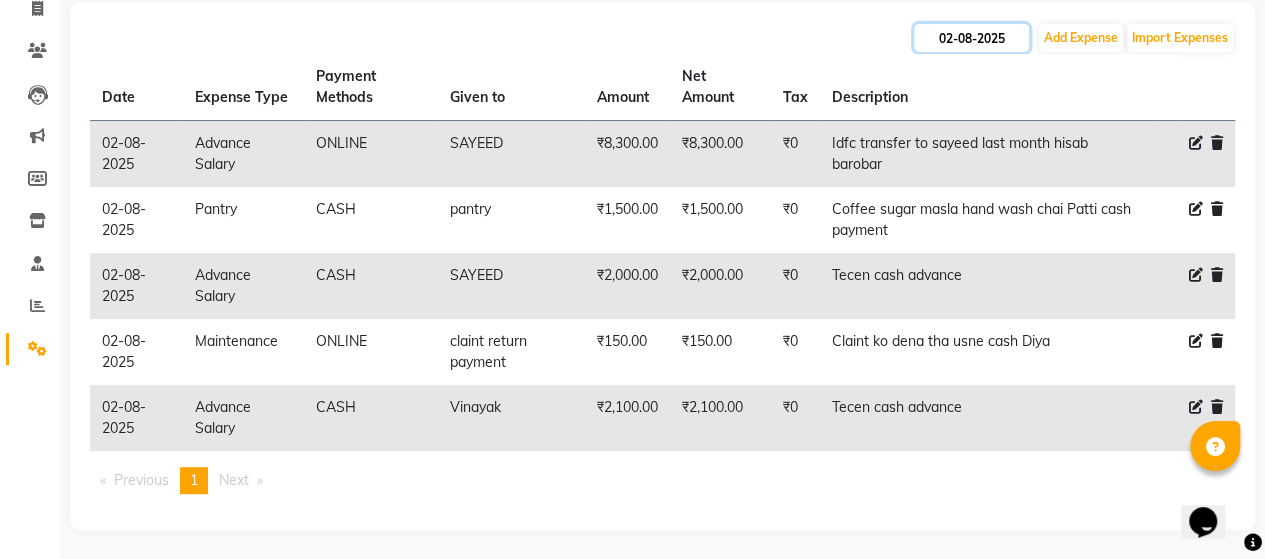 click on "02-08-2025" 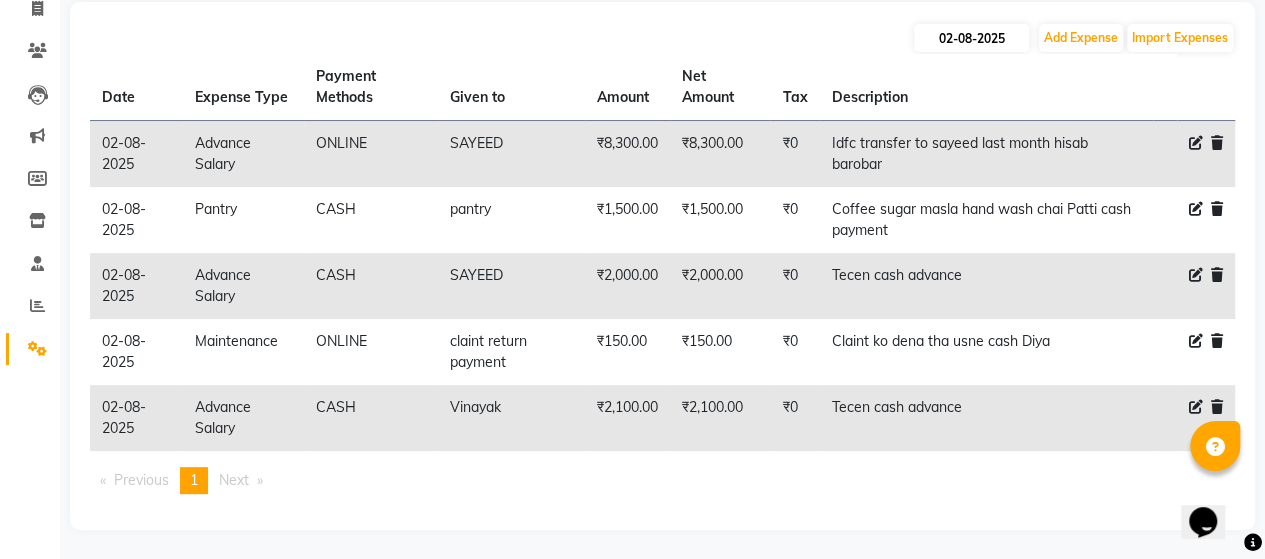 select on "8" 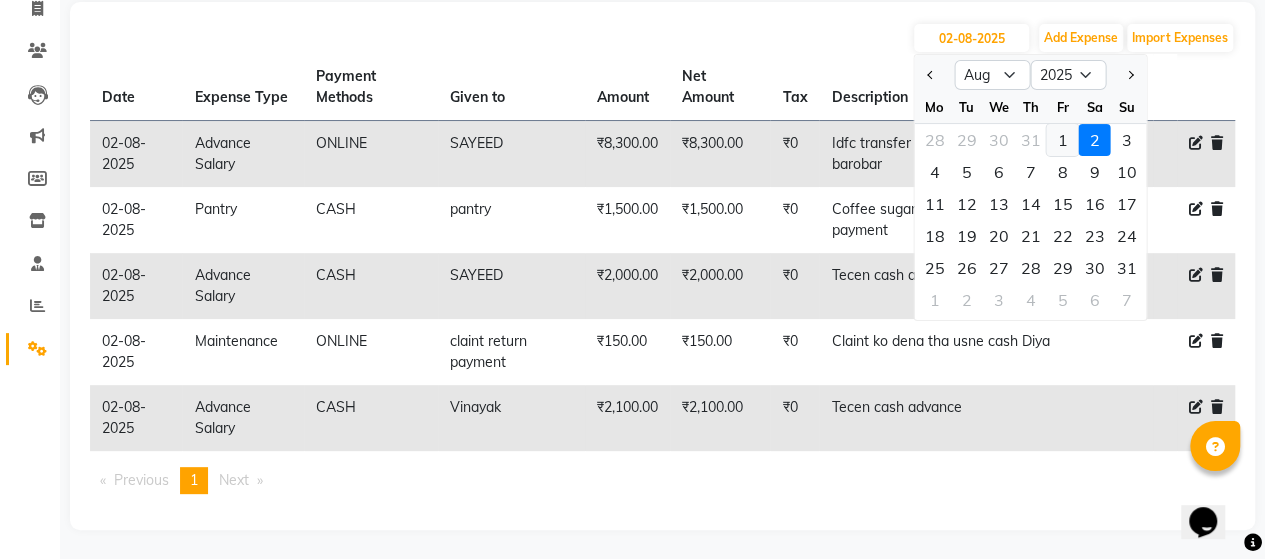click on "1" 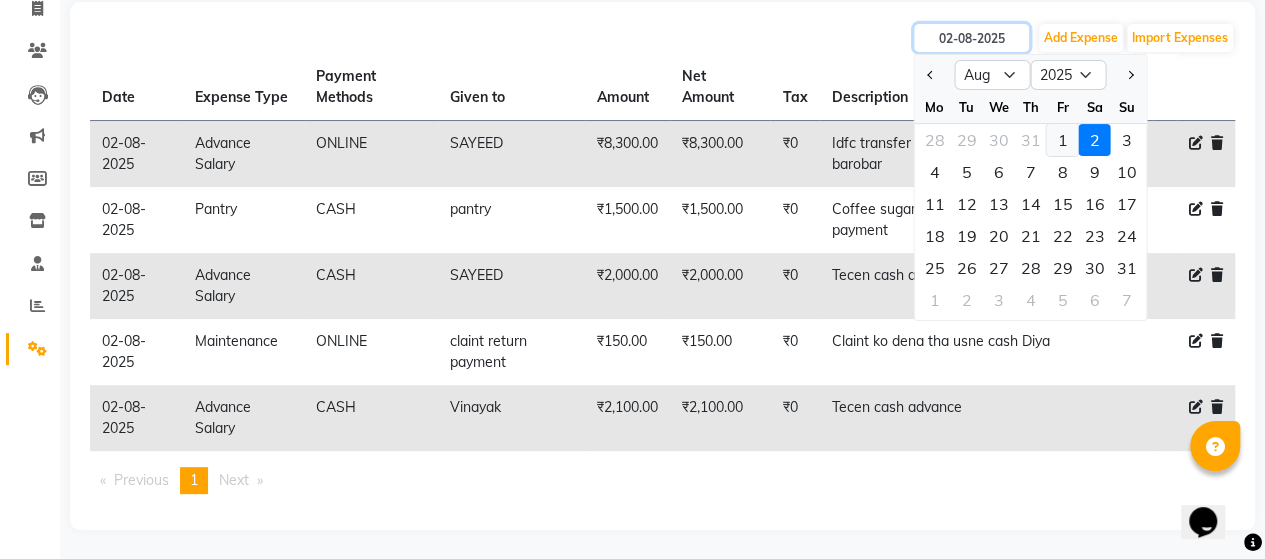 type on "01-08-2025" 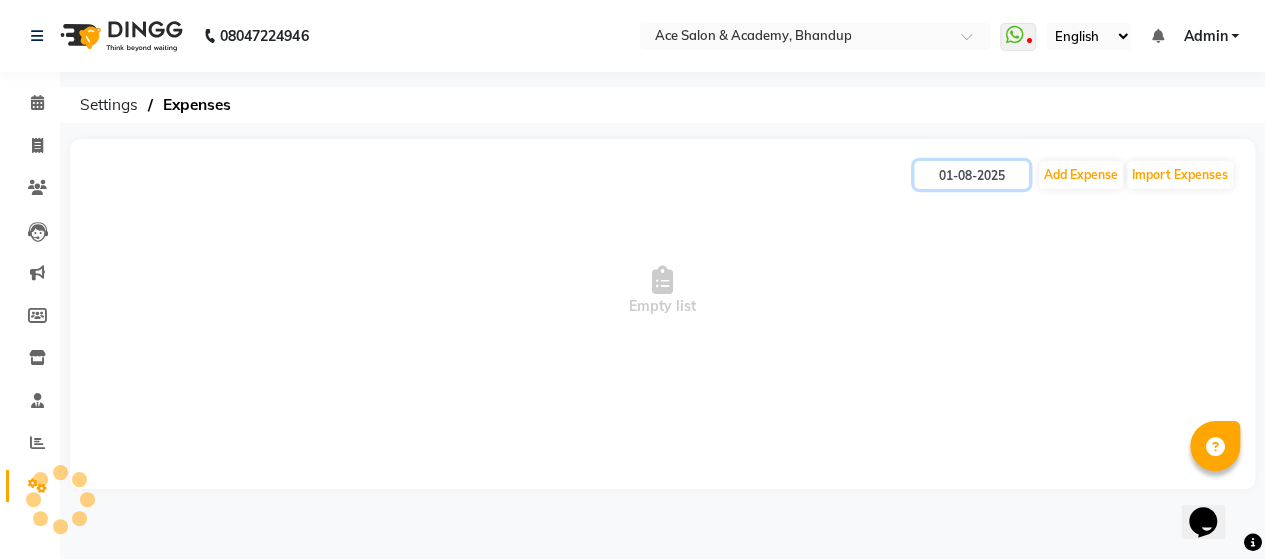 scroll, scrollTop: 0, scrollLeft: 0, axis: both 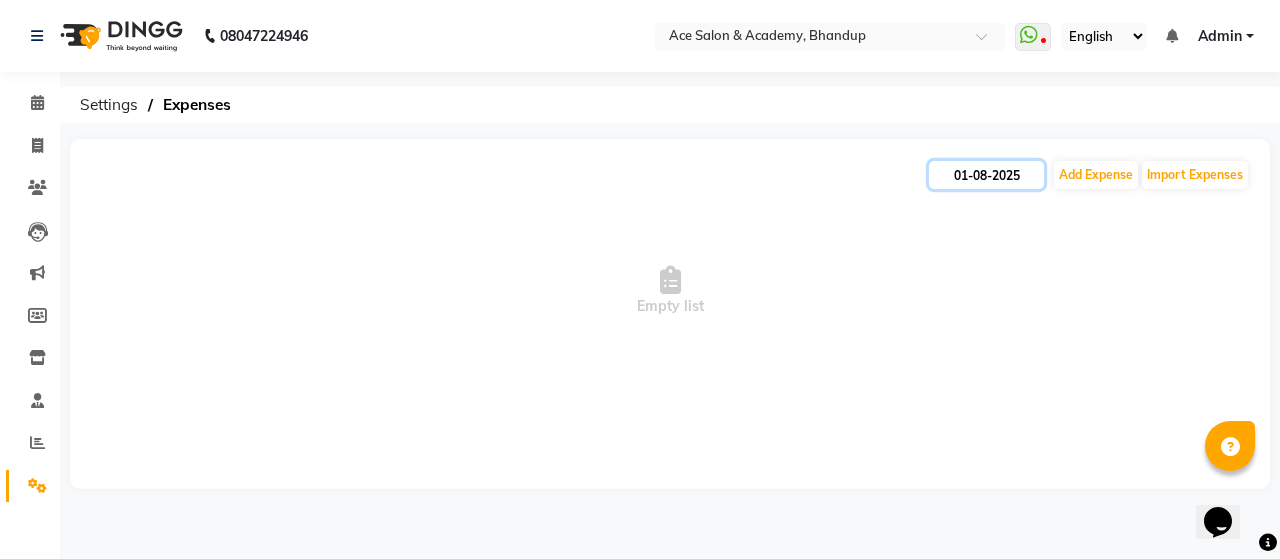 click on "01-08-2025" 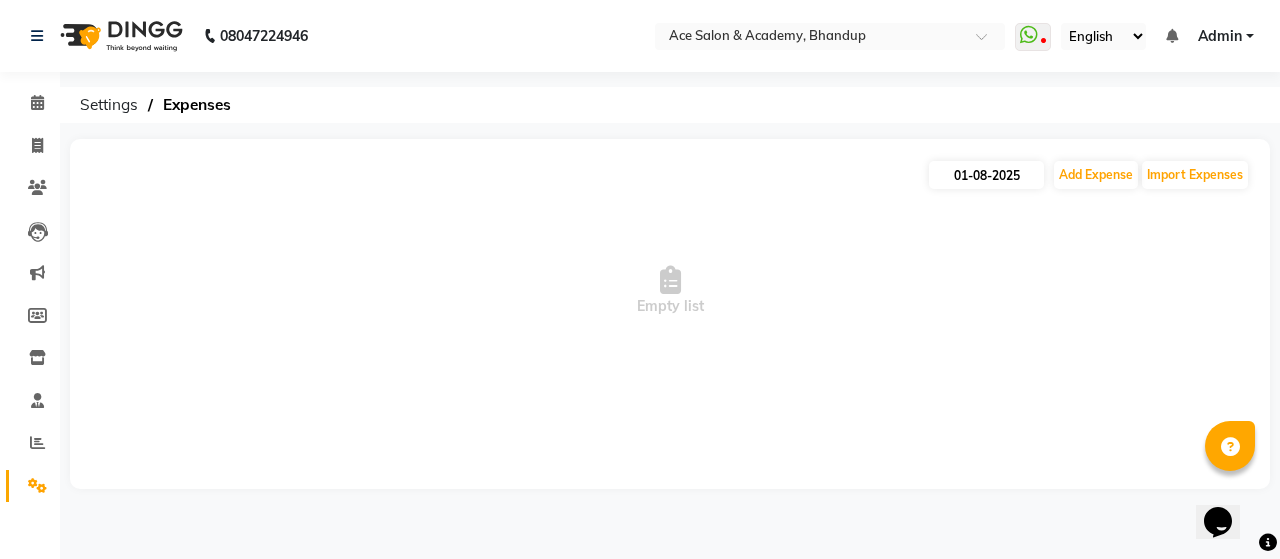 select on "8" 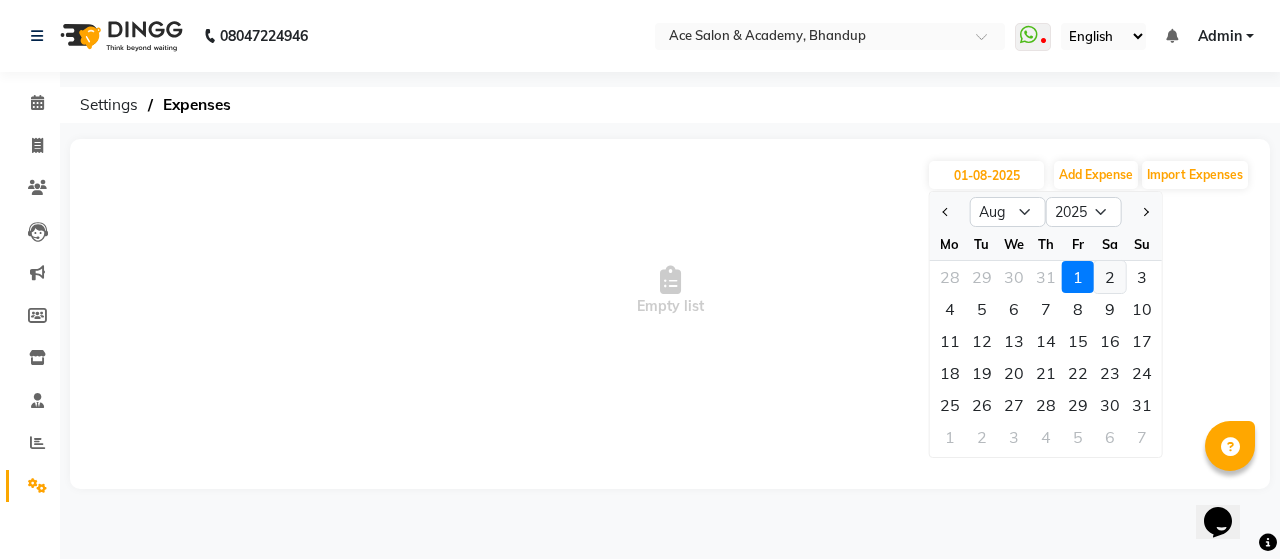 click on "2" 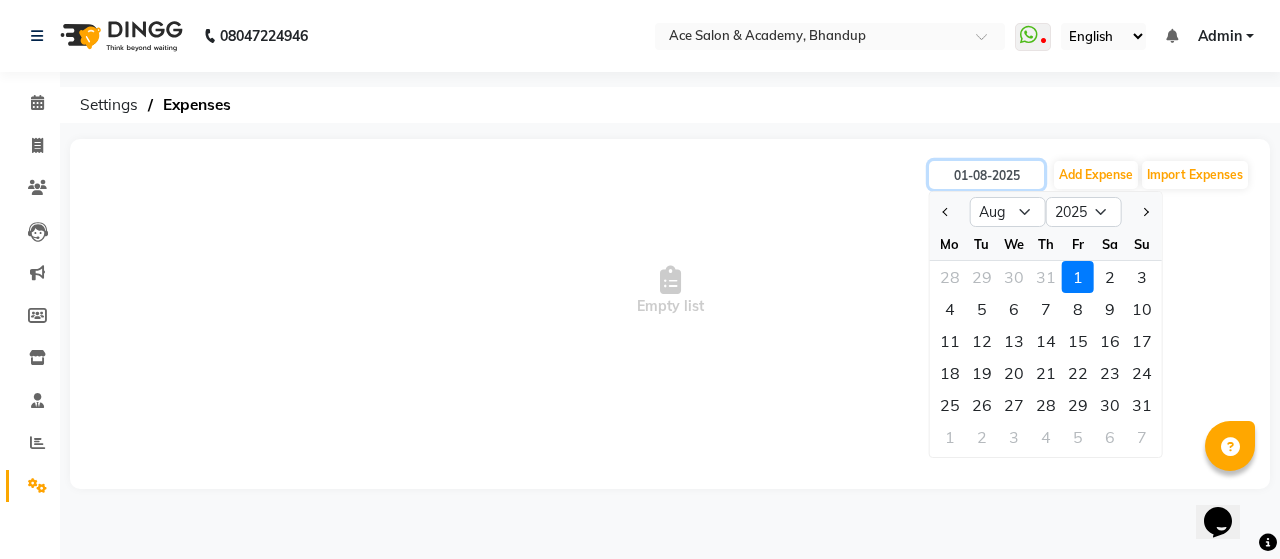 type on "02-08-2025" 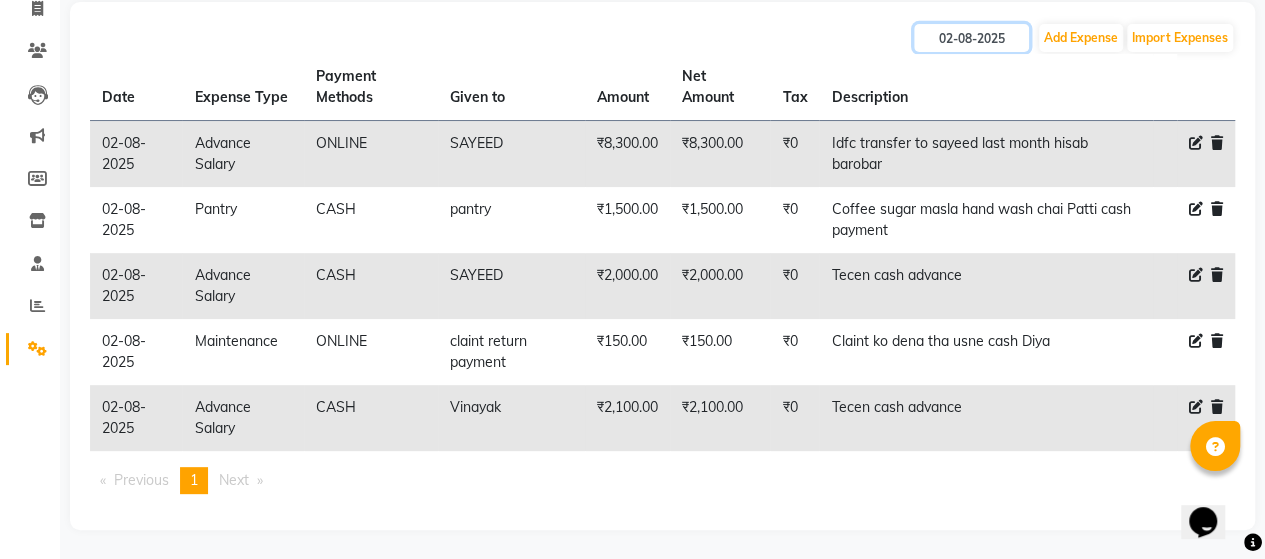scroll, scrollTop: 37, scrollLeft: 0, axis: vertical 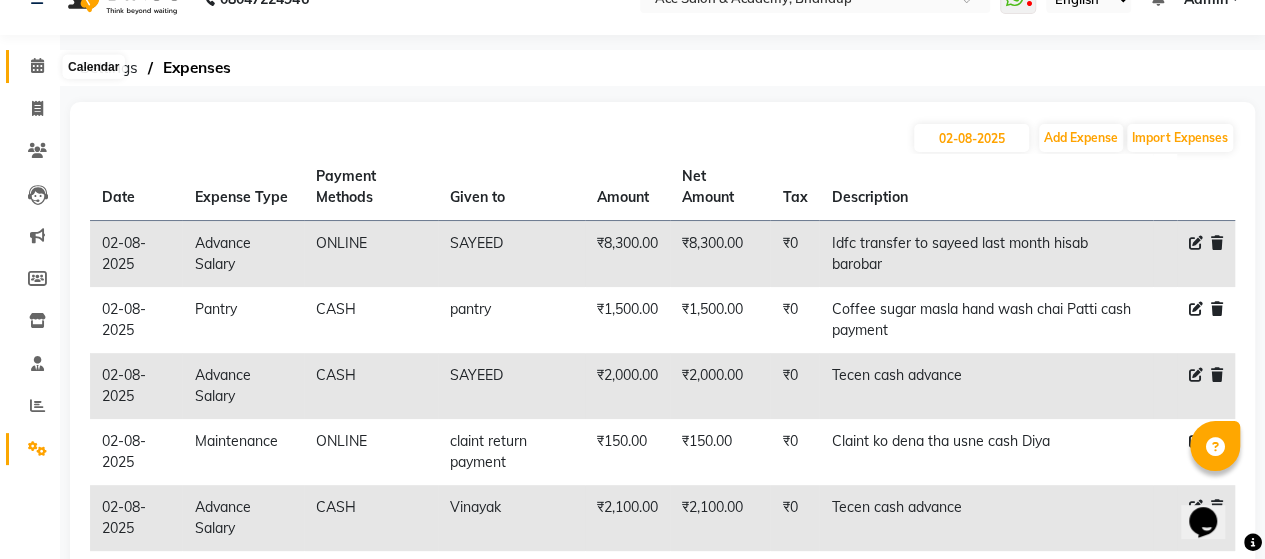 click 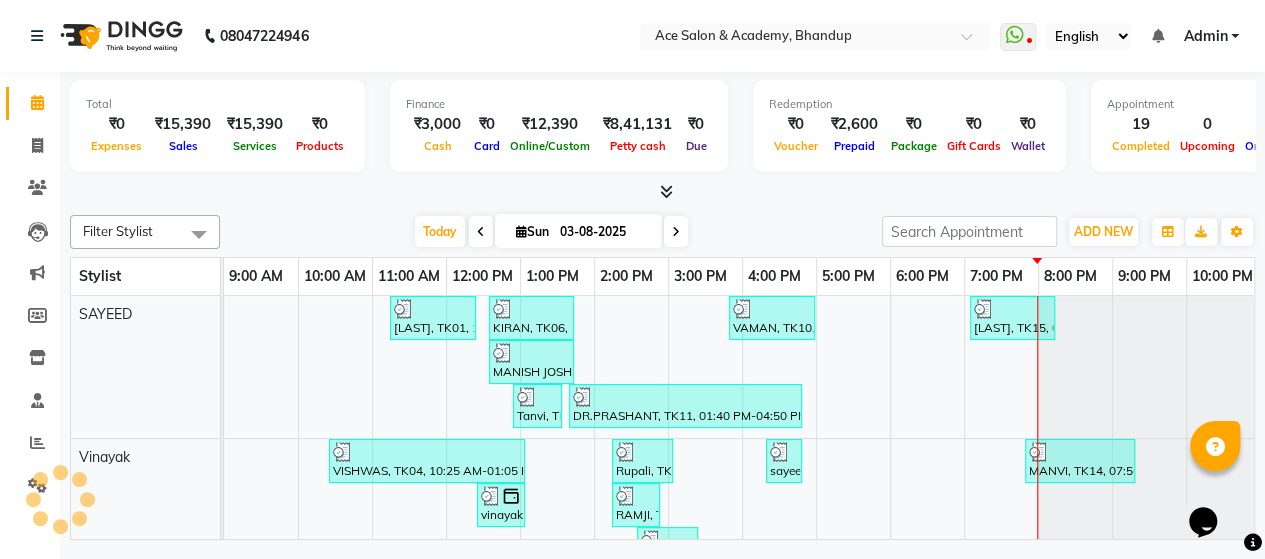 scroll, scrollTop: 0, scrollLeft: 0, axis: both 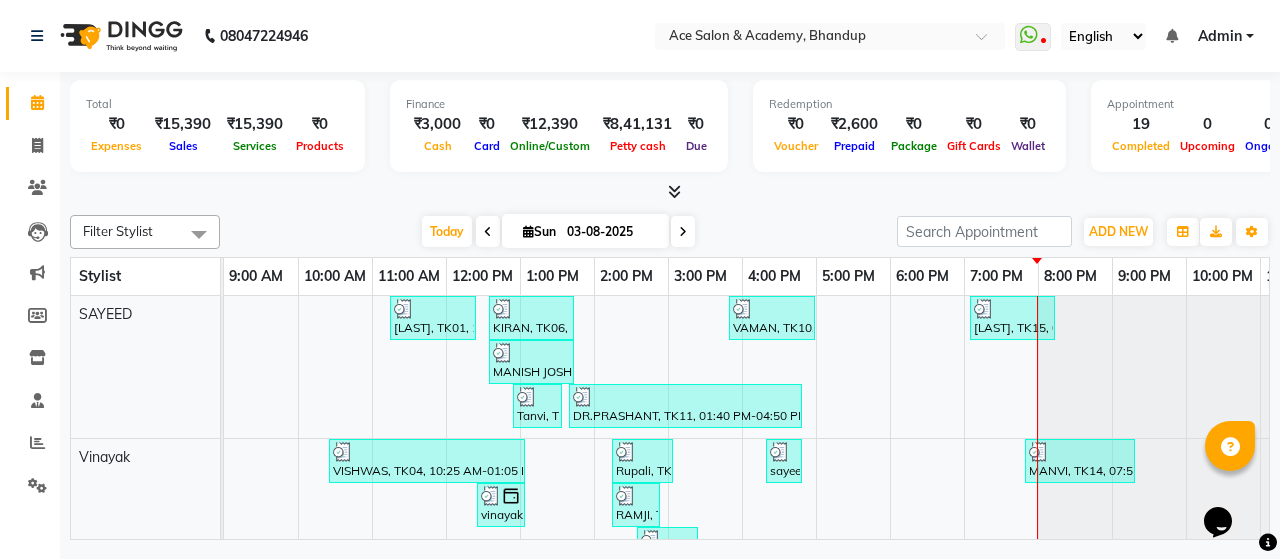 click 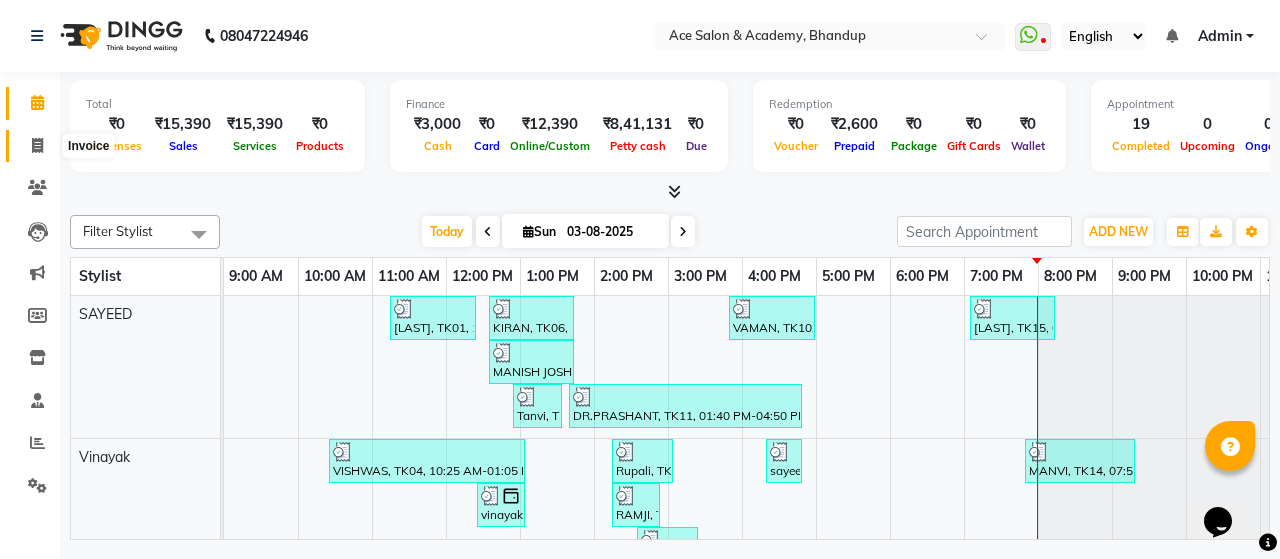 click 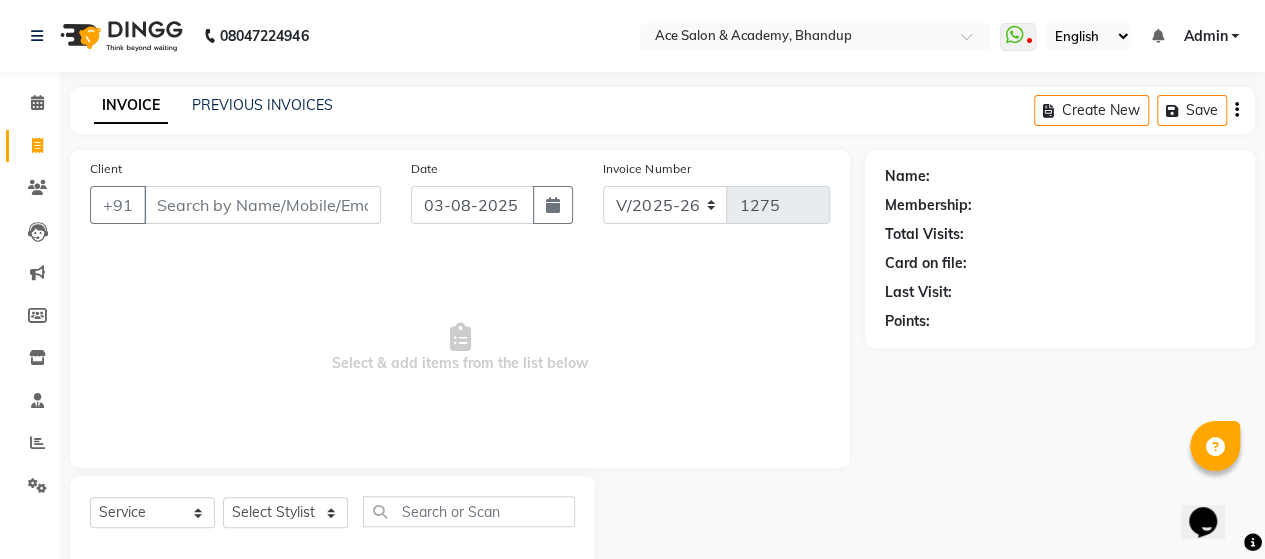 click on "Client" at bounding box center (262, 205) 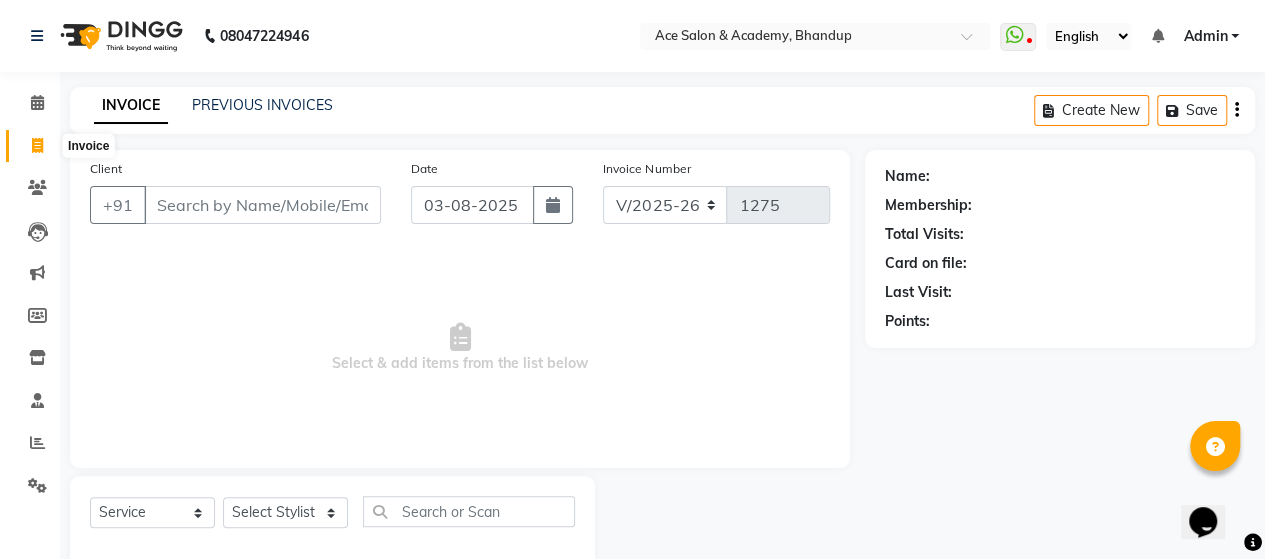 click 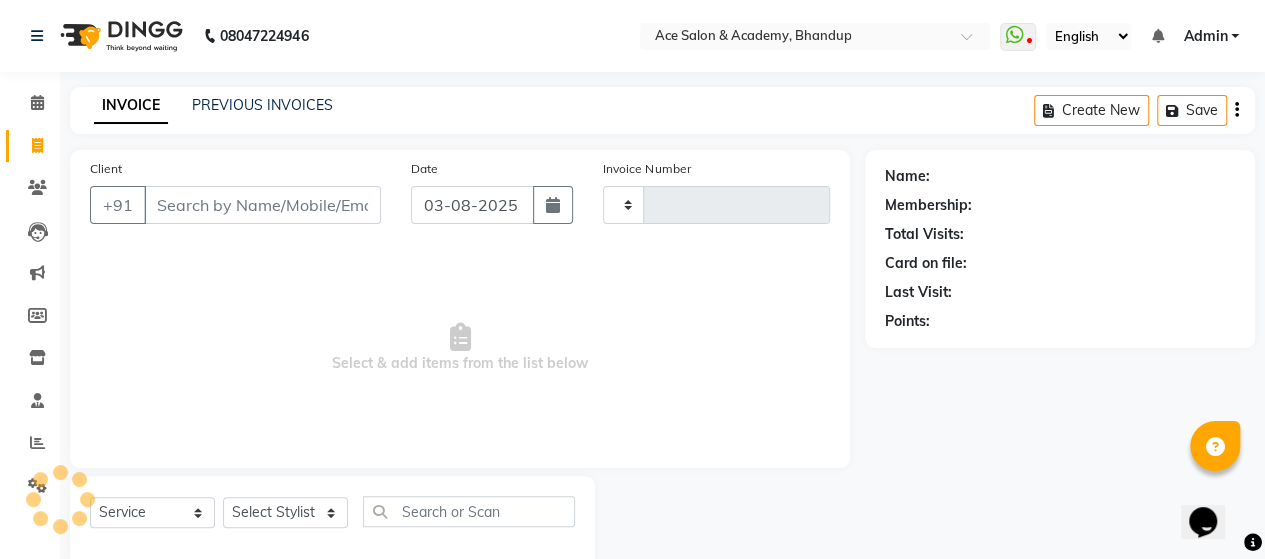 type on "1275" 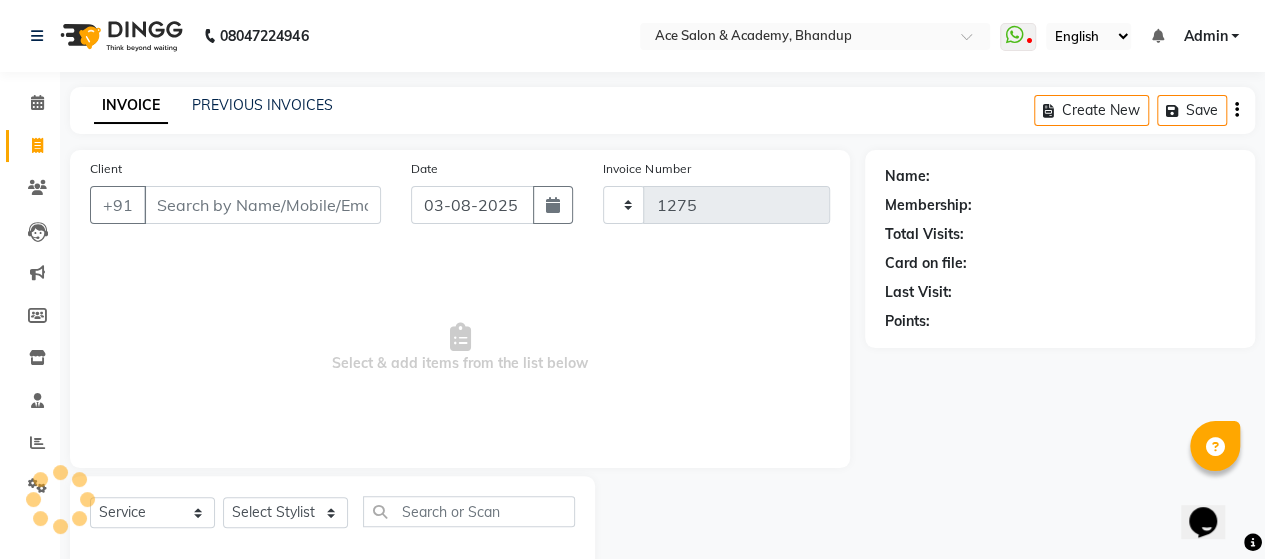 scroll, scrollTop: 41, scrollLeft: 0, axis: vertical 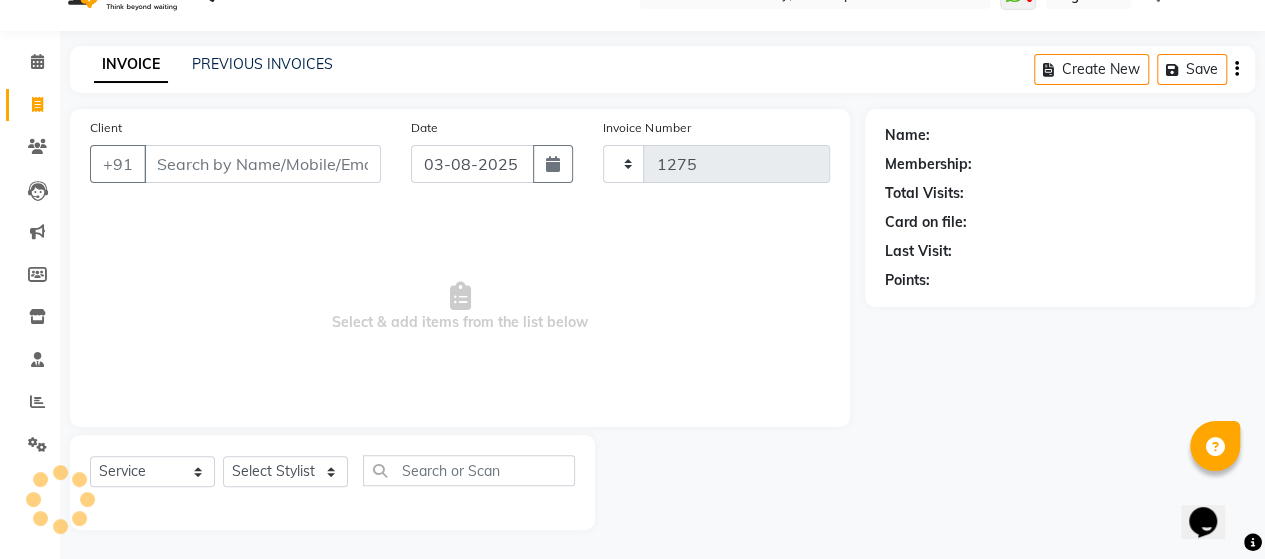 select on "5800" 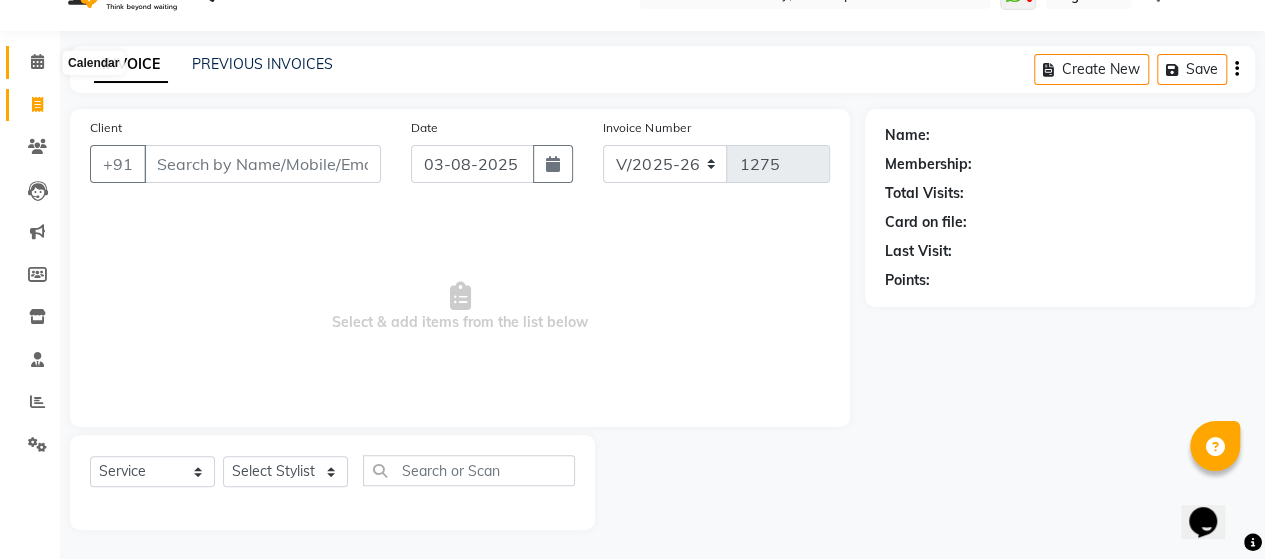 click 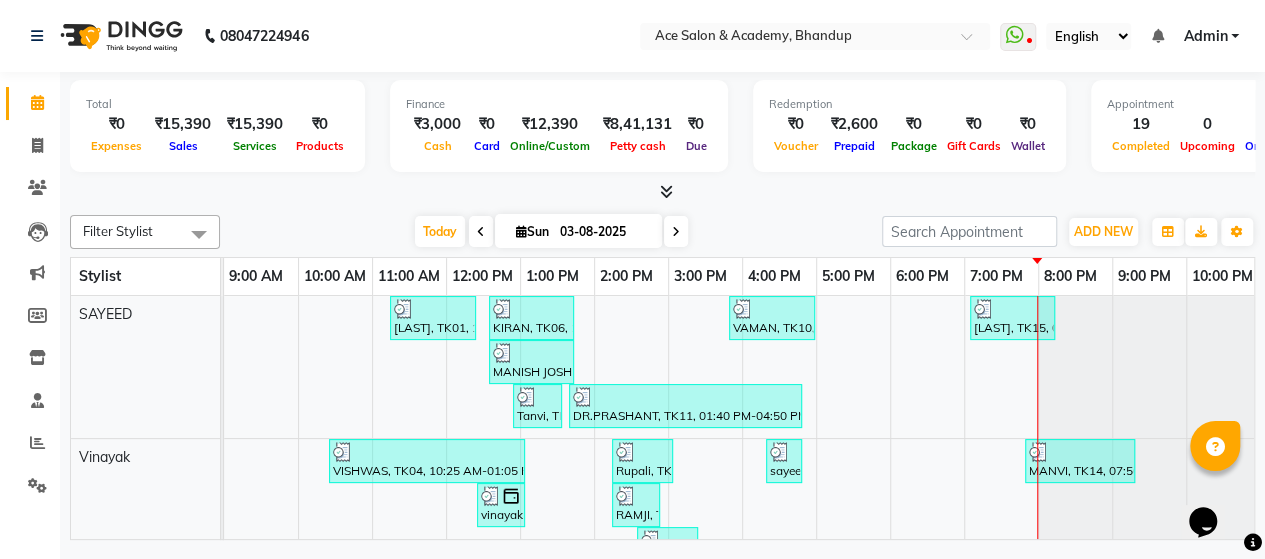scroll, scrollTop: 0, scrollLeft: 0, axis: both 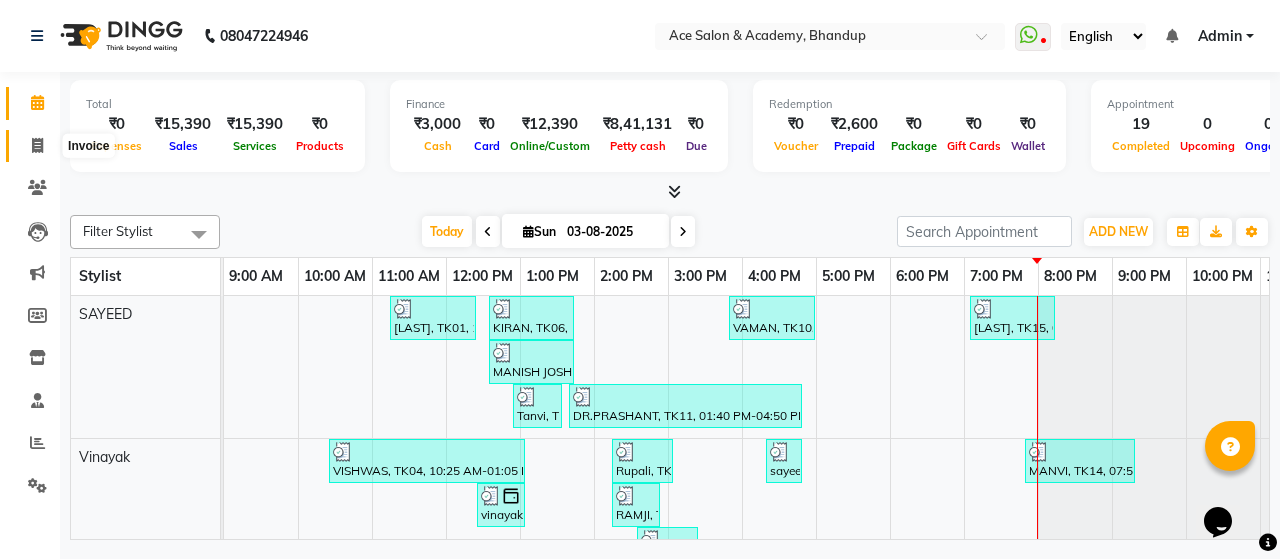 click 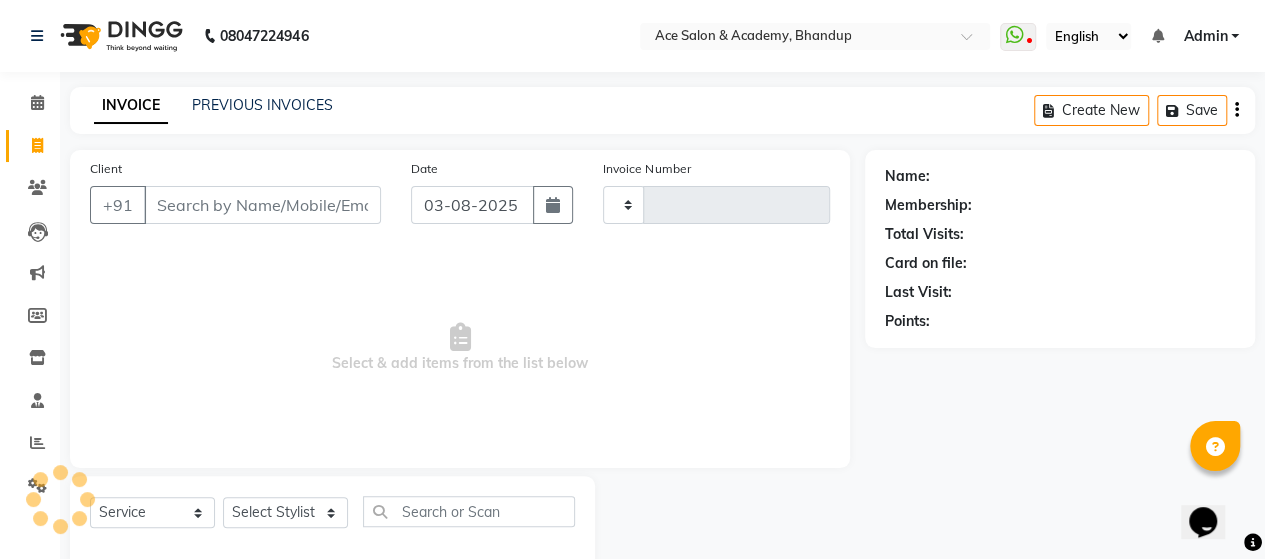 type on "1275" 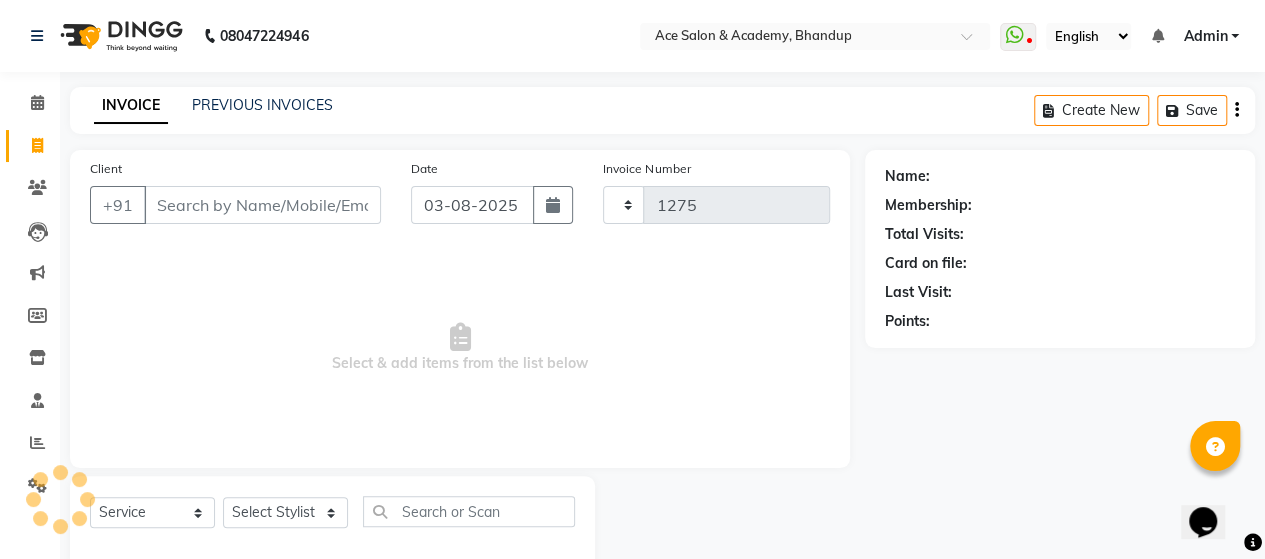 select on "5800" 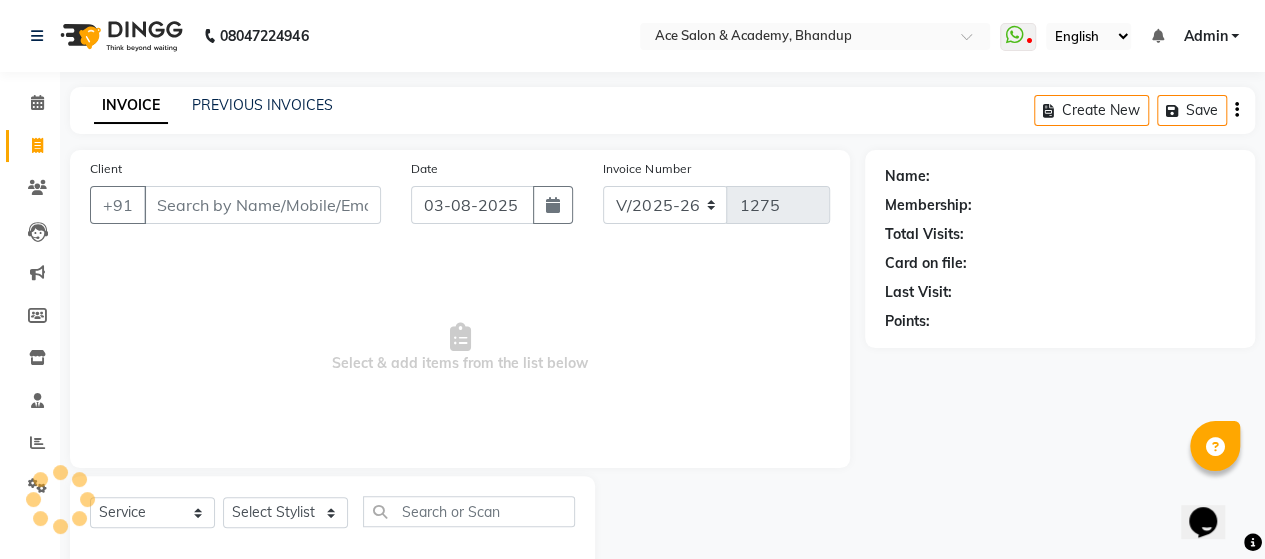 click on "Client" at bounding box center (262, 205) 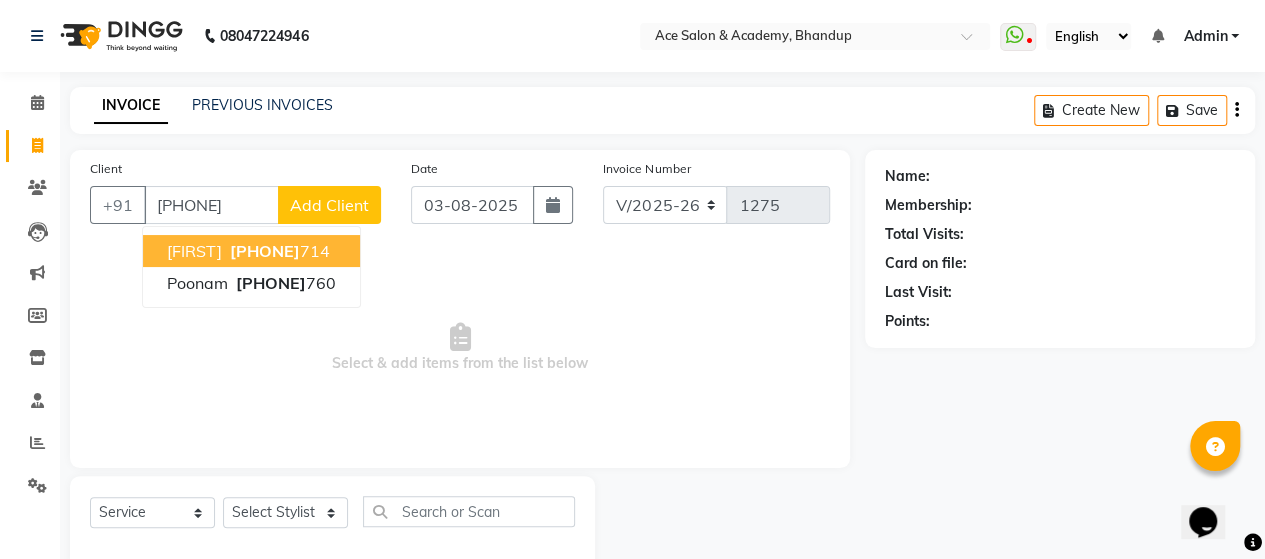 click on "9930042" at bounding box center [265, 251] 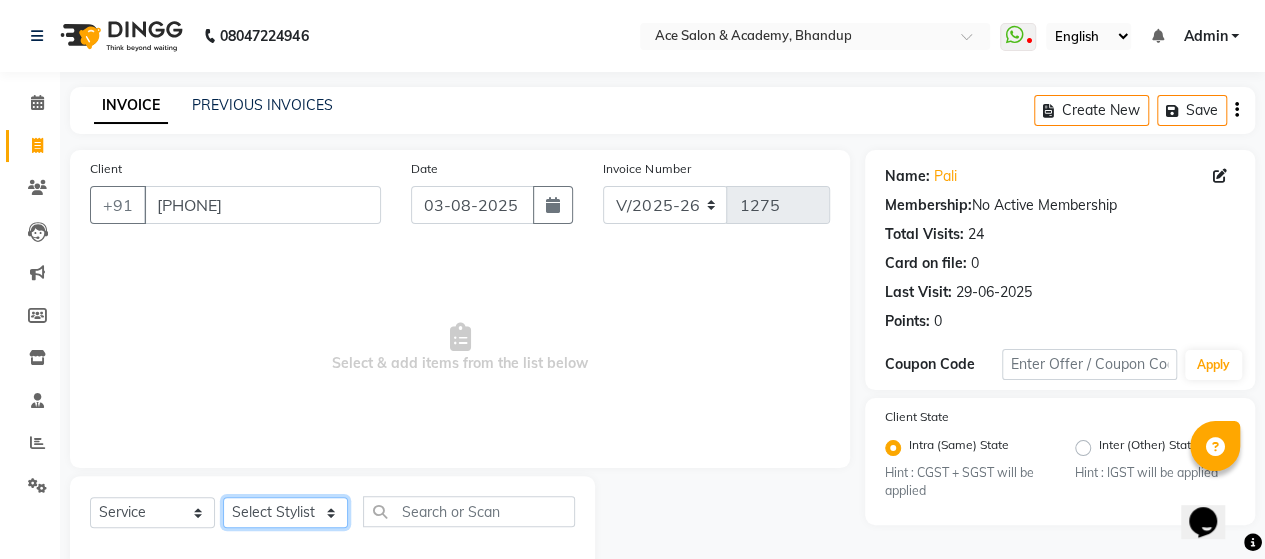 click on "Select Stylist ACE SALON Chetan  KAJAL Pooja  SAYEED  UNGUM Vinayak" 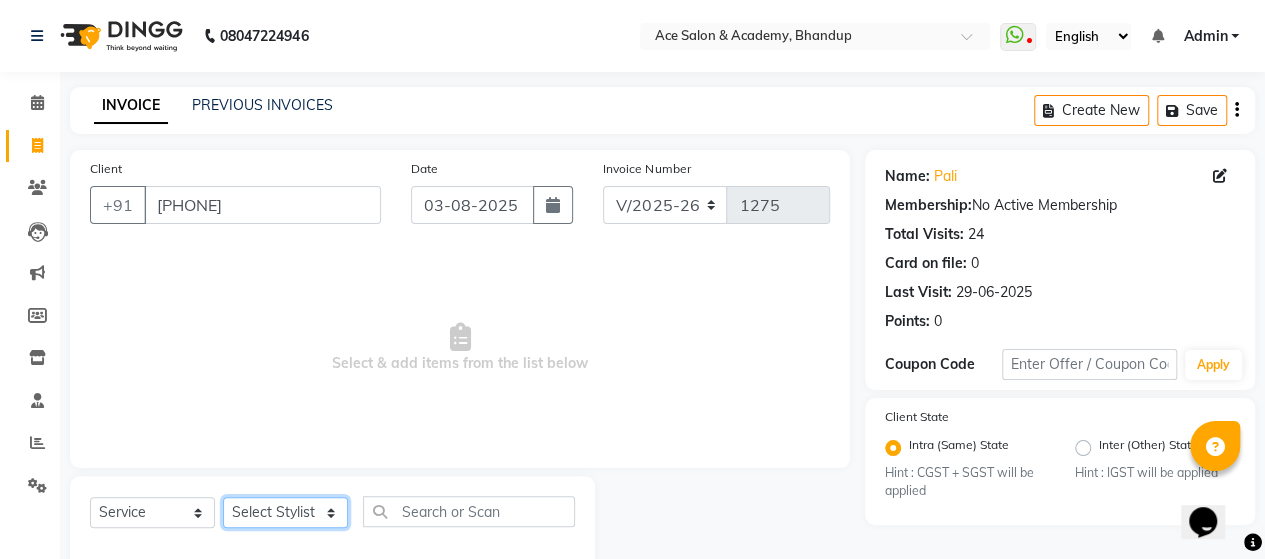 select on "70909" 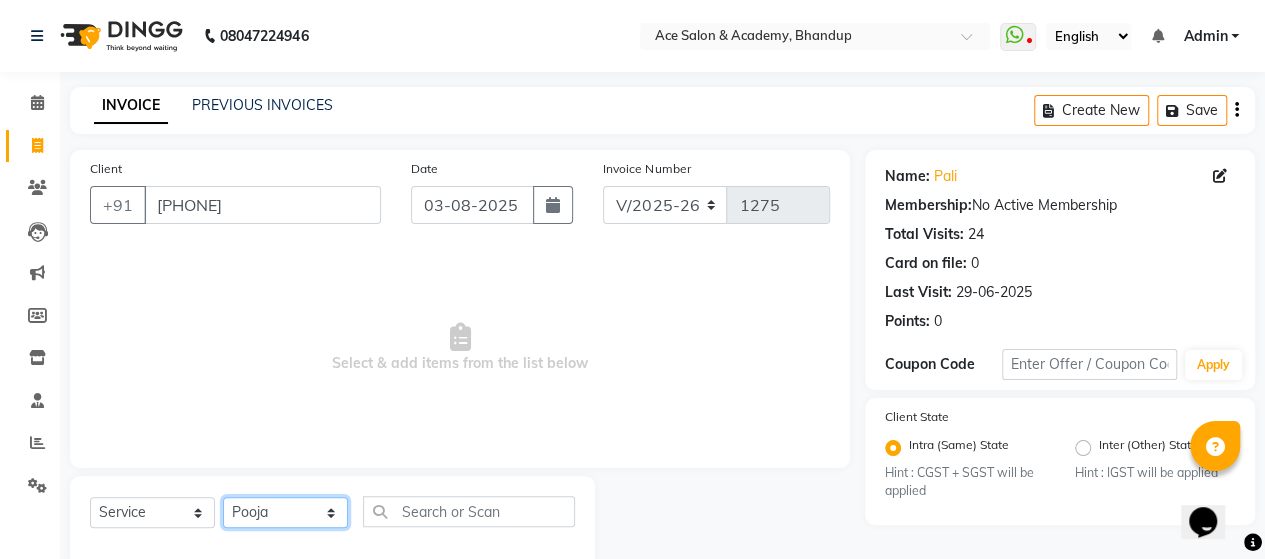 click on "Select Stylist ACE SALON Chetan  KAJAL Pooja  SAYEED  UNGUM Vinayak" 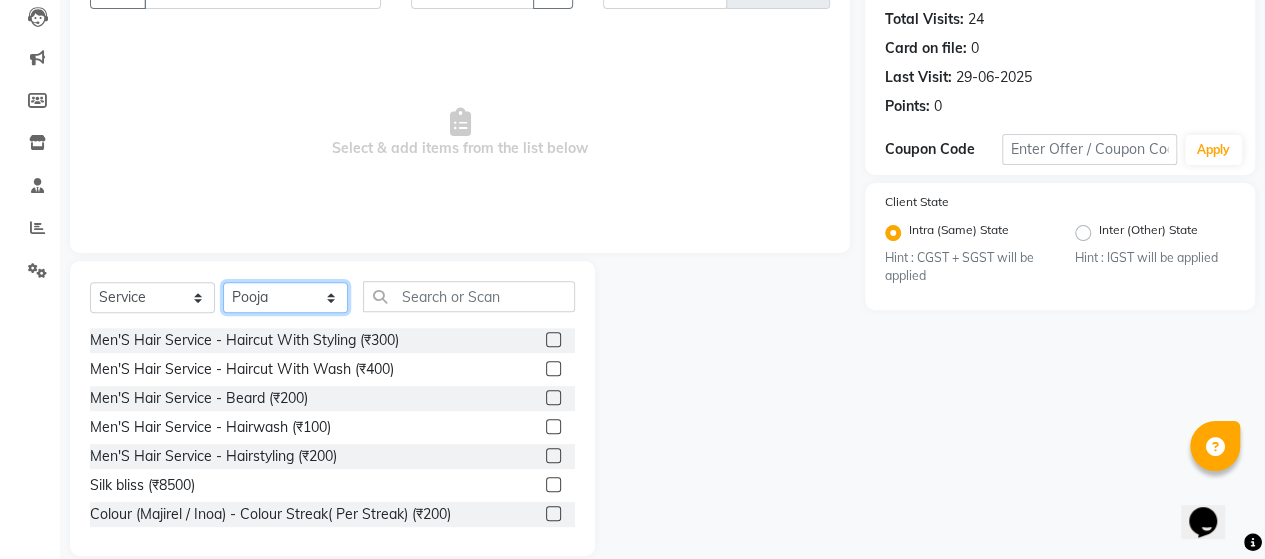 scroll, scrollTop: 241, scrollLeft: 0, axis: vertical 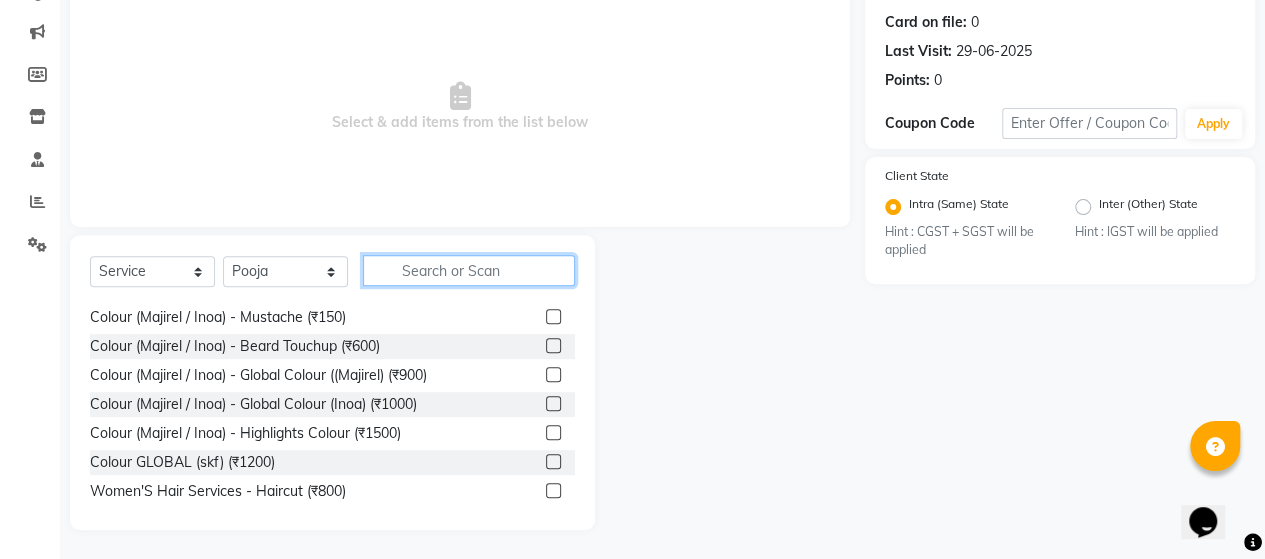 click 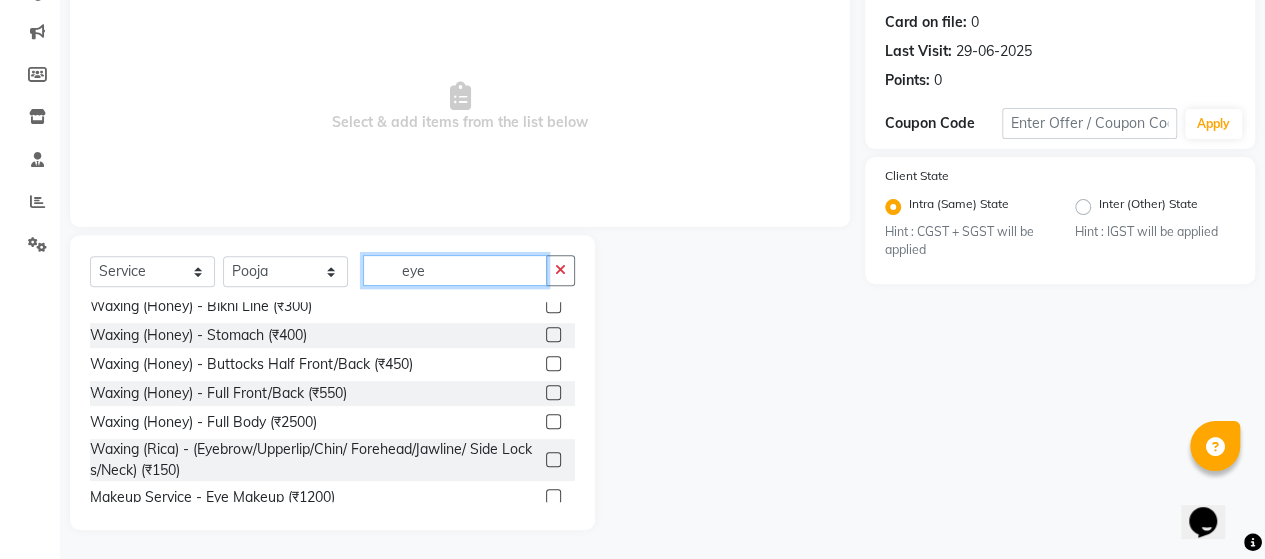 scroll, scrollTop: 0, scrollLeft: 0, axis: both 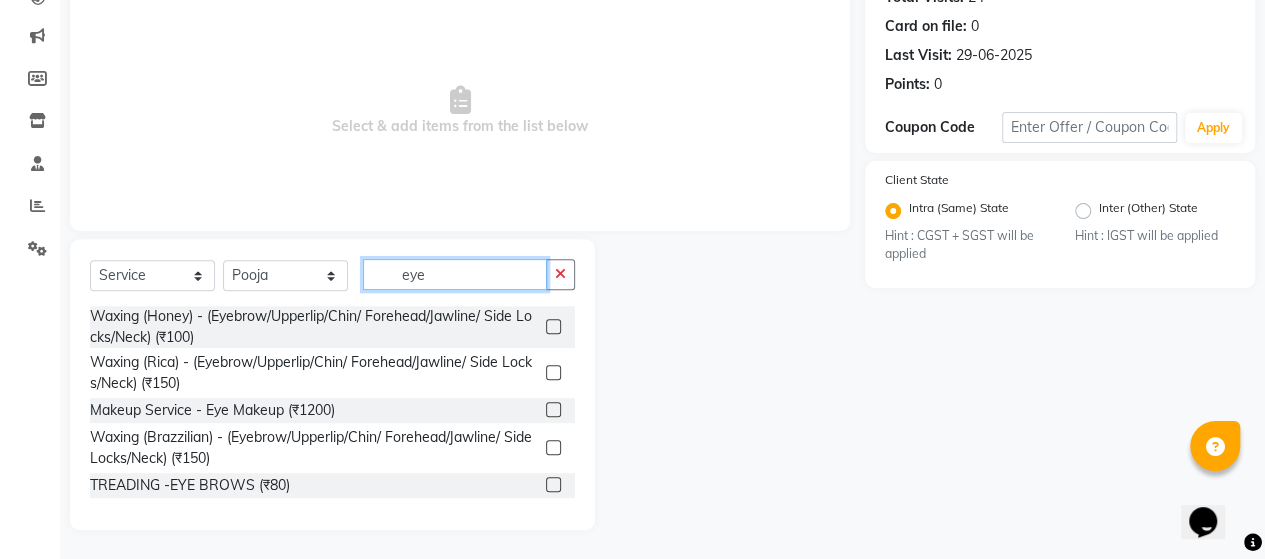 type on "eye" 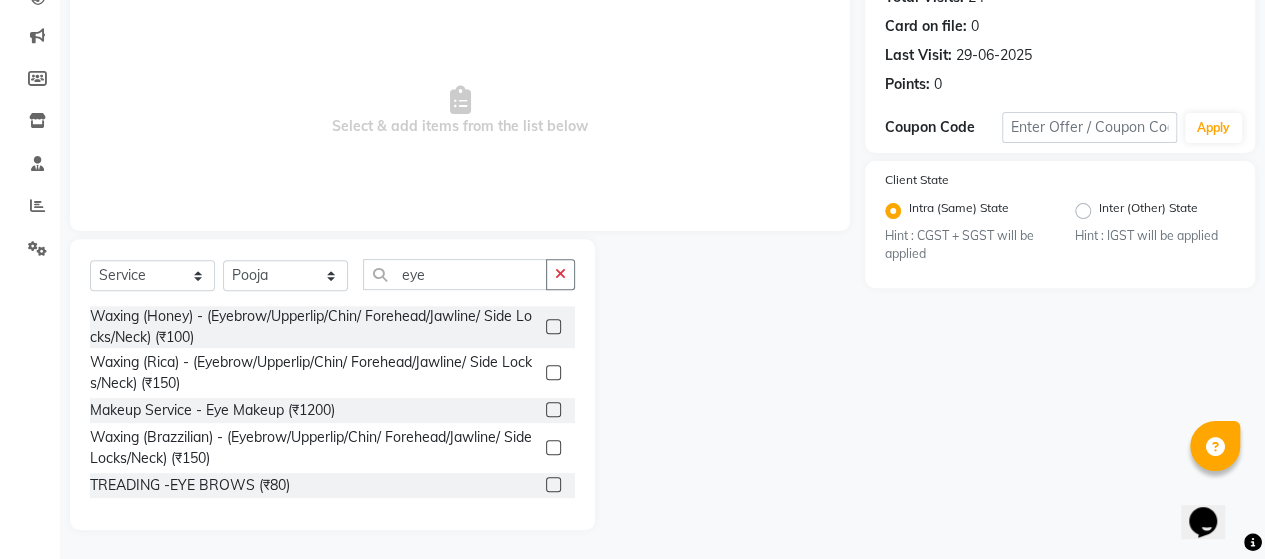 click 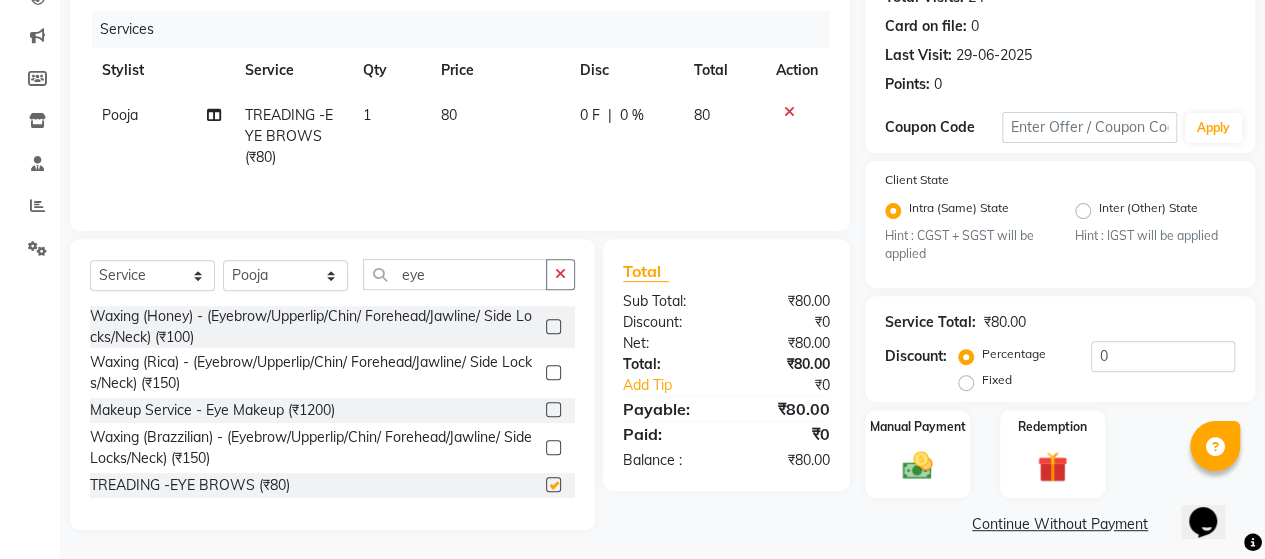checkbox on "false" 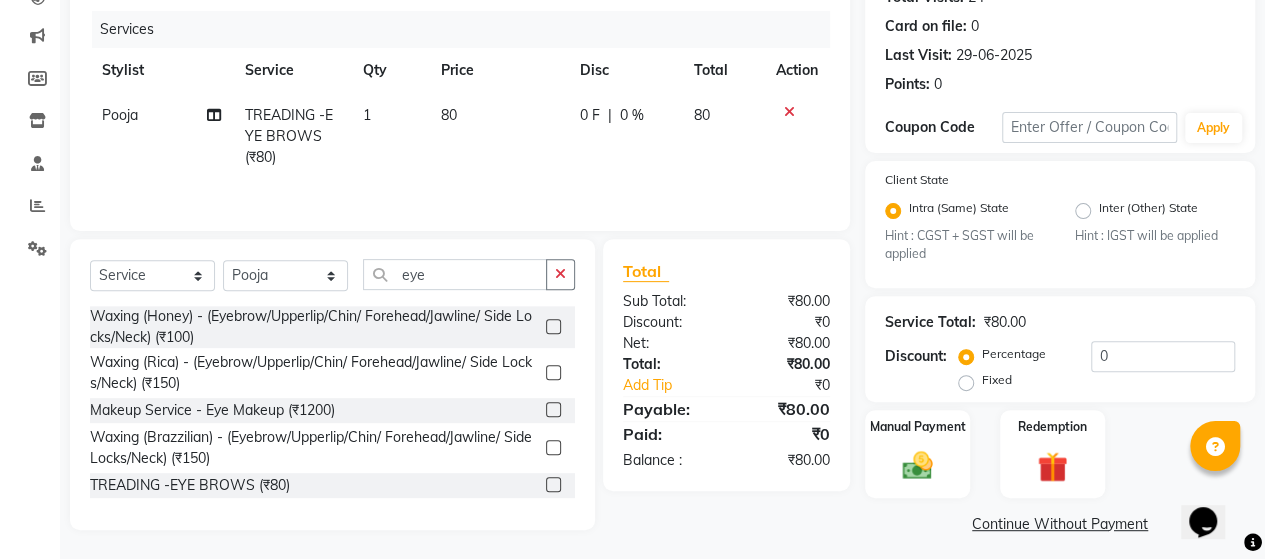 click on "1" 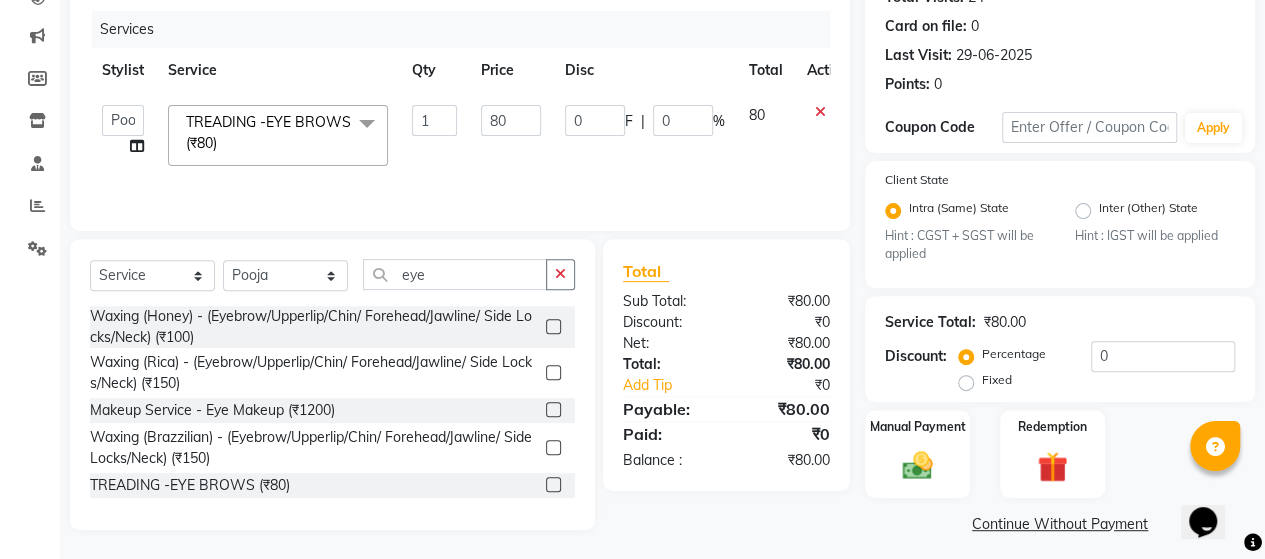 click 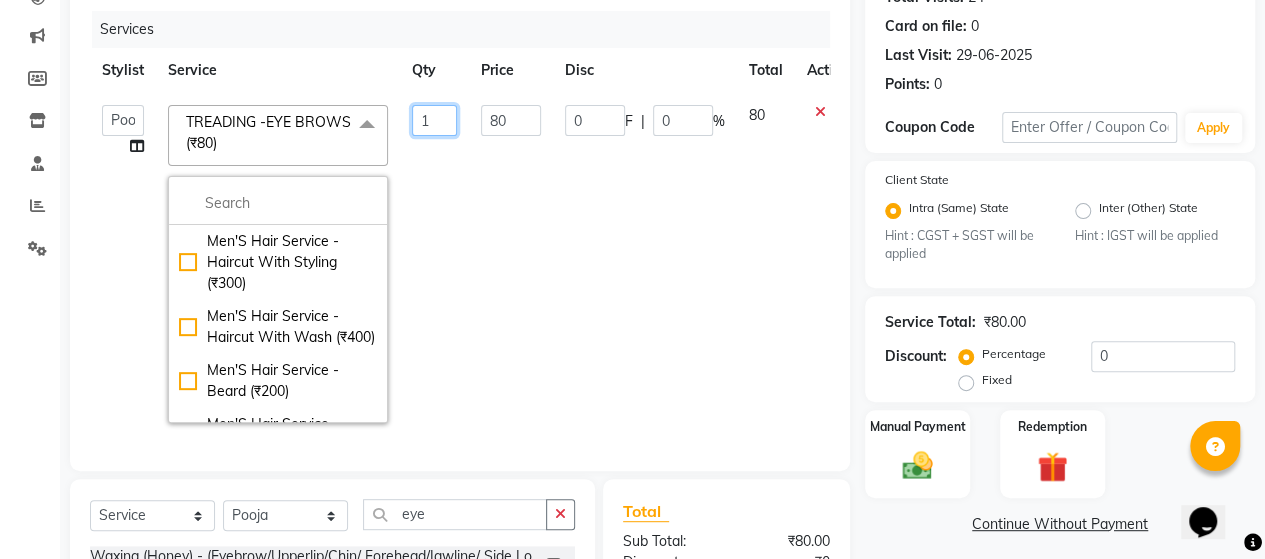 click on "1" 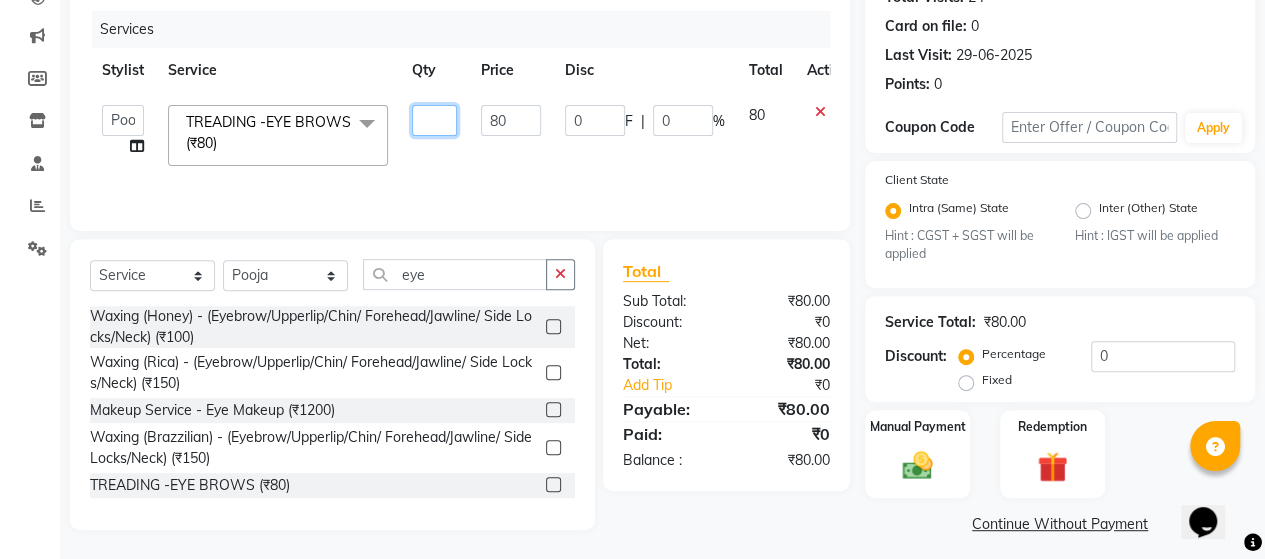 type on "2" 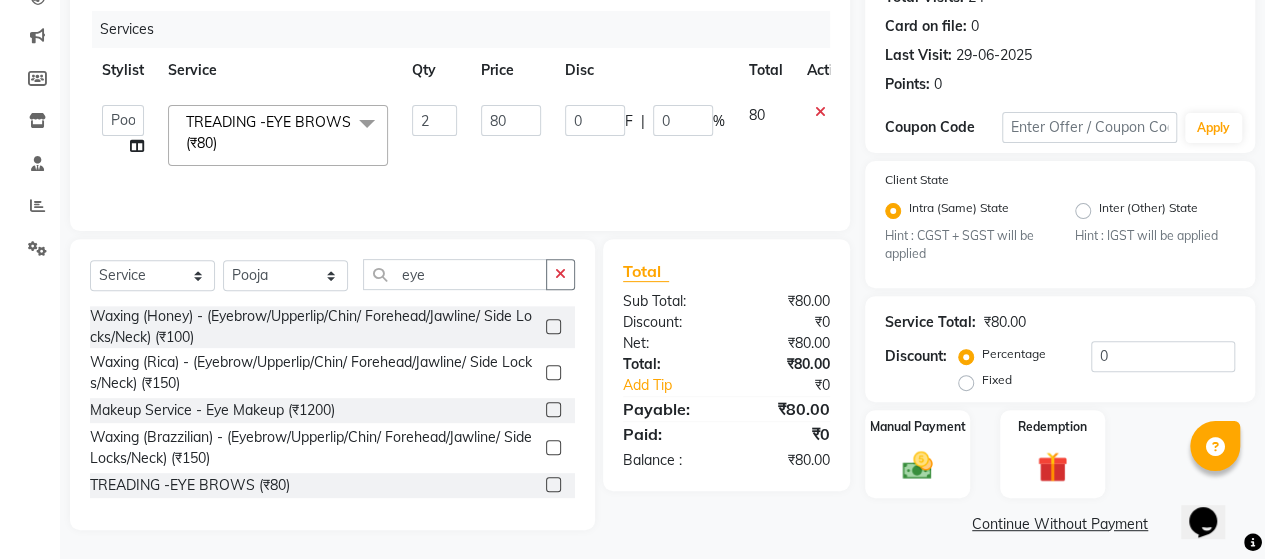 click on "80" 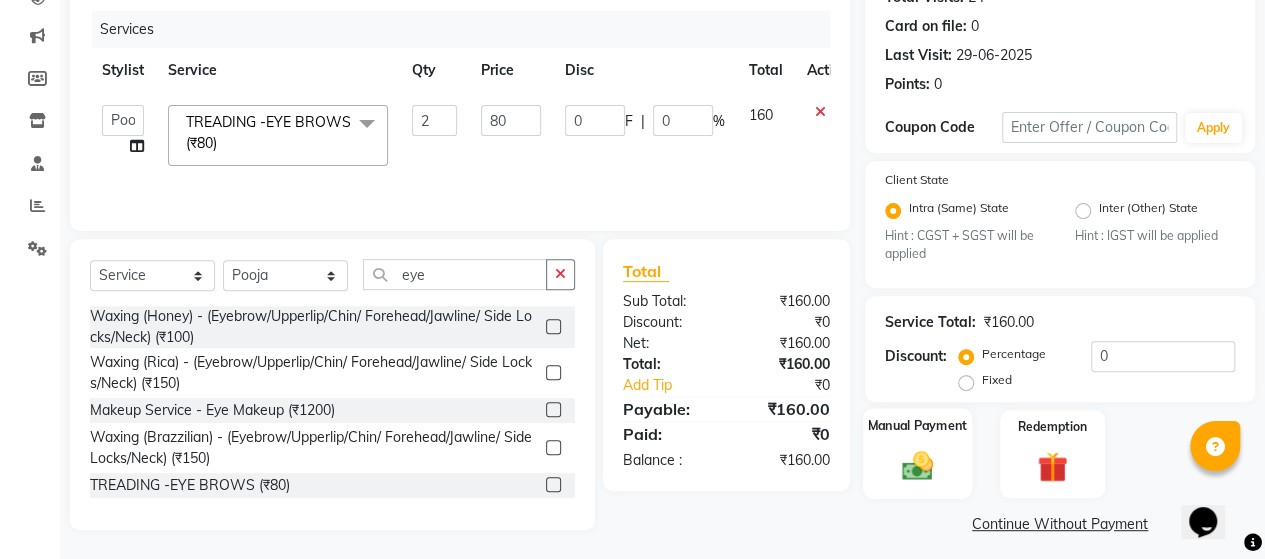 click 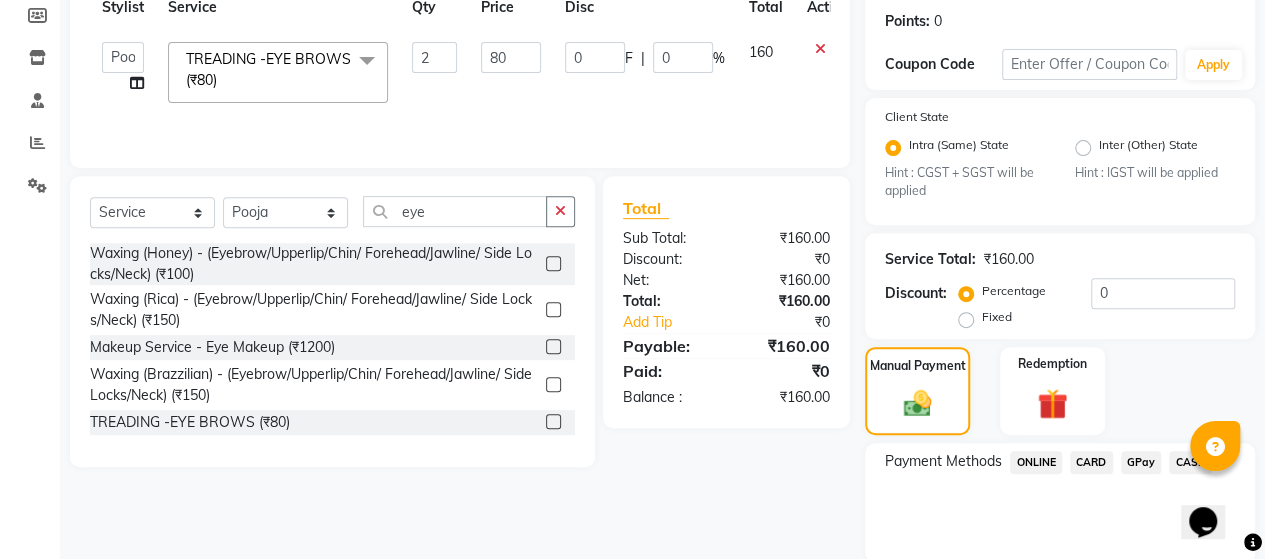 scroll, scrollTop: 374, scrollLeft: 0, axis: vertical 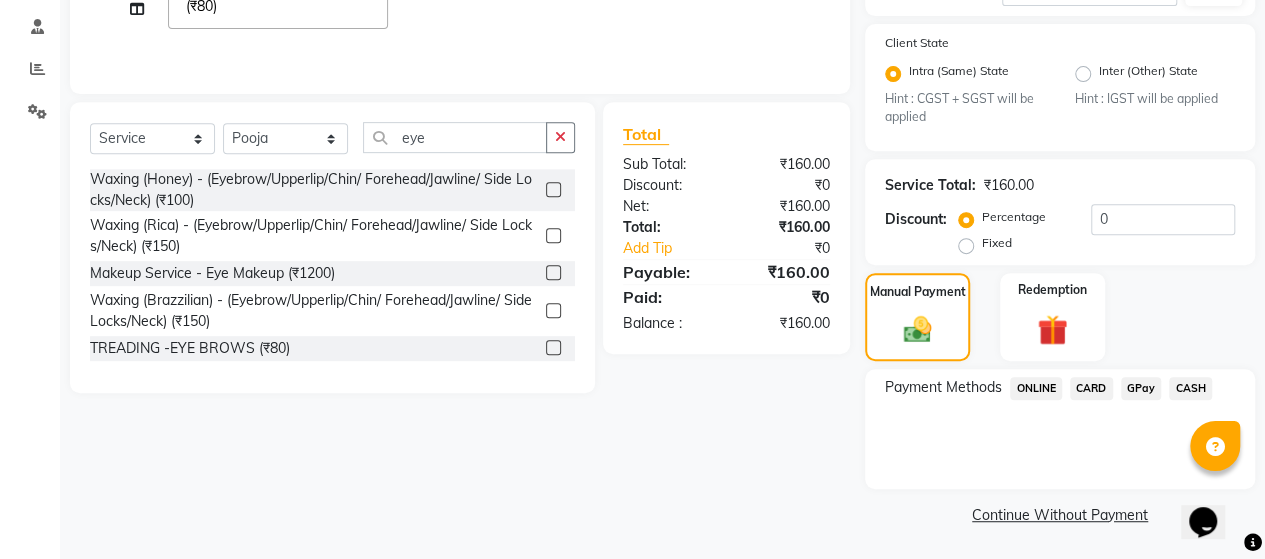 click on "GPay" 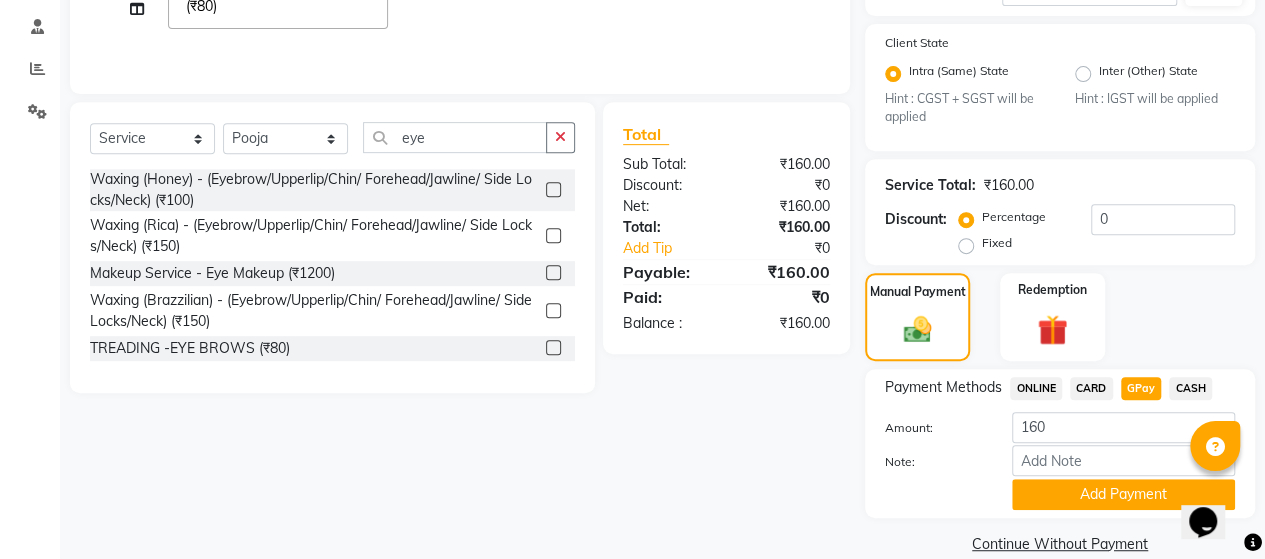 scroll, scrollTop: 402, scrollLeft: 0, axis: vertical 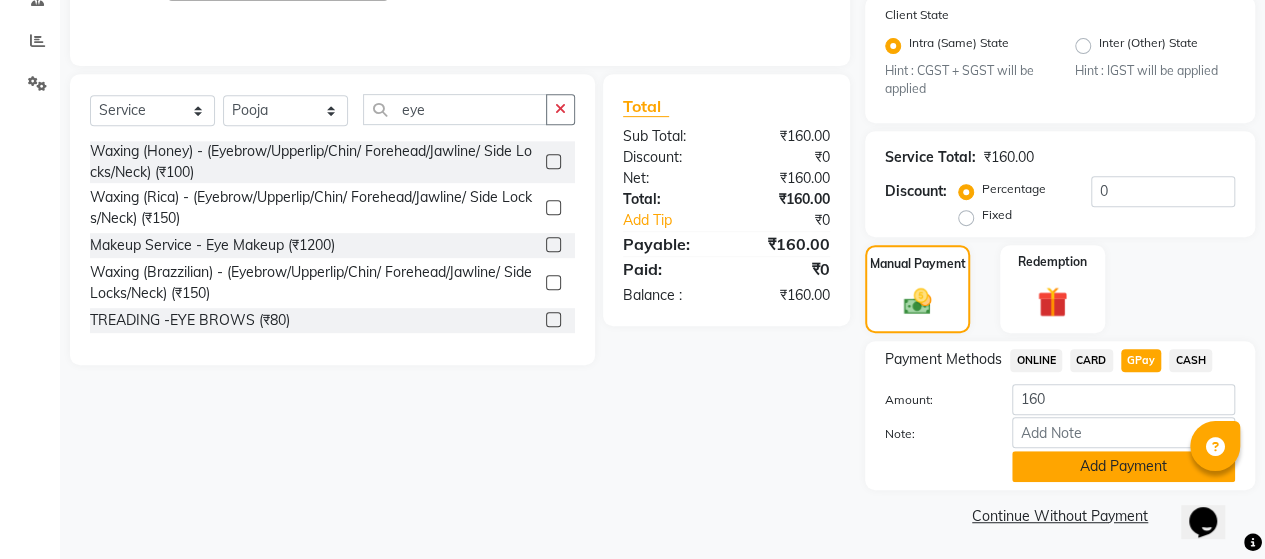 click on "Add Payment" 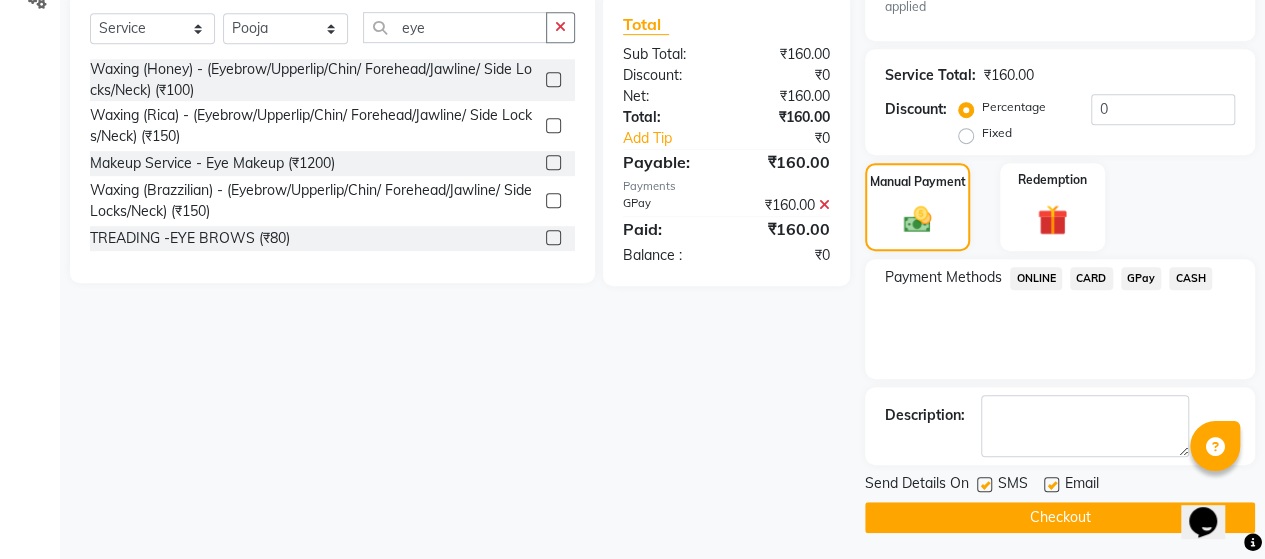 scroll, scrollTop: 485, scrollLeft: 0, axis: vertical 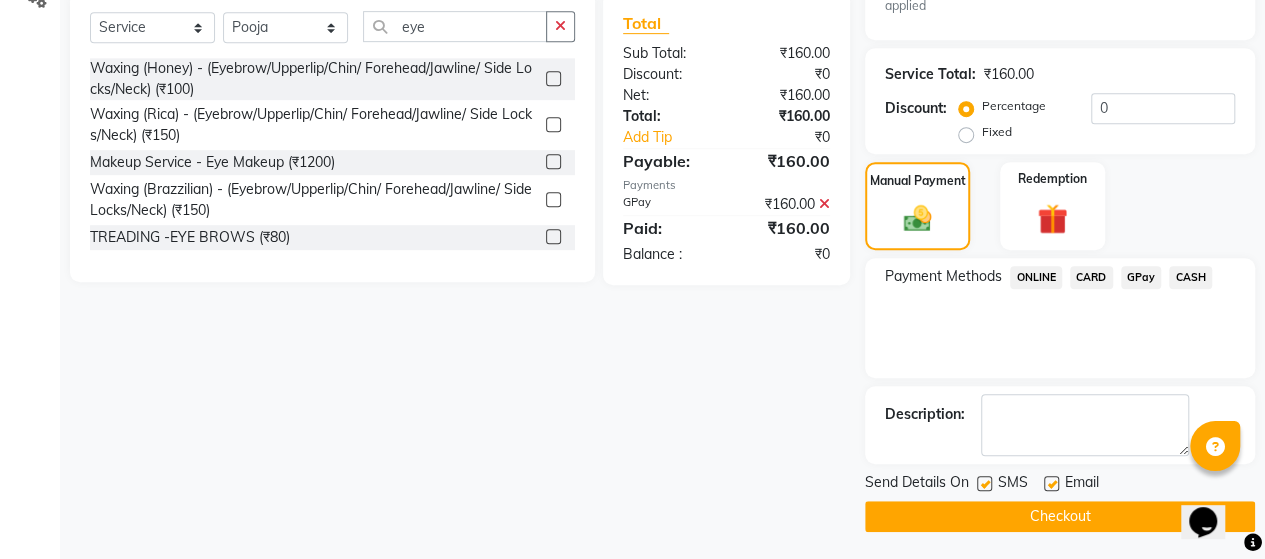 click on "Checkout" 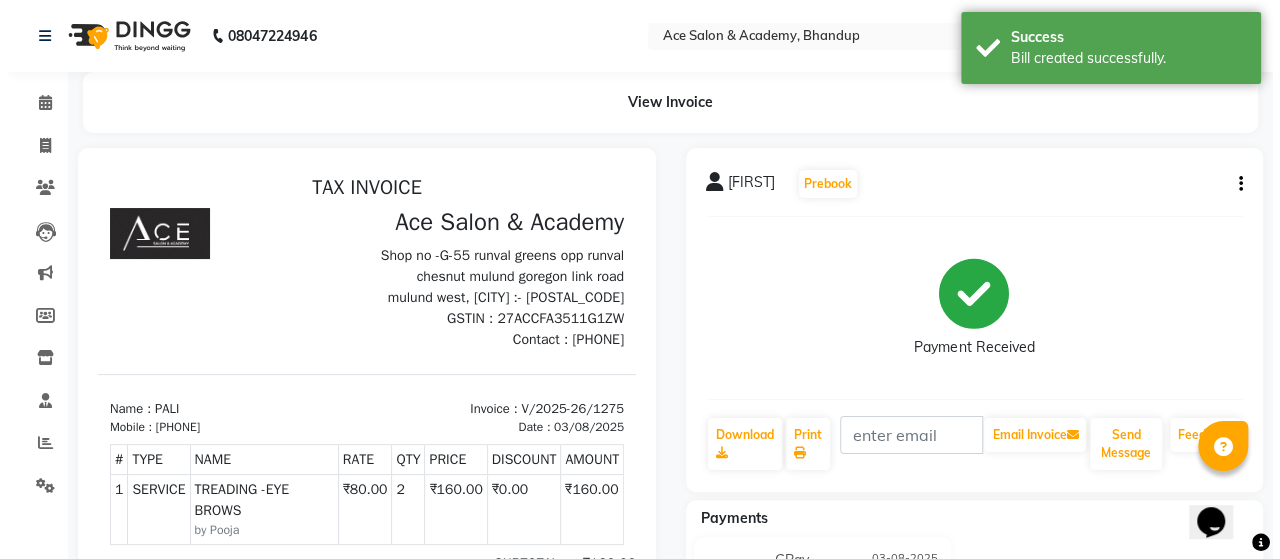 scroll, scrollTop: 0, scrollLeft: 0, axis: both 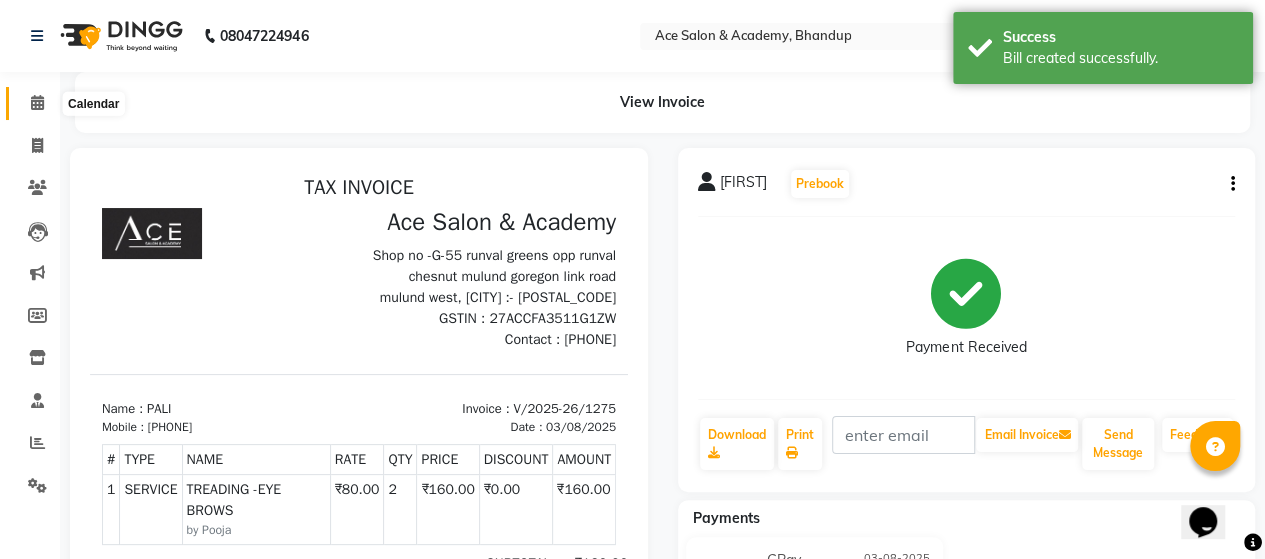 click 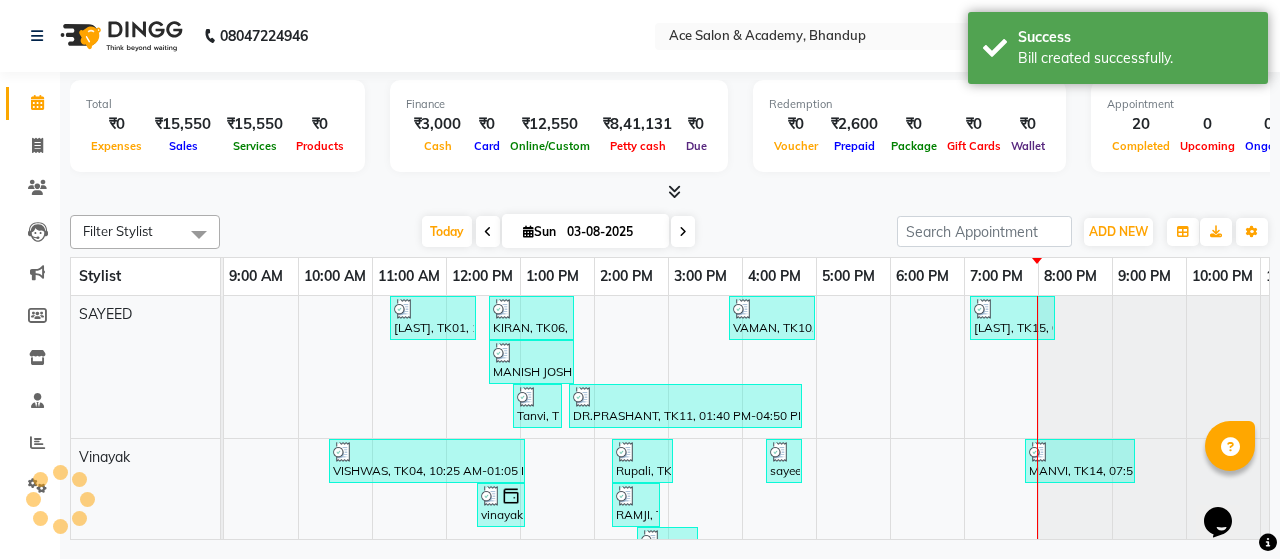 scroll, scrollTop: 0, scrollLeft: 64, axis: horizontal 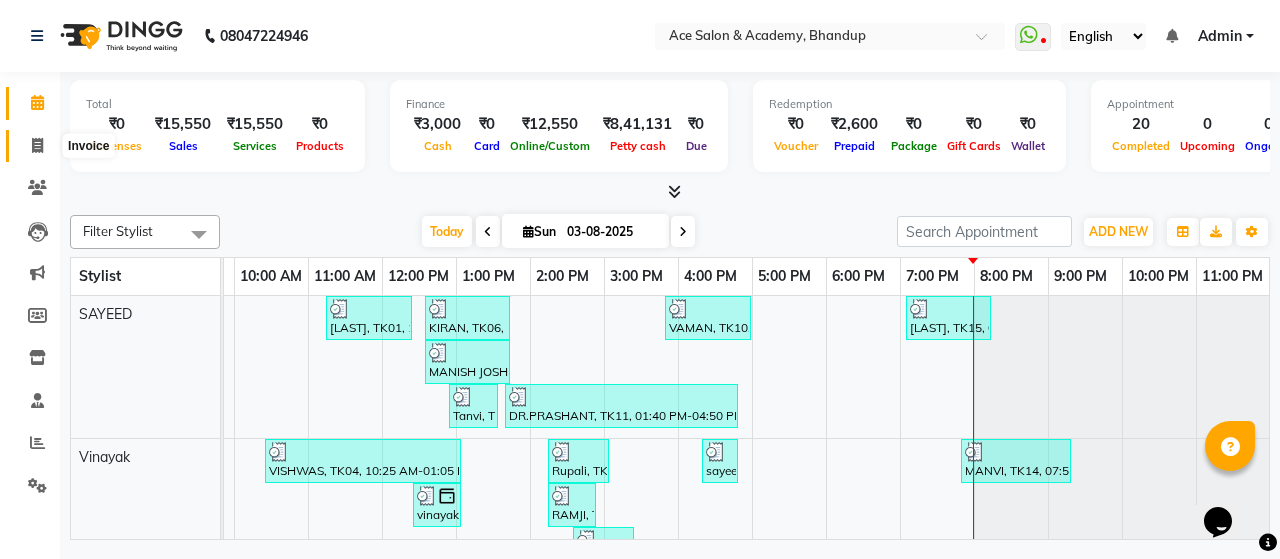 click 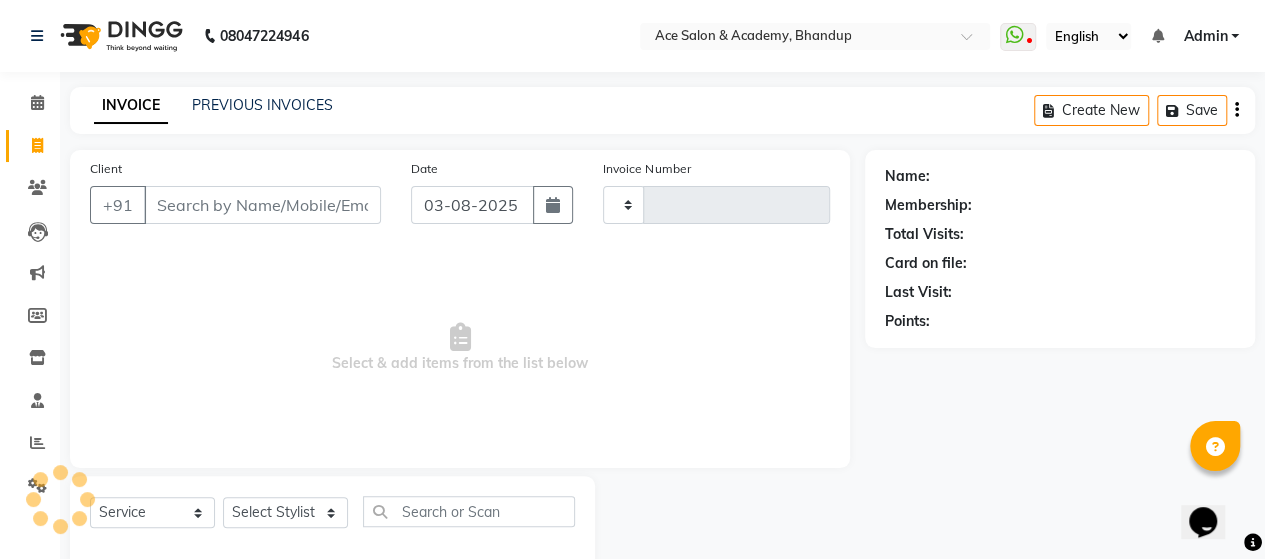 type on "1276" 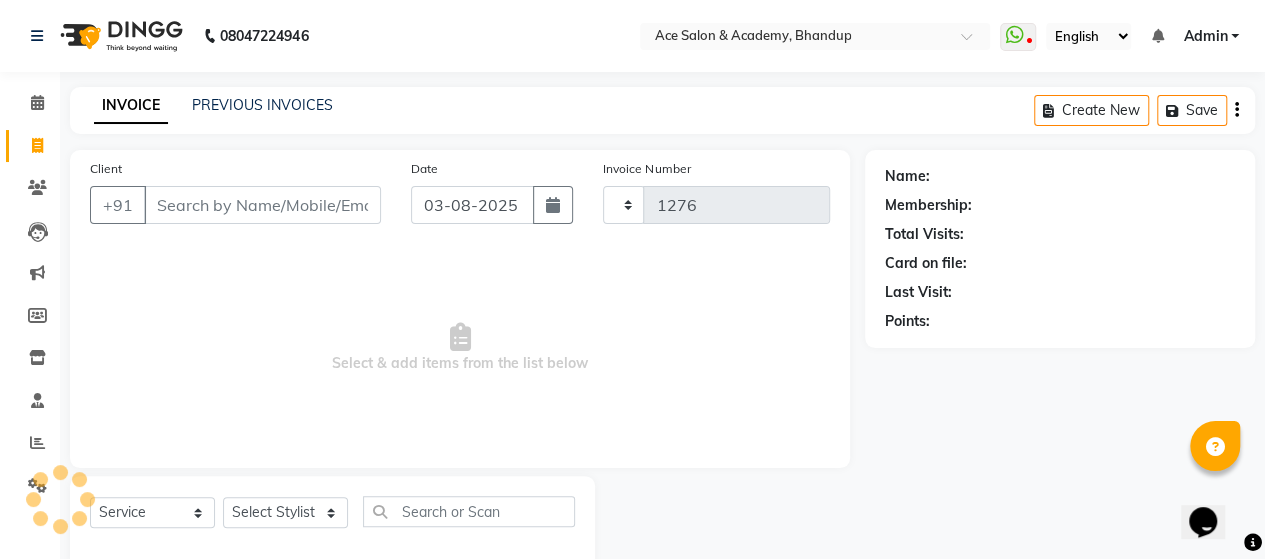 select on "5800" 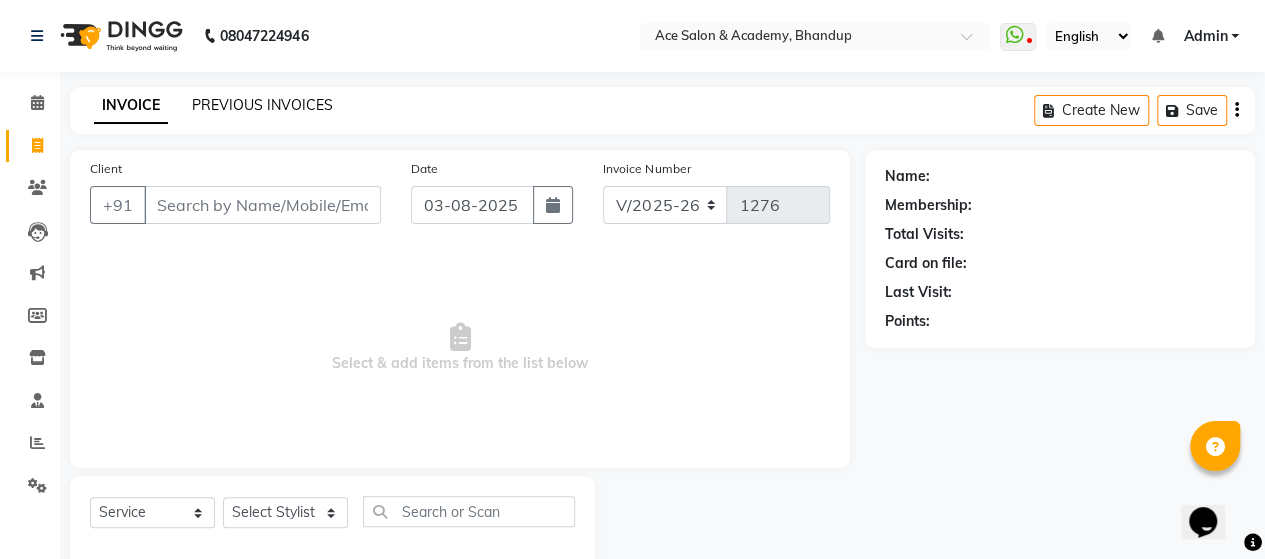 click on "PREVIOUS INVOICES" 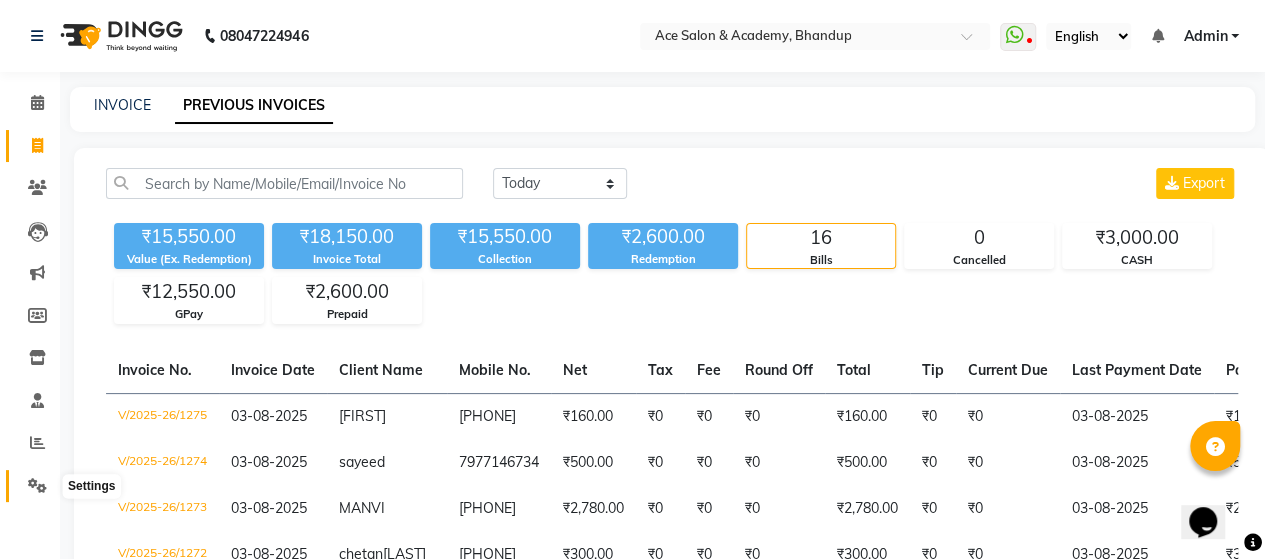 click 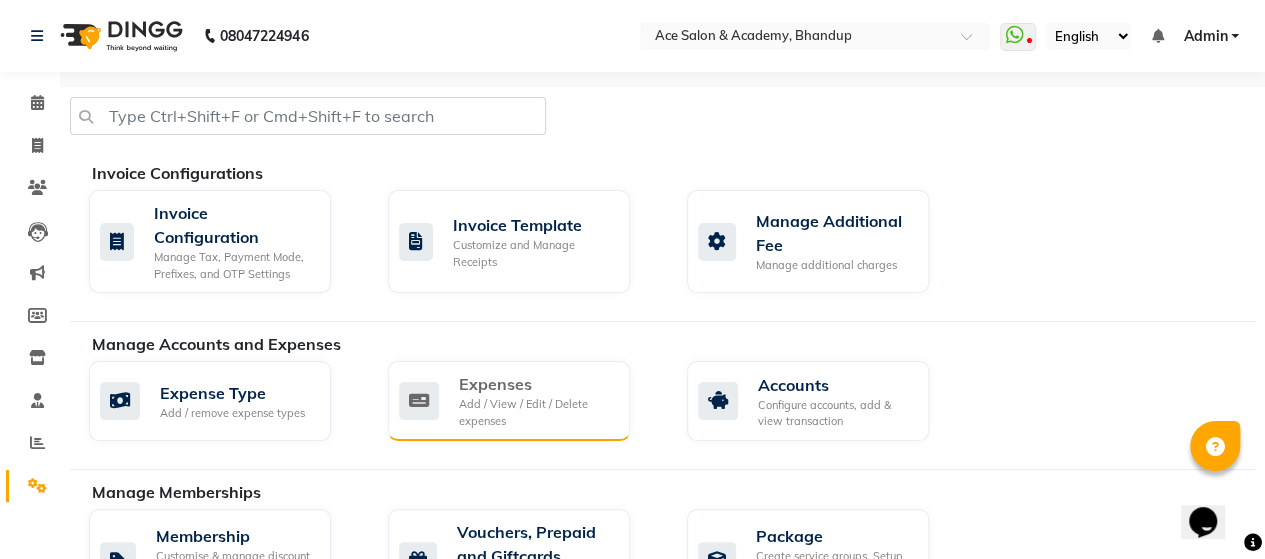 scroll, scrollTop: 200, scrollLeft: 0, axis: vertical 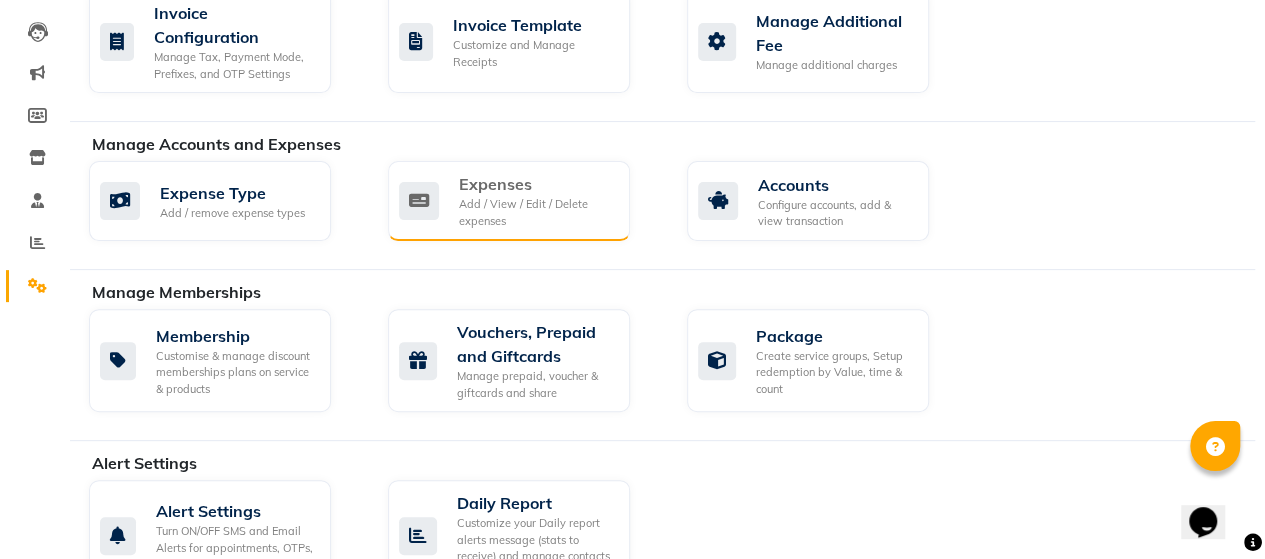click on "Expenses" 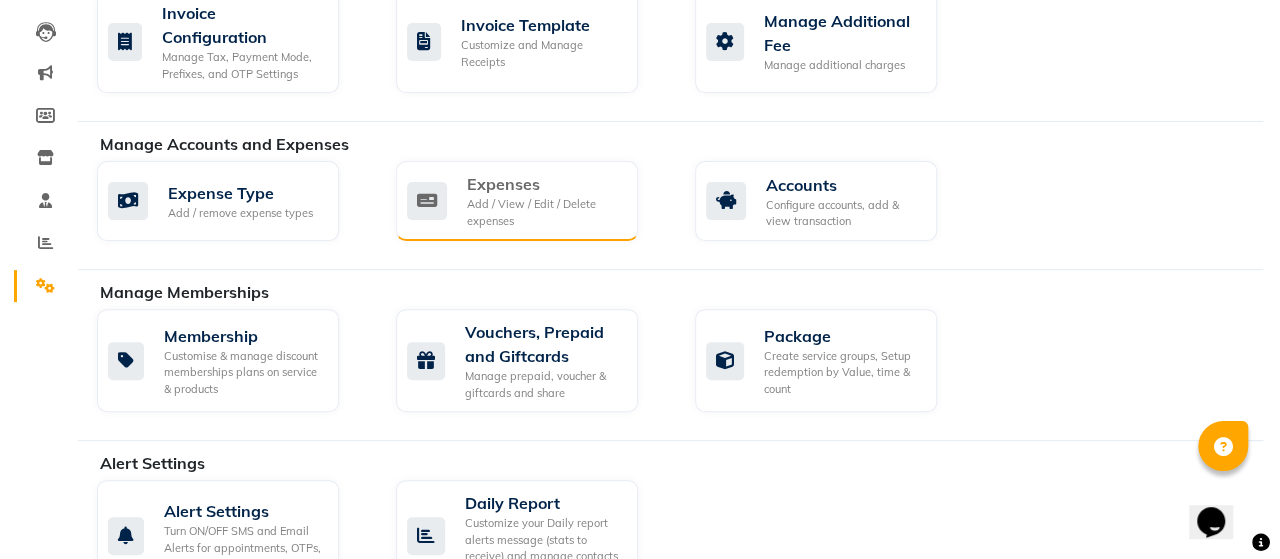 scroll, scrollTop: 0, scrollLeft: 0, axis: both 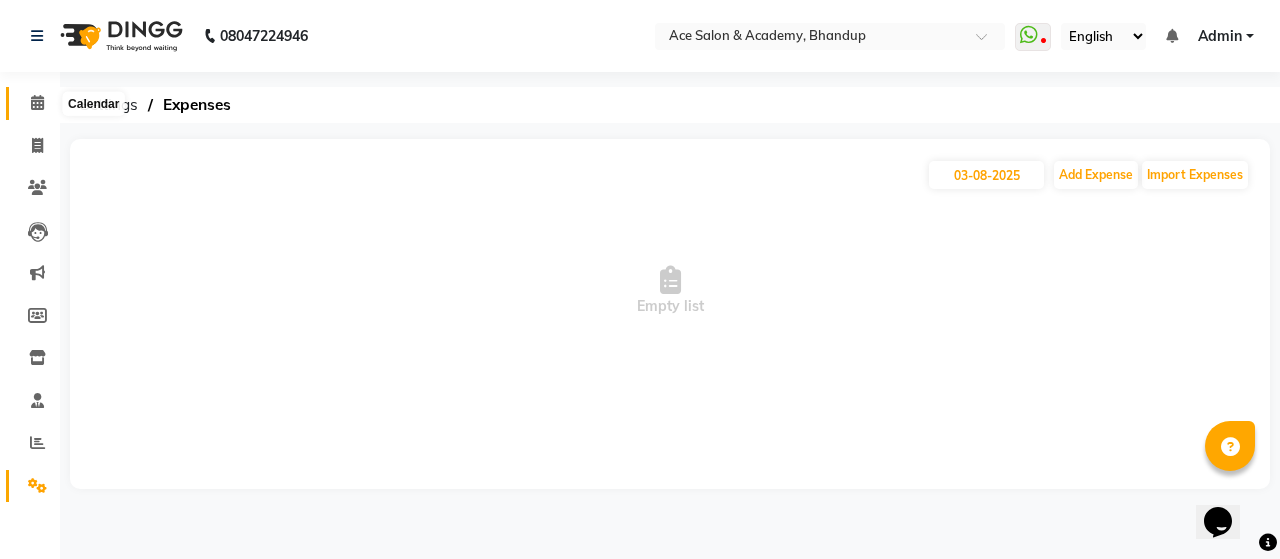 click 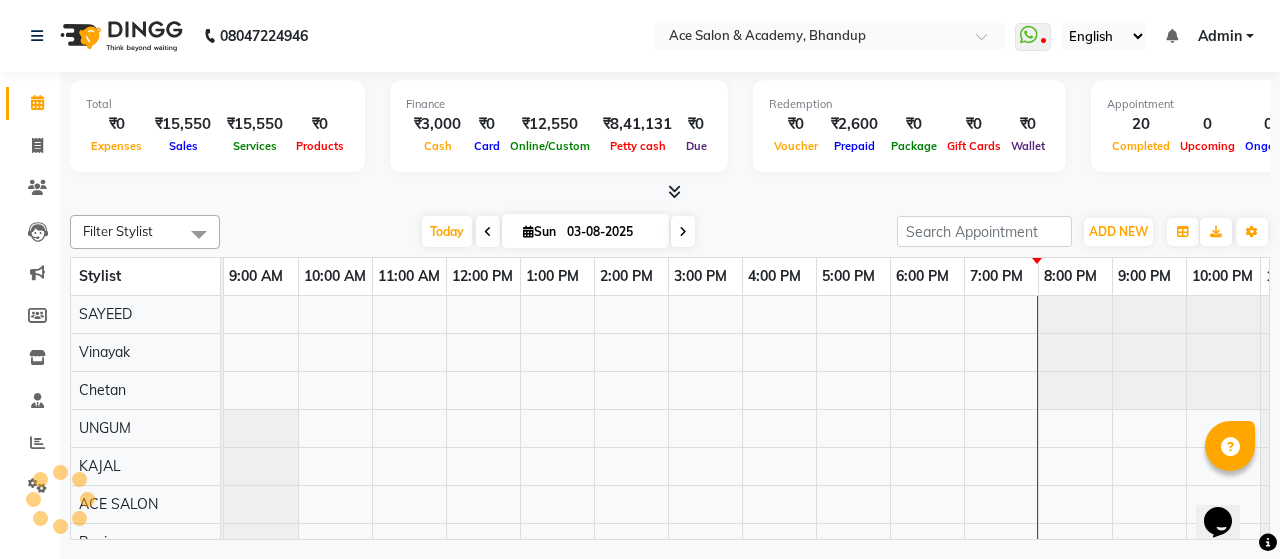 scroll, scrollTop: 0, scrollLeft: 64, axis: horizontal 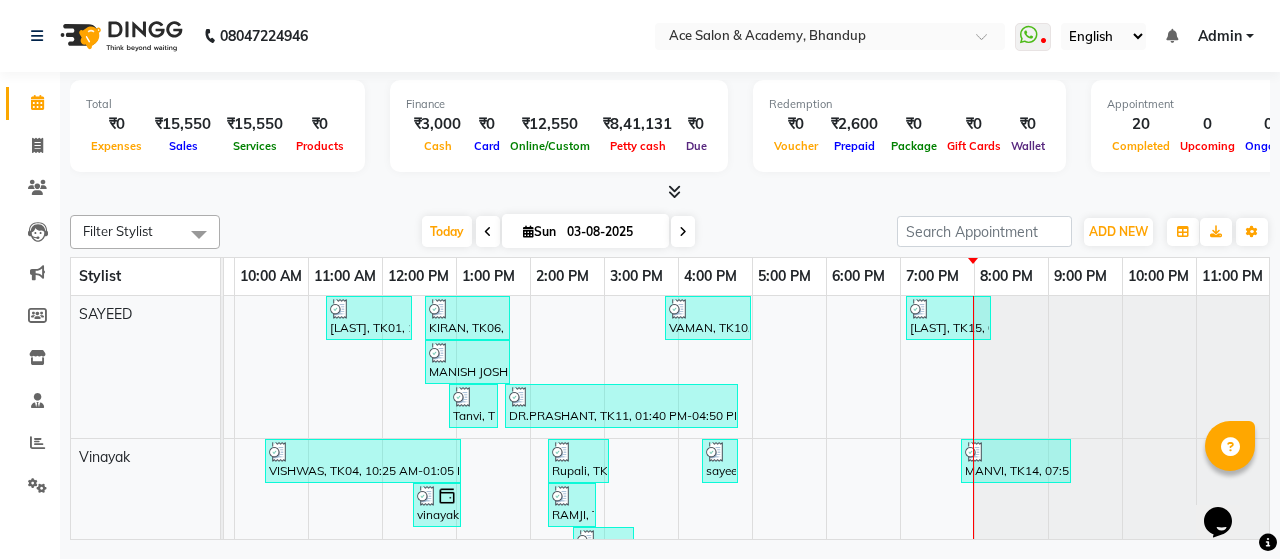 click at bounding box center (670, 192) 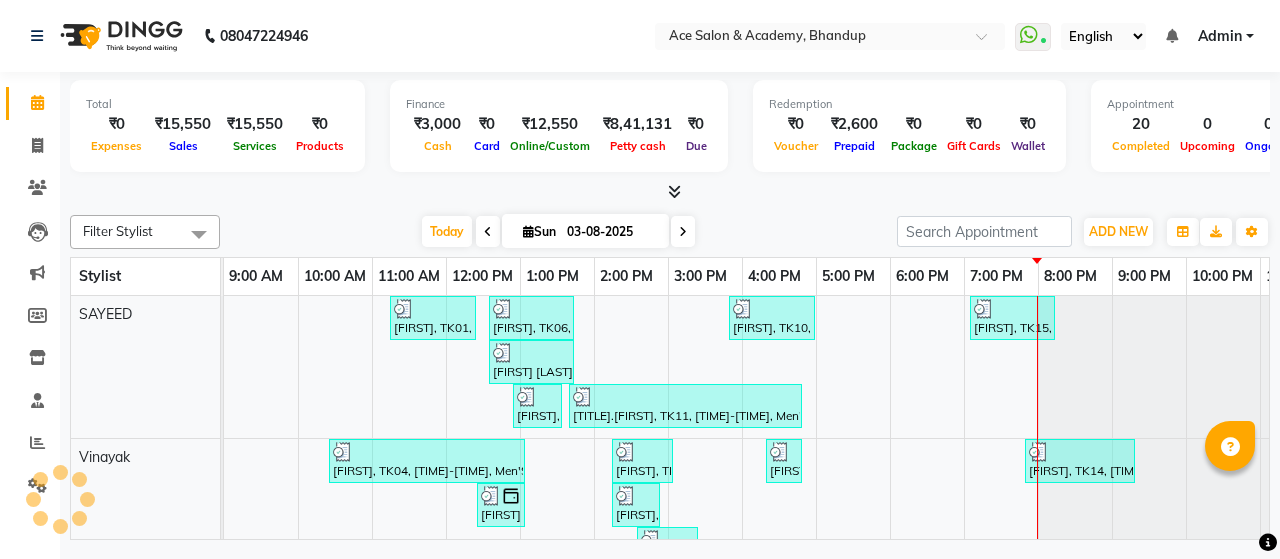 scroll, scrollTop: 0, scrollLeft: 0, axis: both 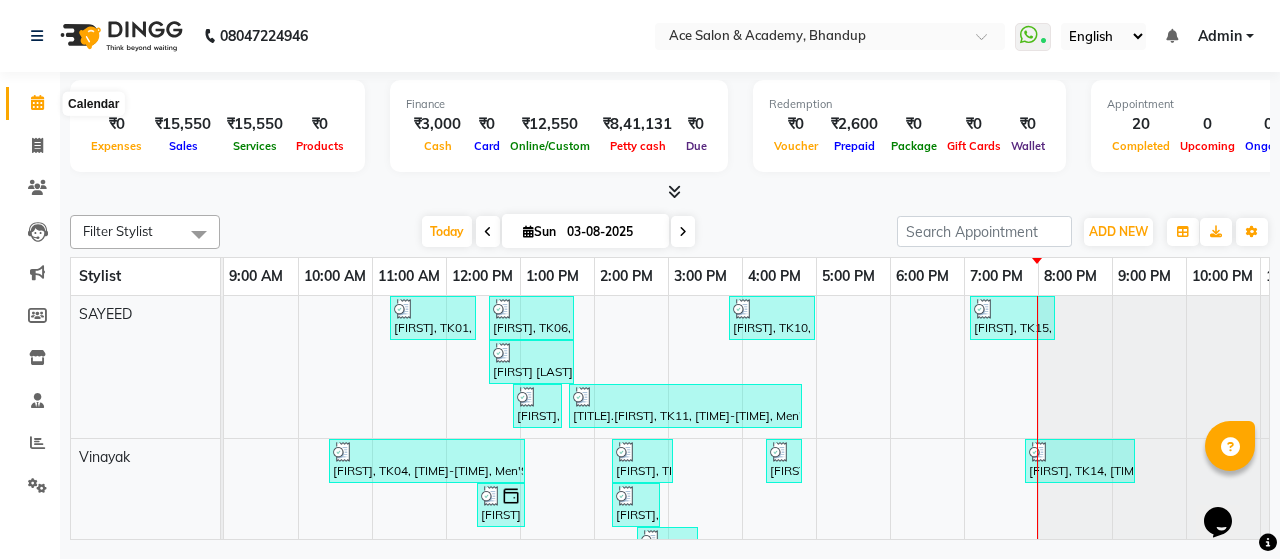 click 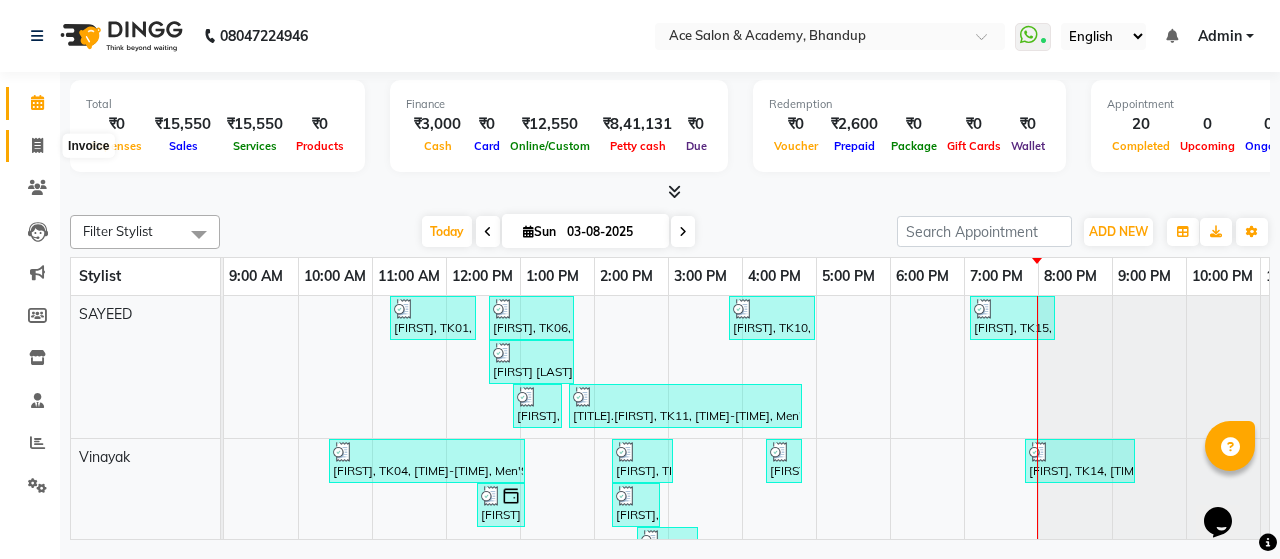 click 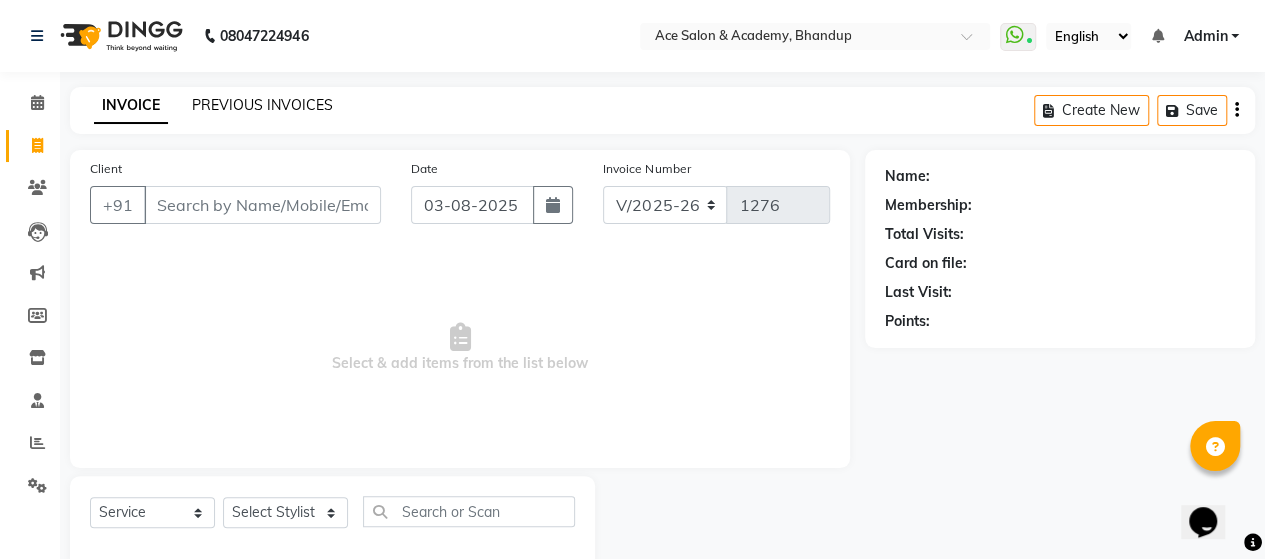 click on "PREVIOUS INVOICES" 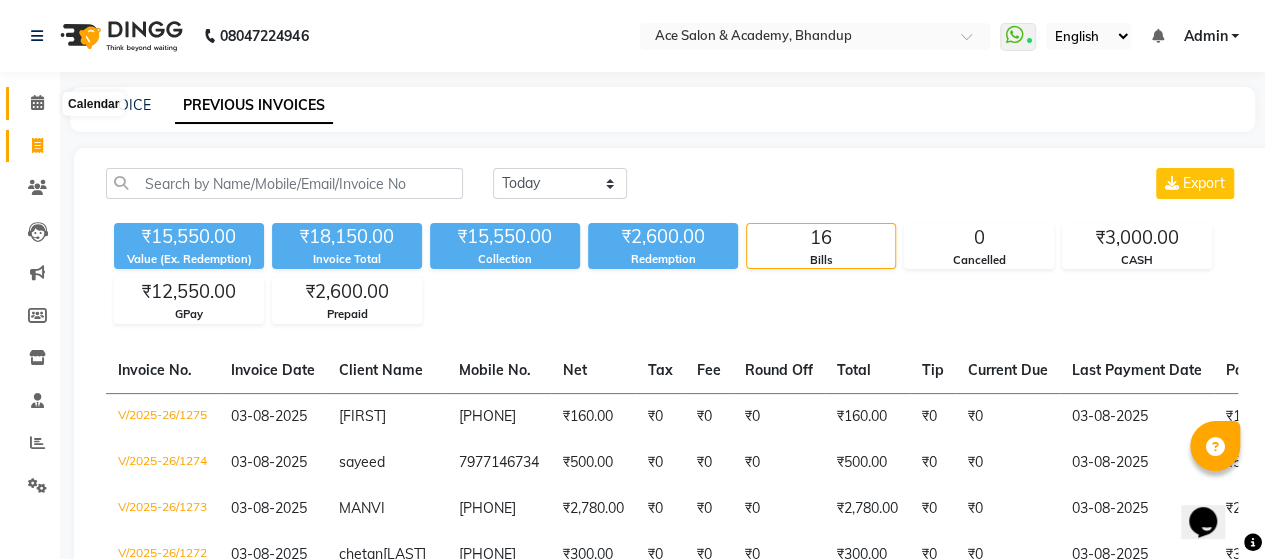 click 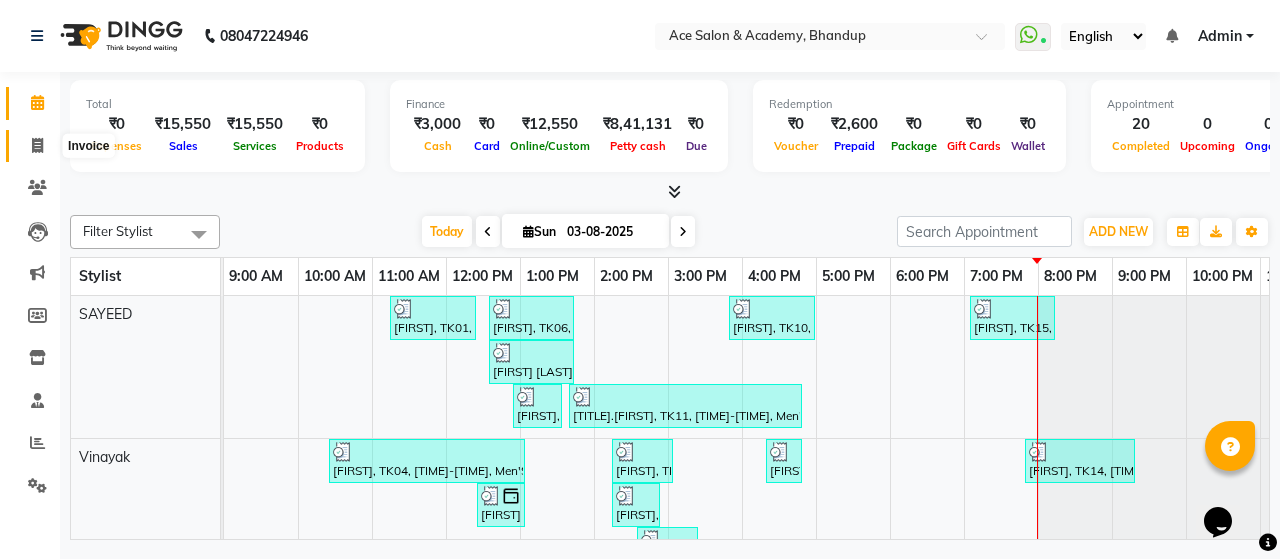 click 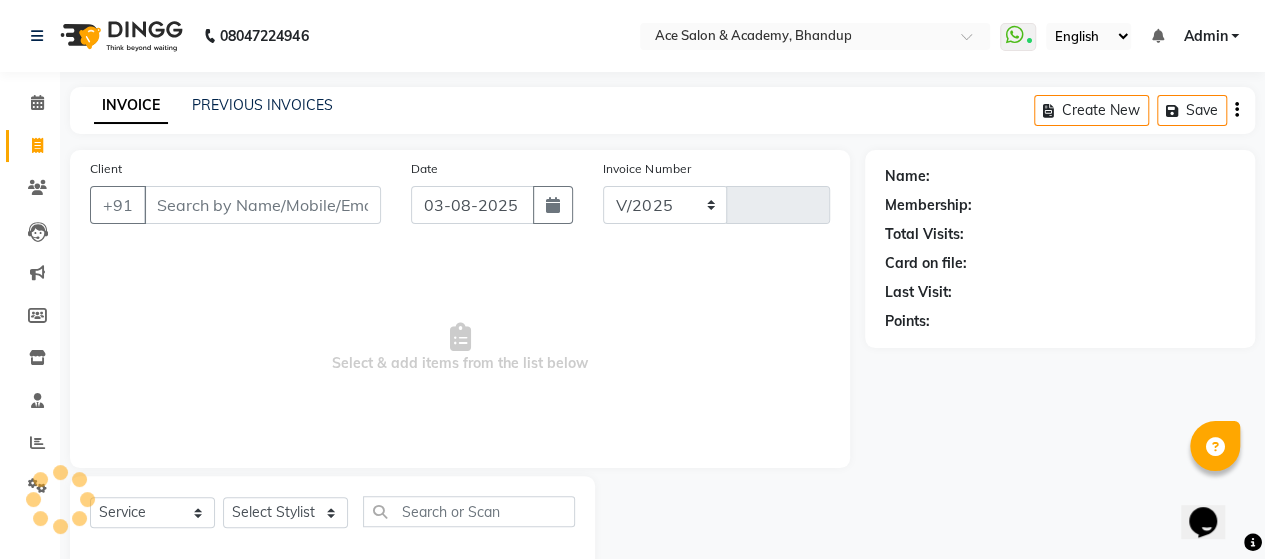 select on "5800" 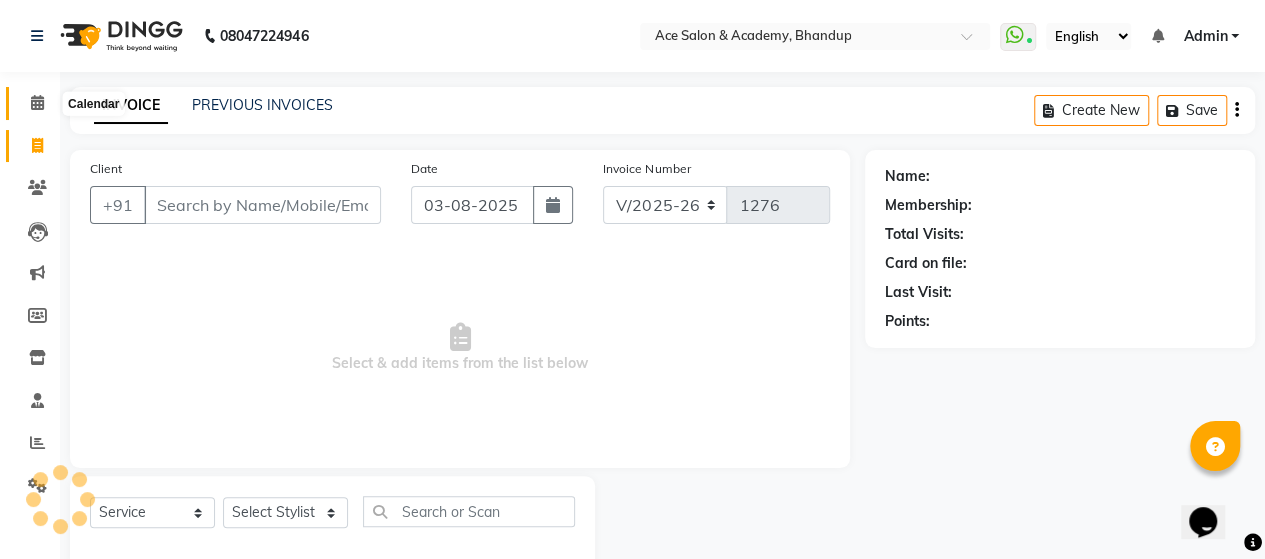 drag, startPoint x: 40, startPoint y: 100, endPoint x: 0, endPoint y: 555, distance: 456.75485 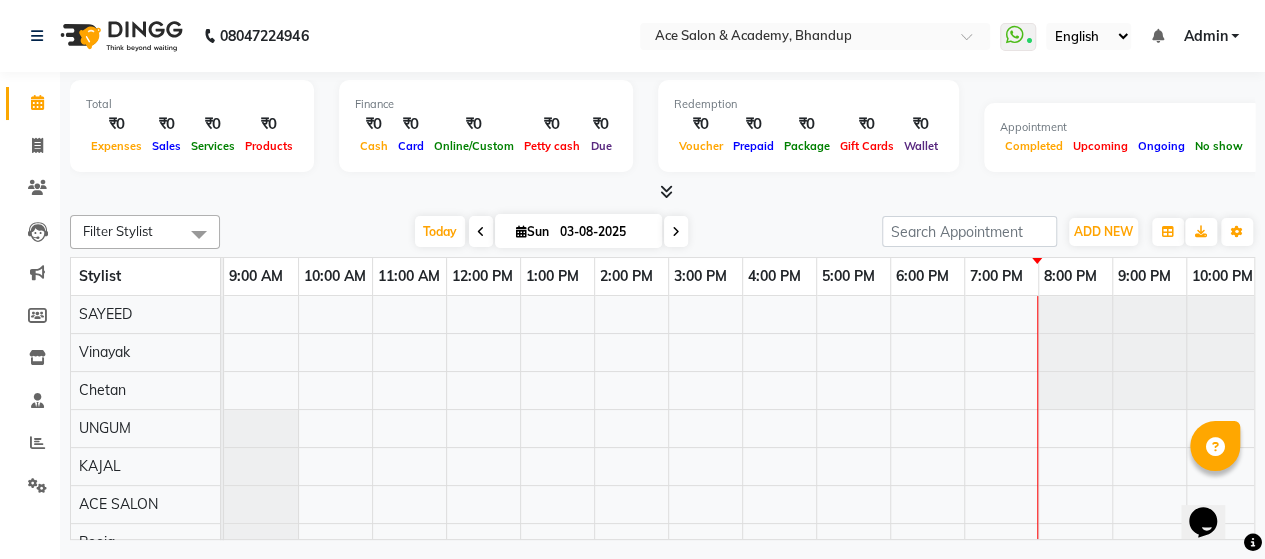 scroll, scrollTop: 0, scrollLeft: 0, axis: both 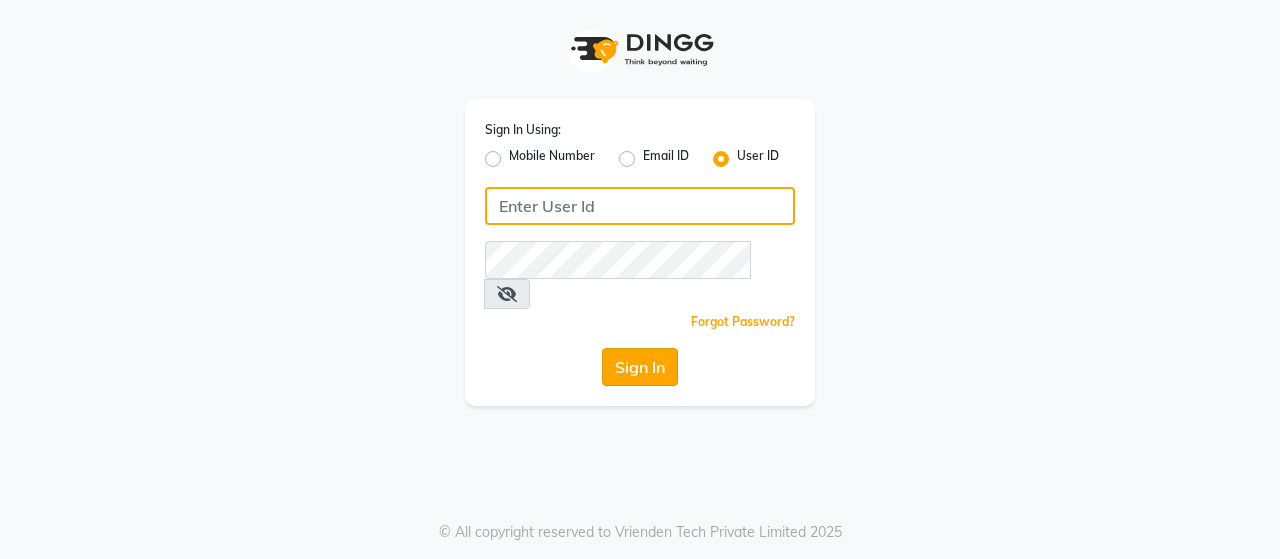 type on "ACE" 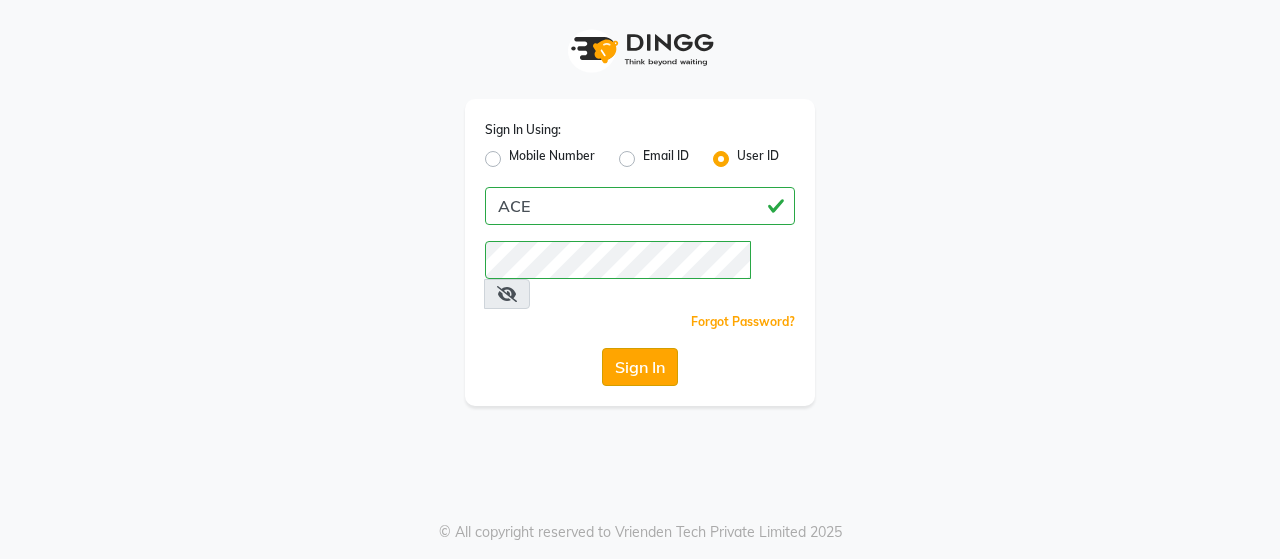 click on "Sign In" 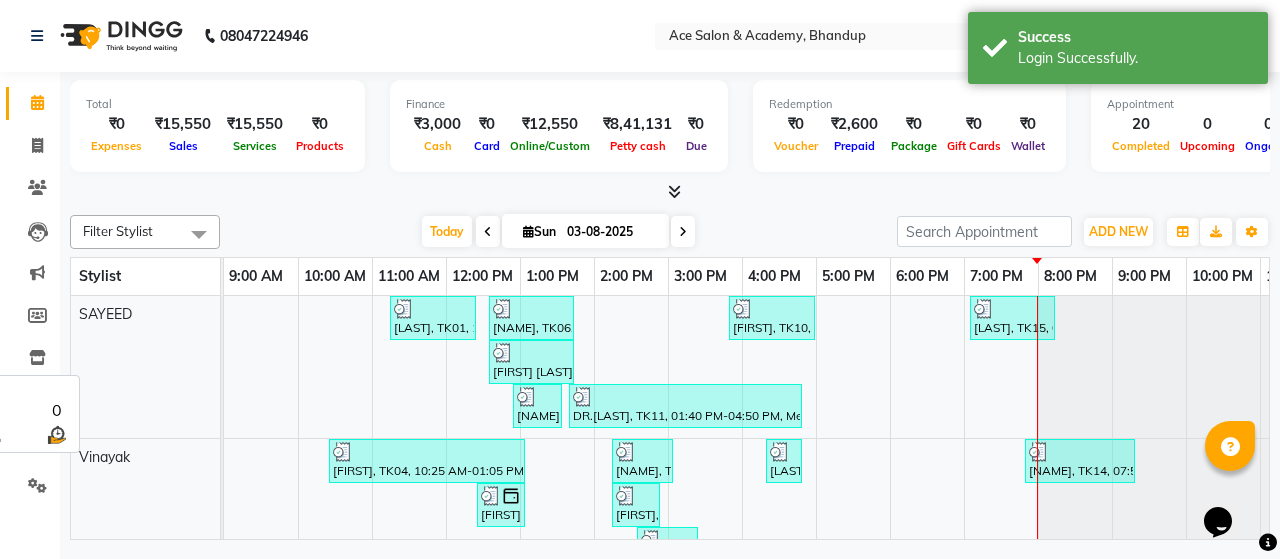 scroll, scrollTop: 0, scrollLeft: 0, axis: both 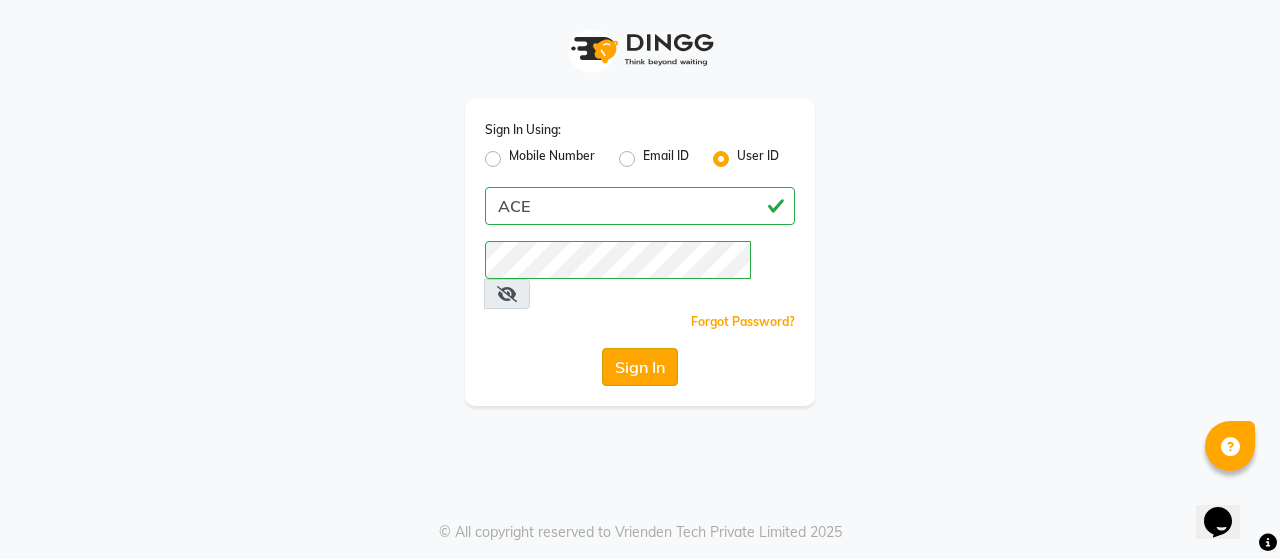 click on "Sign In" 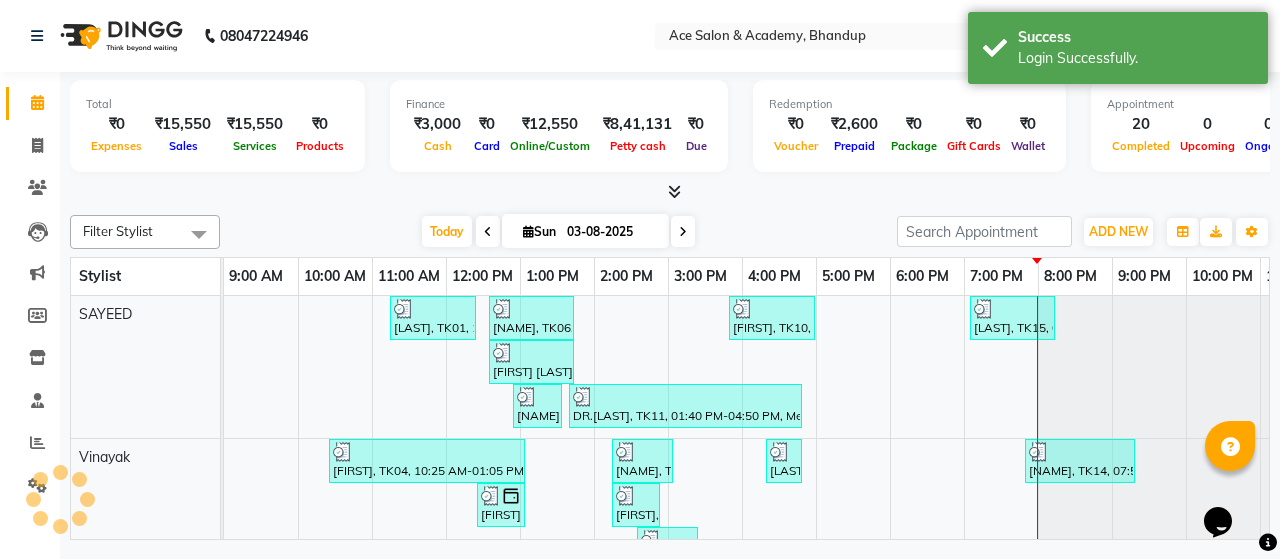 scroll, scrollTop: 0, scrollLeft: 0, axis: both 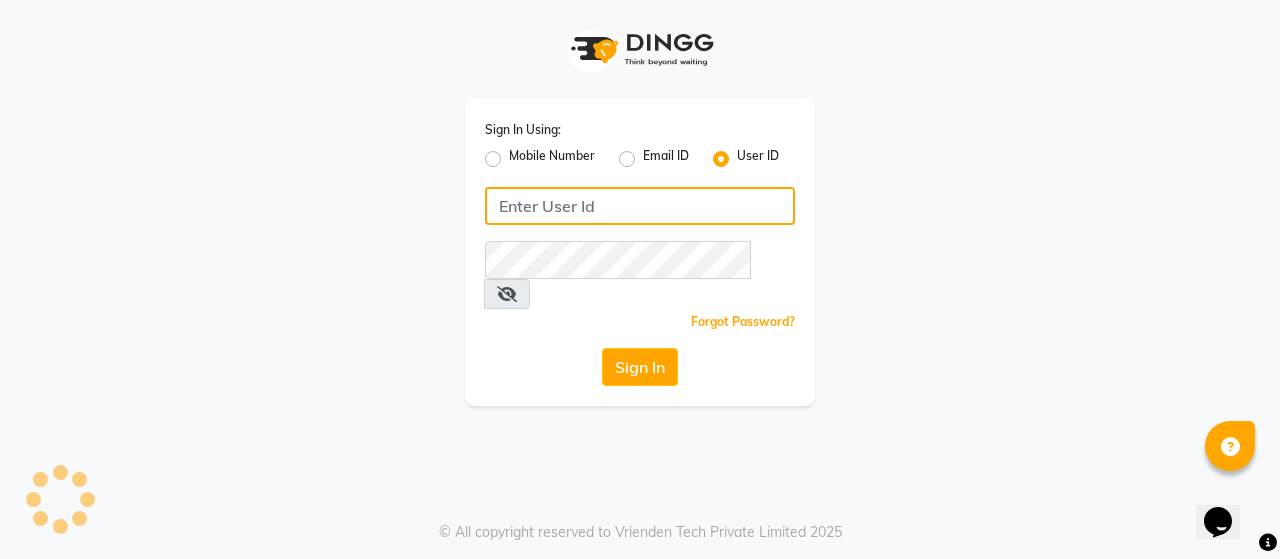 type on "ACE" 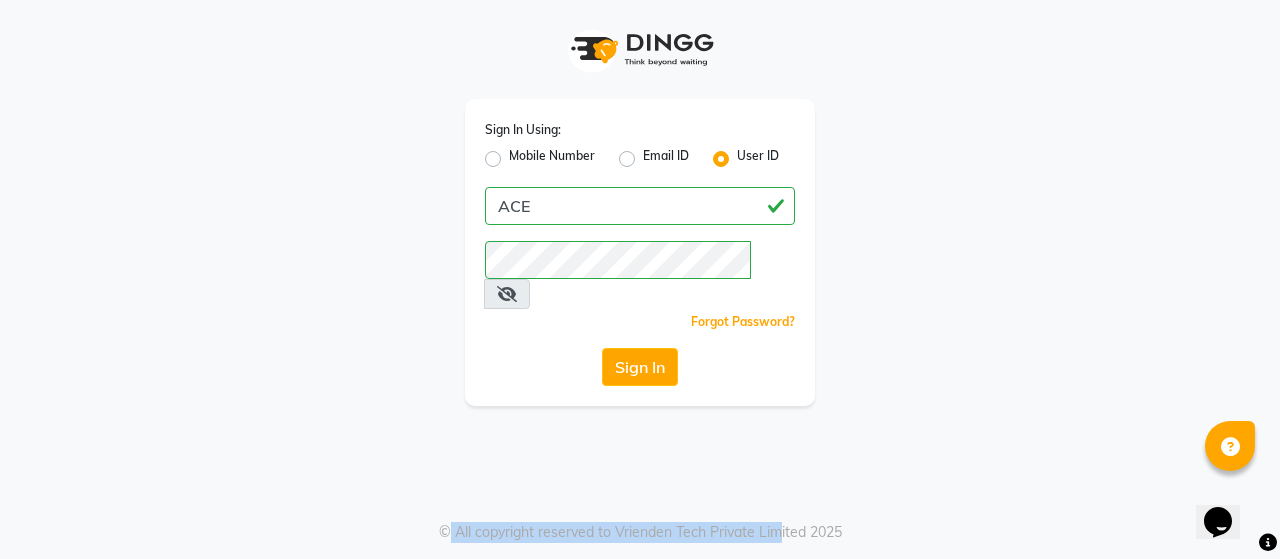 click on "Sign In Using: Mobile Number Email ID User ID ACE Remember me Forgot Password? Sign In © All copyright reserved to Vrienden Tech Private Limited 2025" at bounding box center [640, 279] 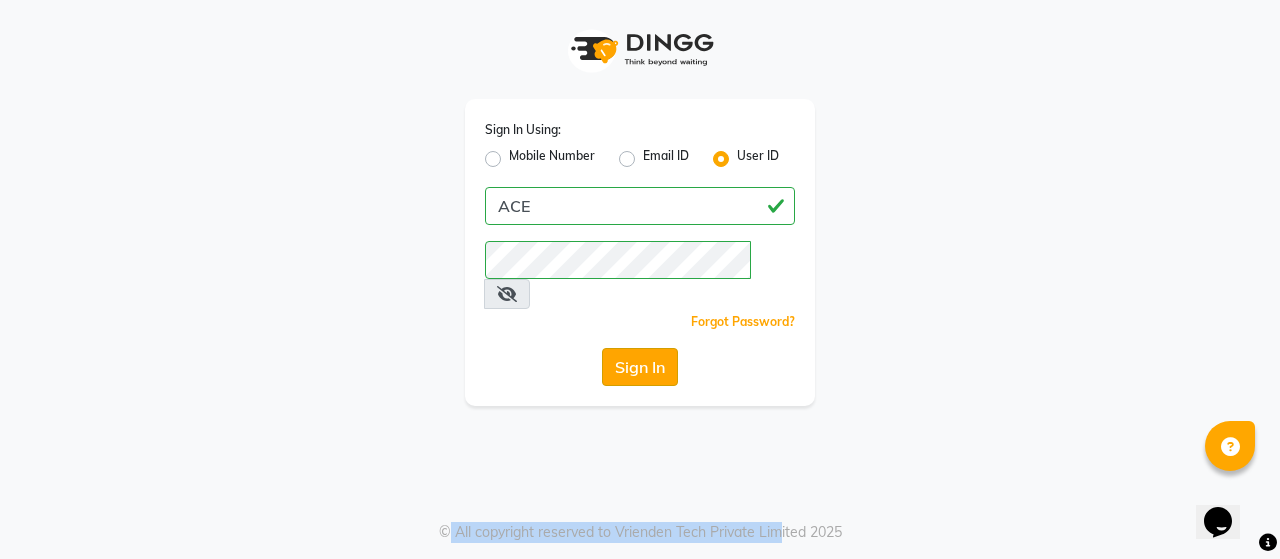 click on "Sign In" 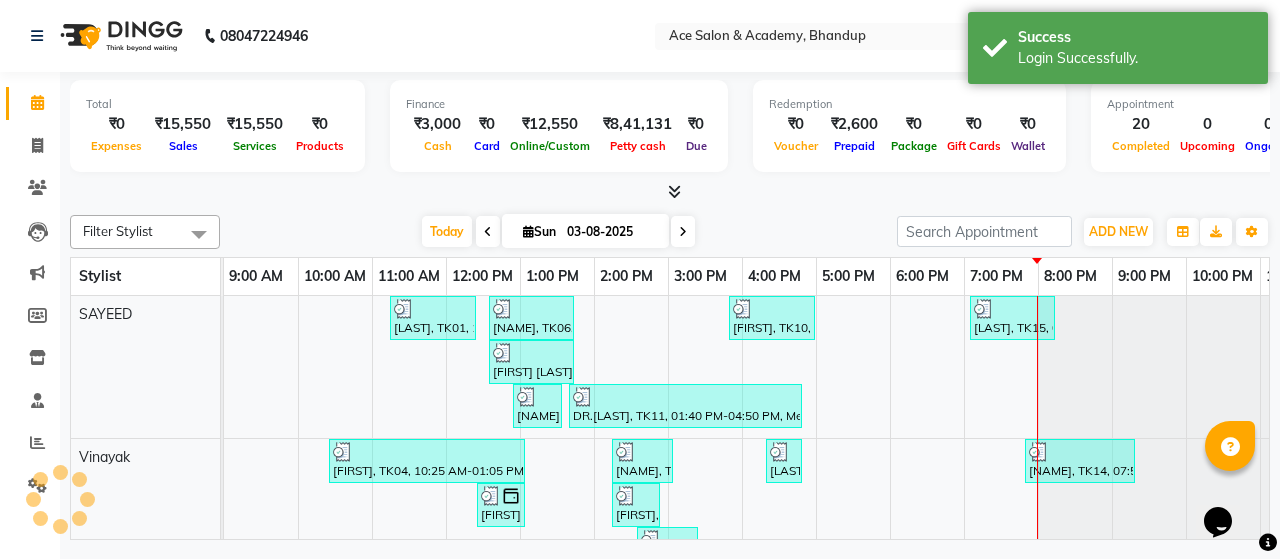 scroll, scrollTop: 0, scrollLeft: 0, axis: both 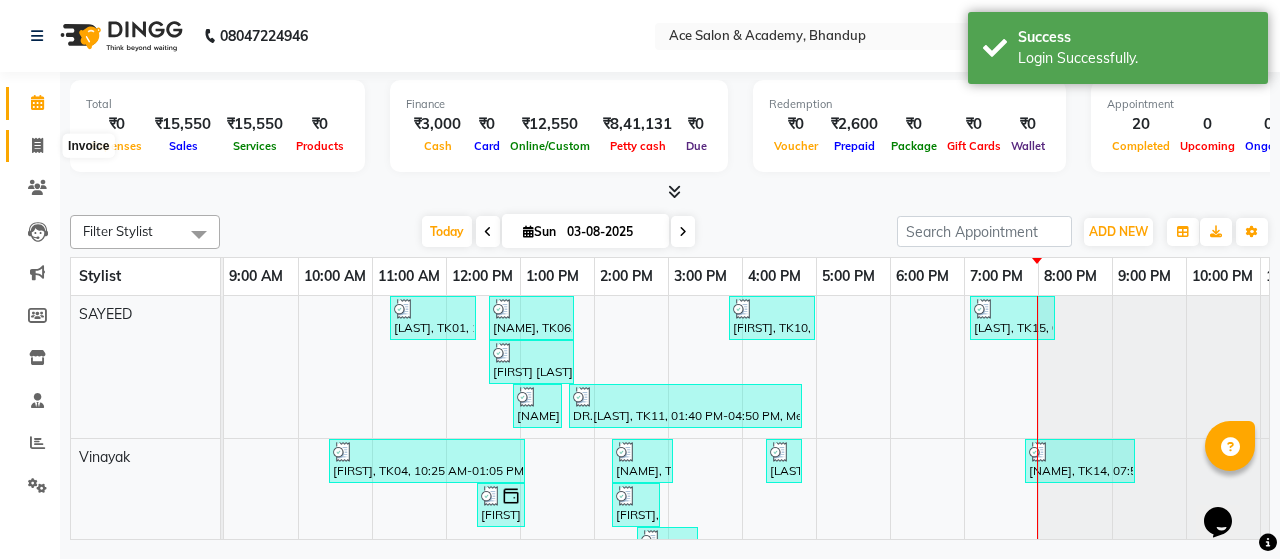 click 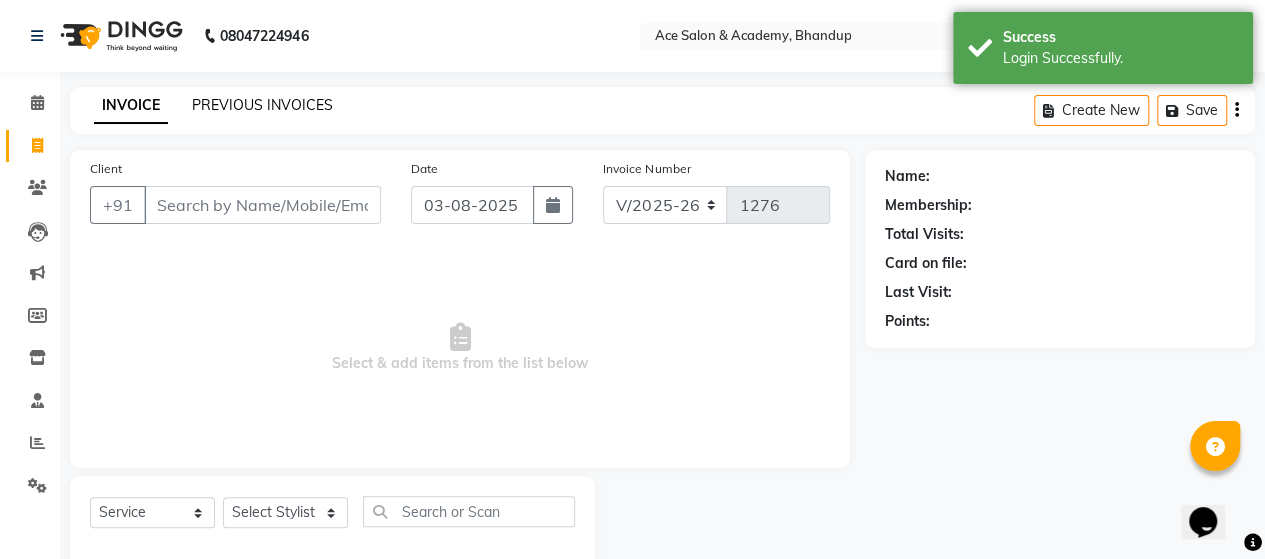 click on "PREVIOUS INVOICES" 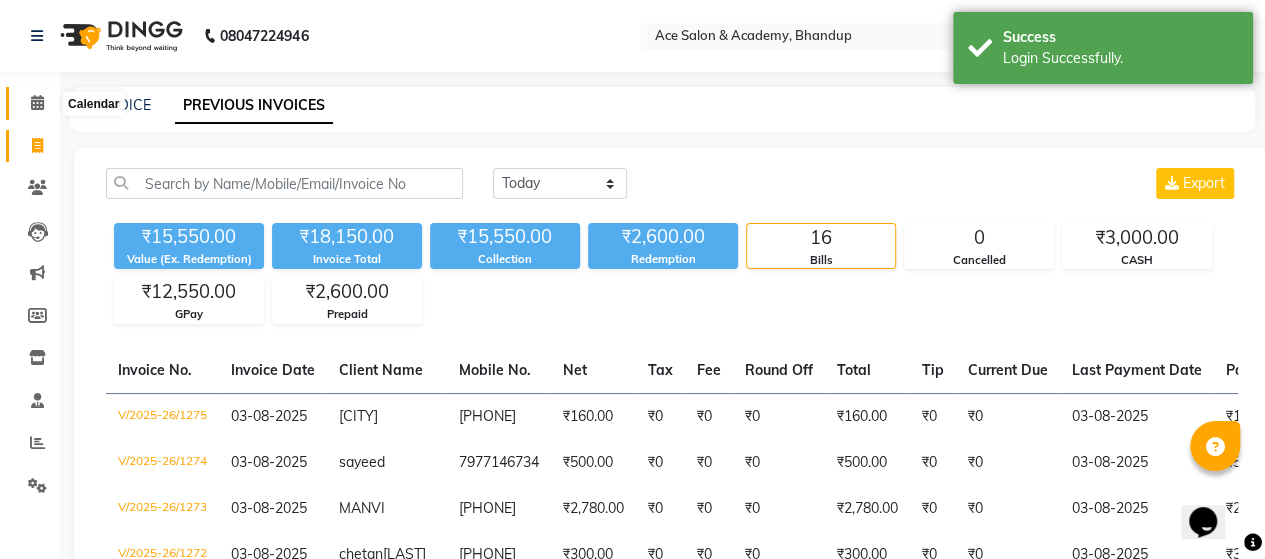 click 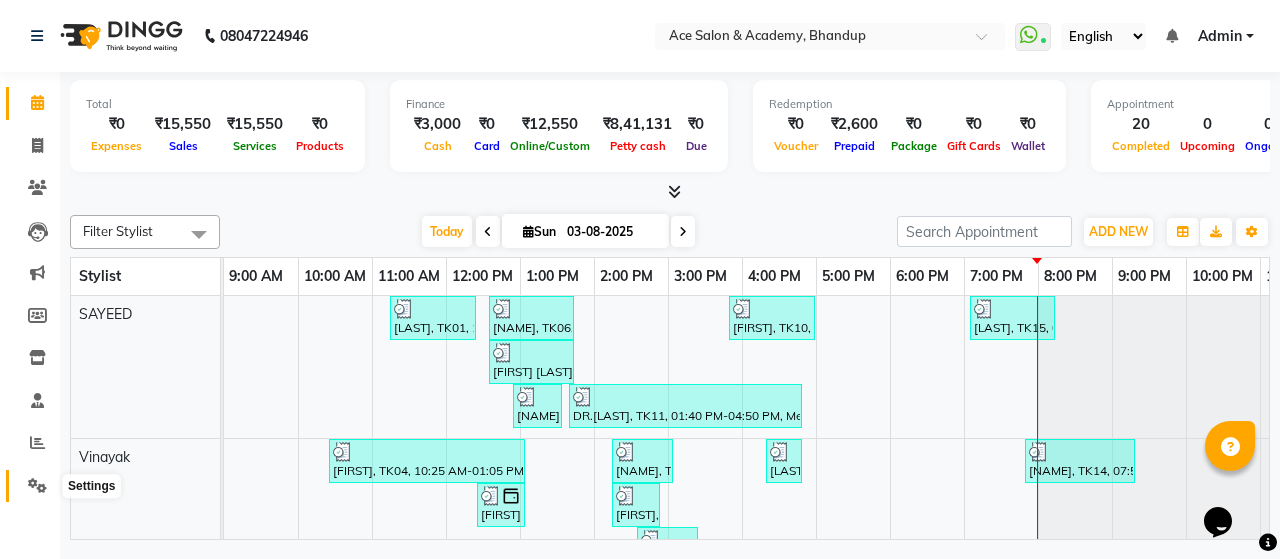 click 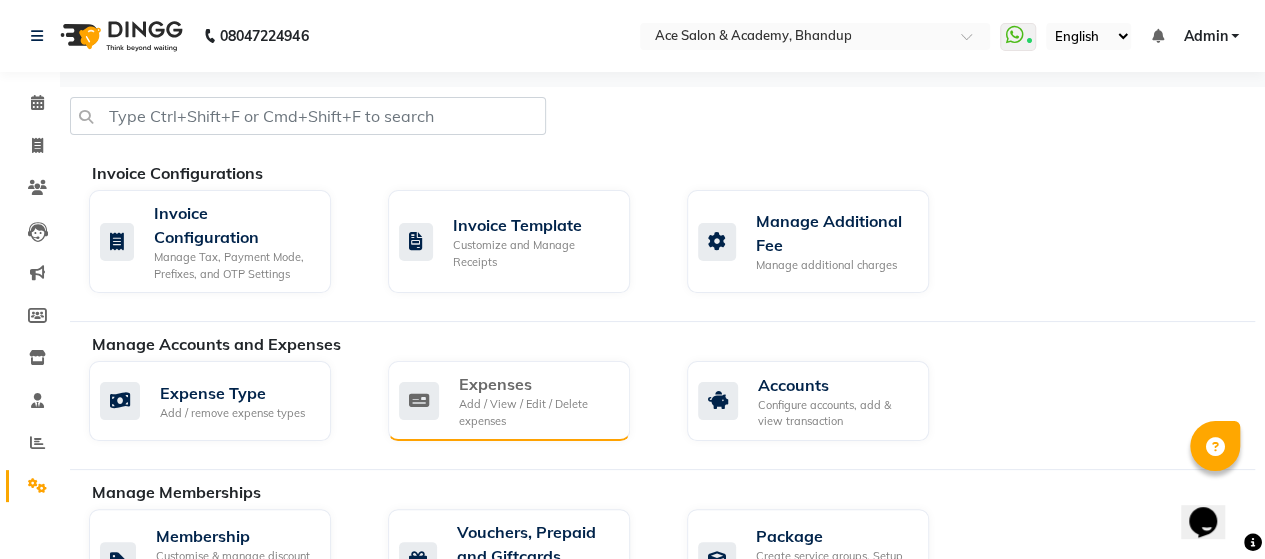 click on "Manage Accounts and Expenses   Expense Type Add / remove expense types  Expenses Add / View / Edit / Delete expenses  Accounts Configure accounts, add & view transaction" 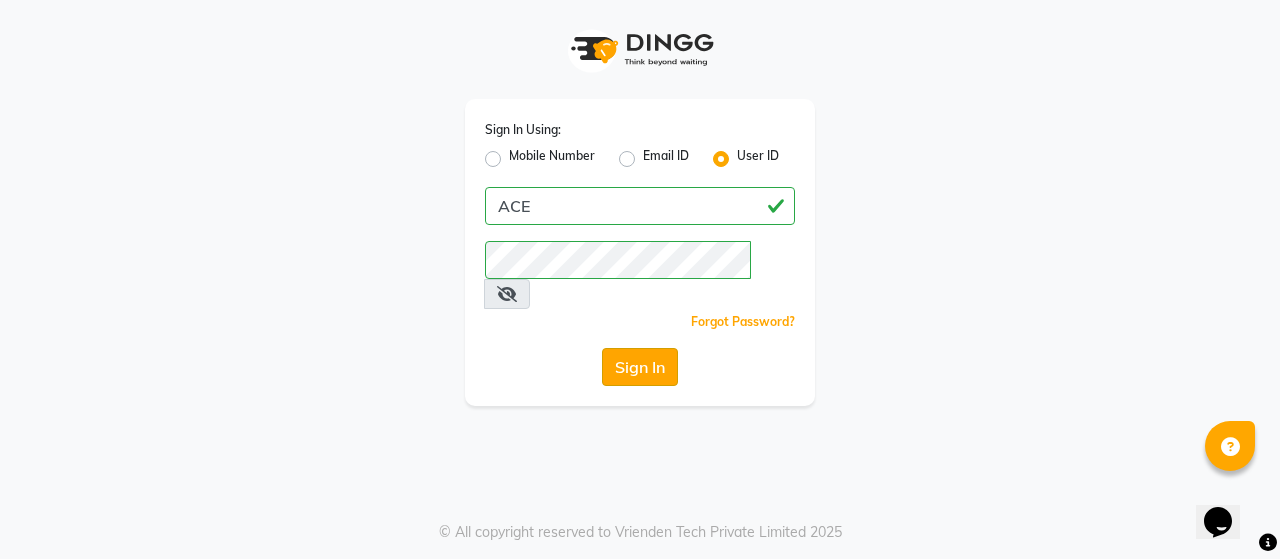 click on "Sign In" 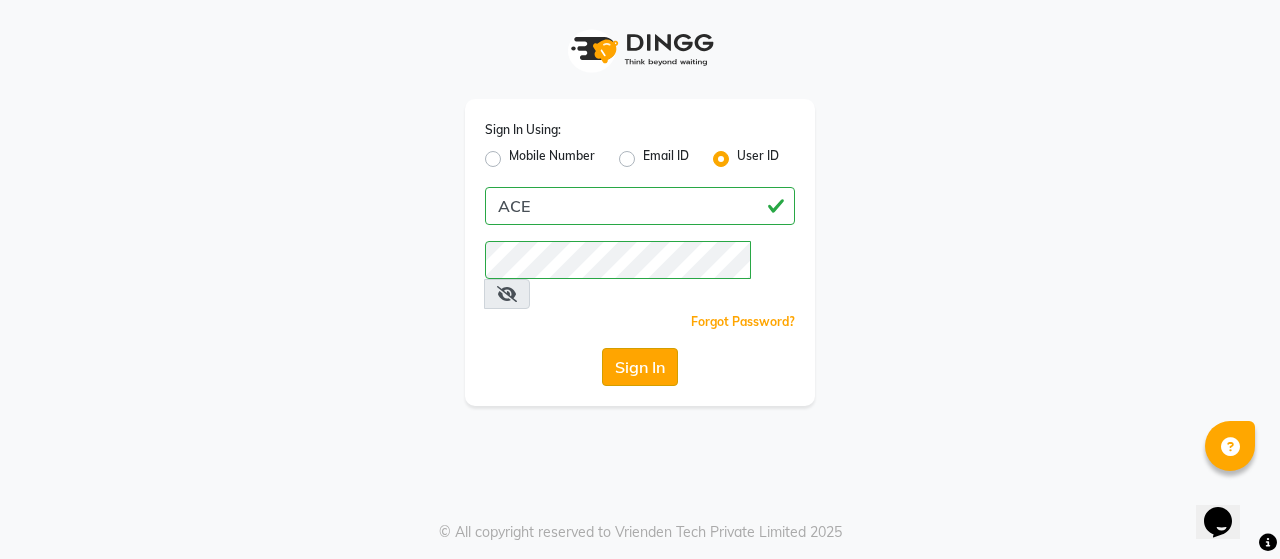 click on "Sign In" 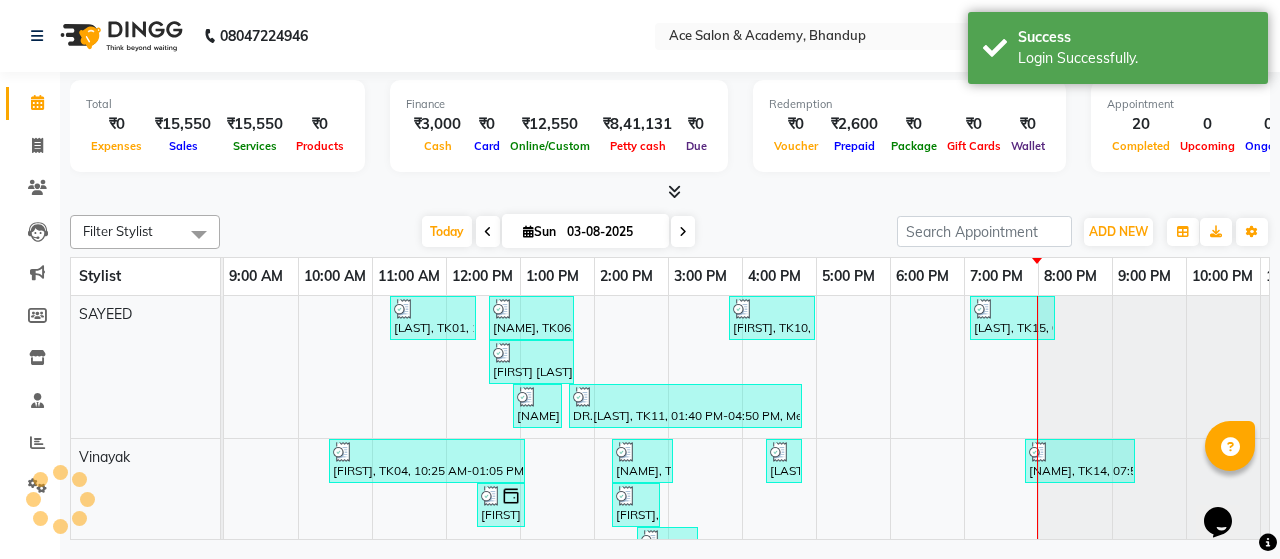 scroll, scrollTop: 0, scrollLeft: 0, axis: both 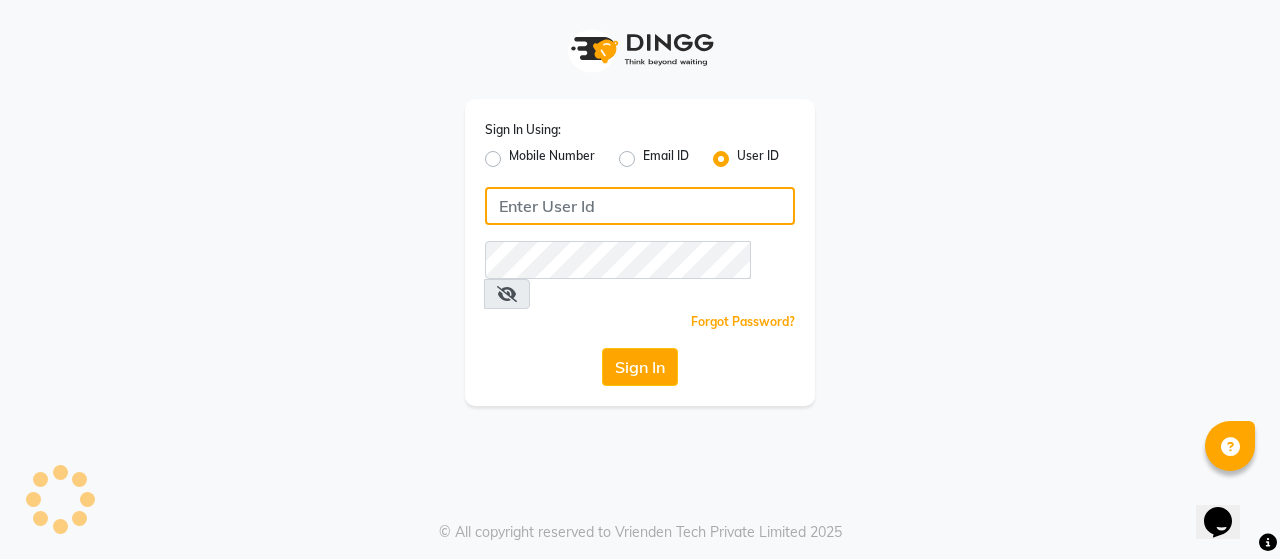 type on "ACE" 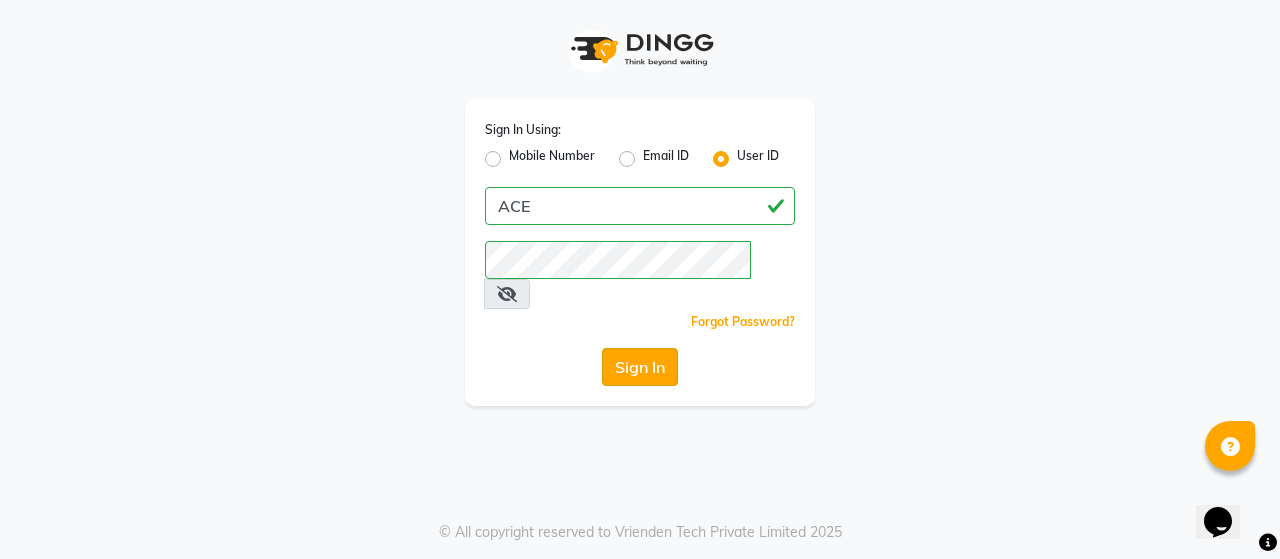 click on "Sign In" 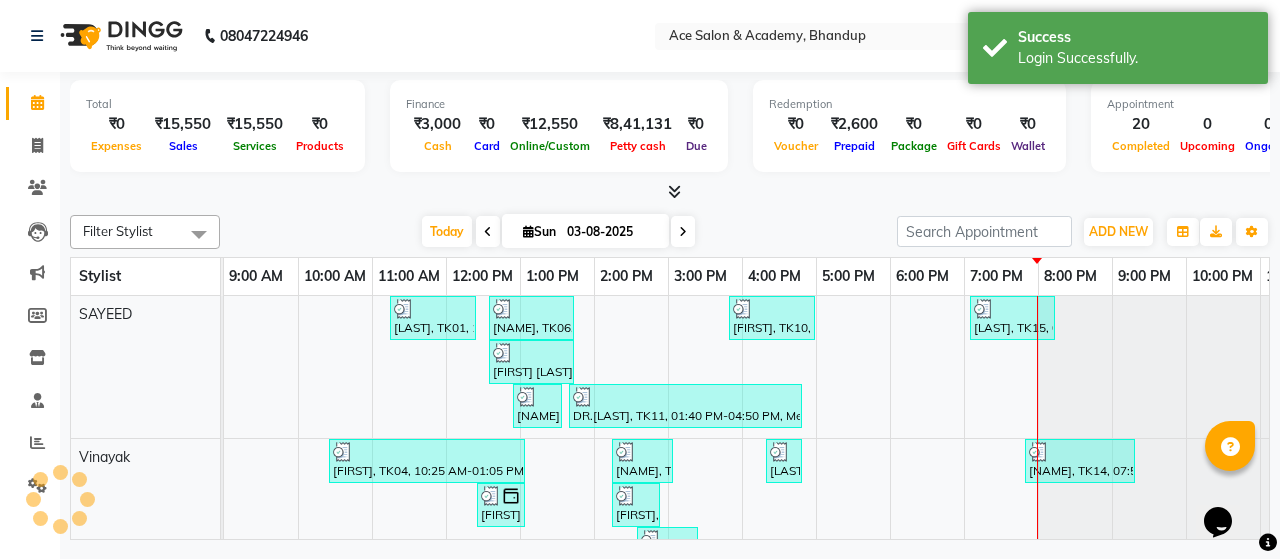 scroll, scrollTop: 0, scrollLeft: 64, axis: horizontal 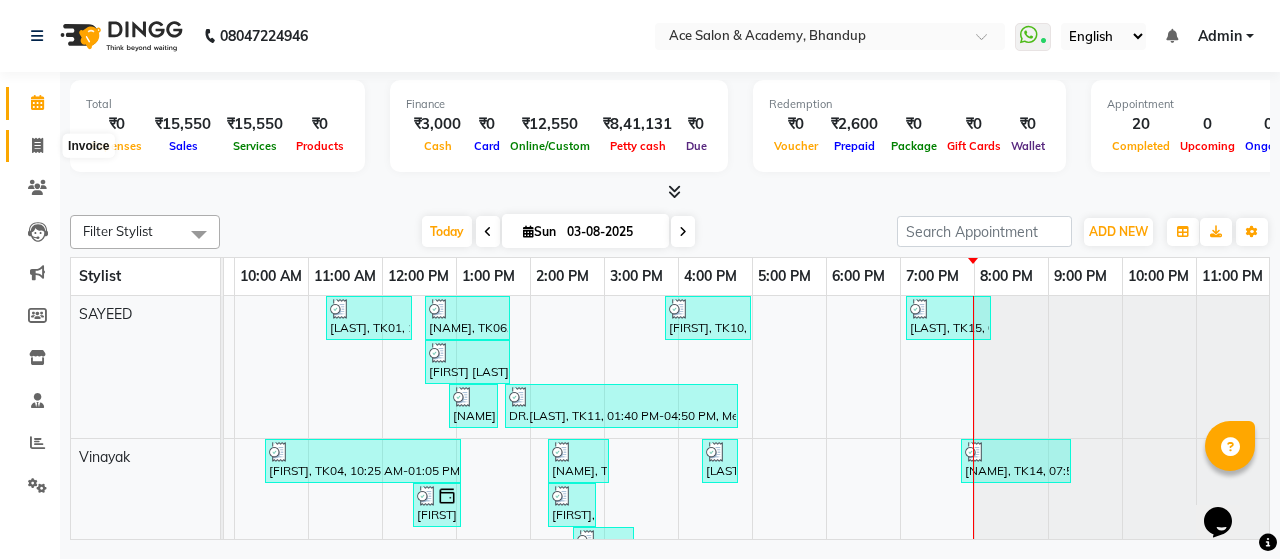 click 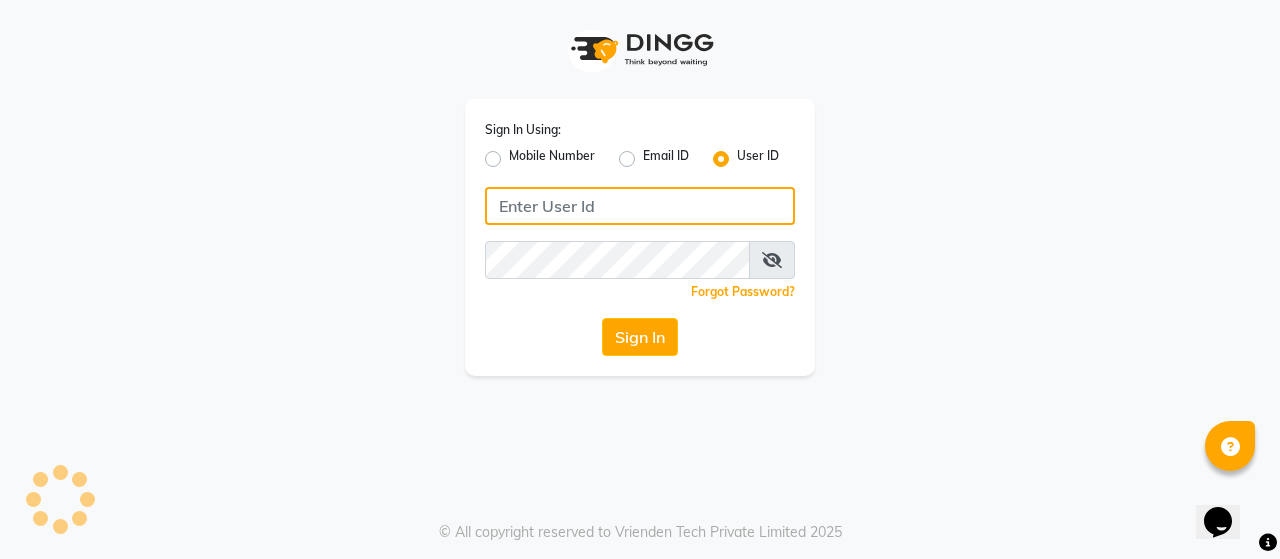 type on "ACE" 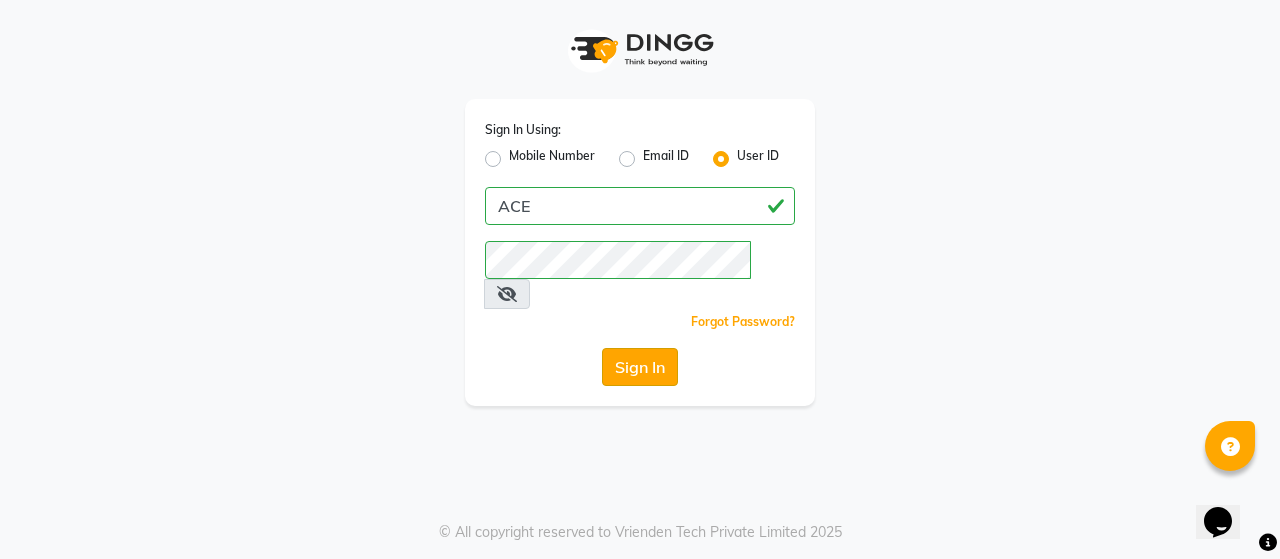 click on "Sign In" 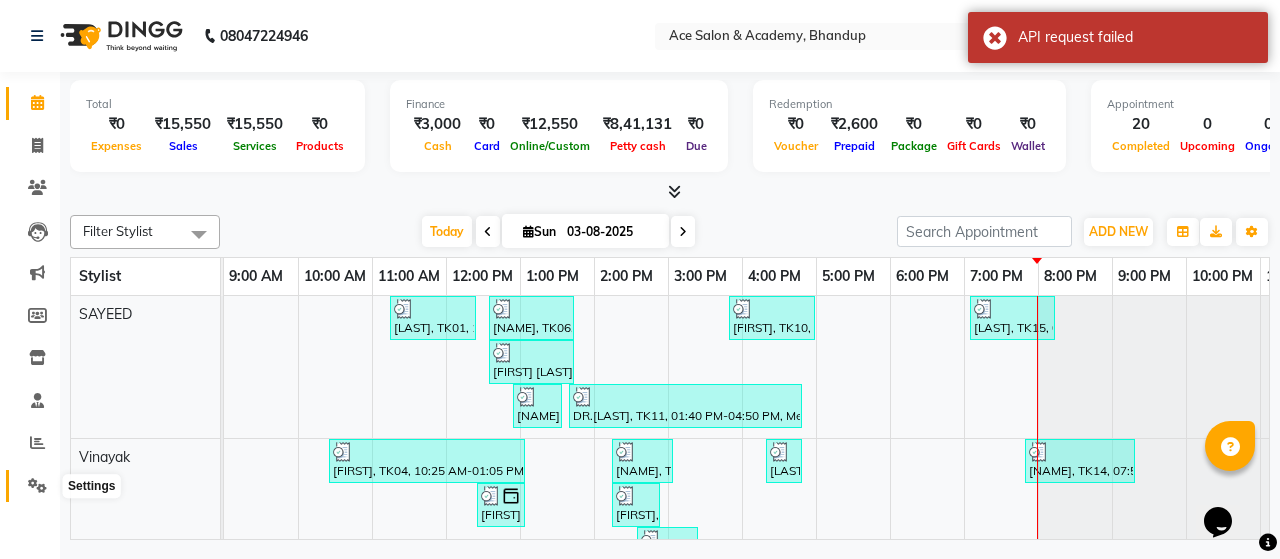 click 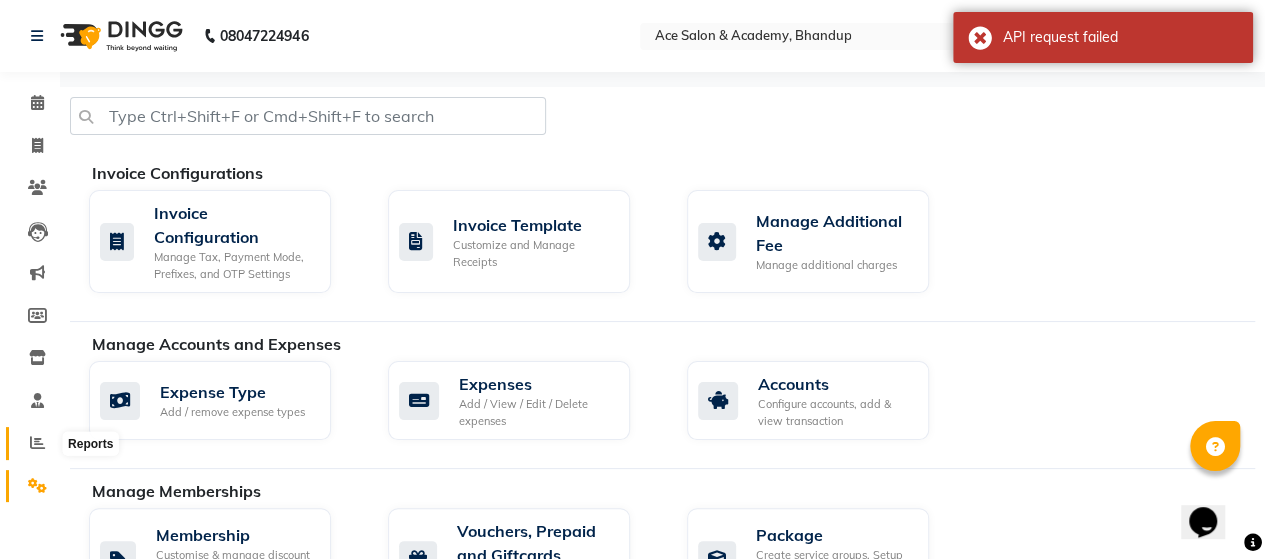 click 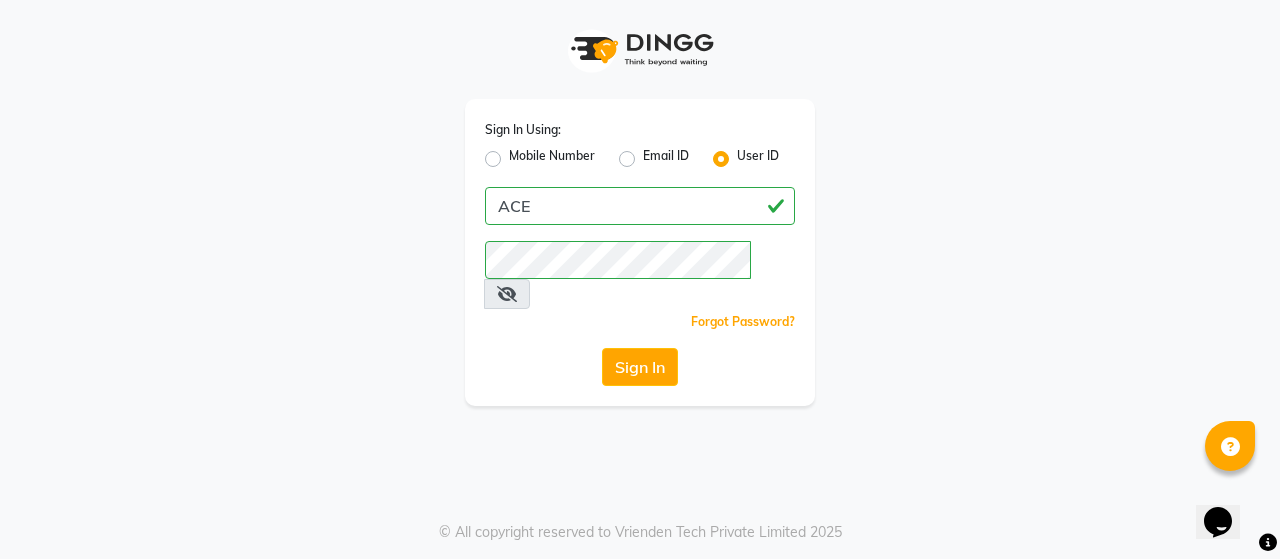 click on "Sign In" 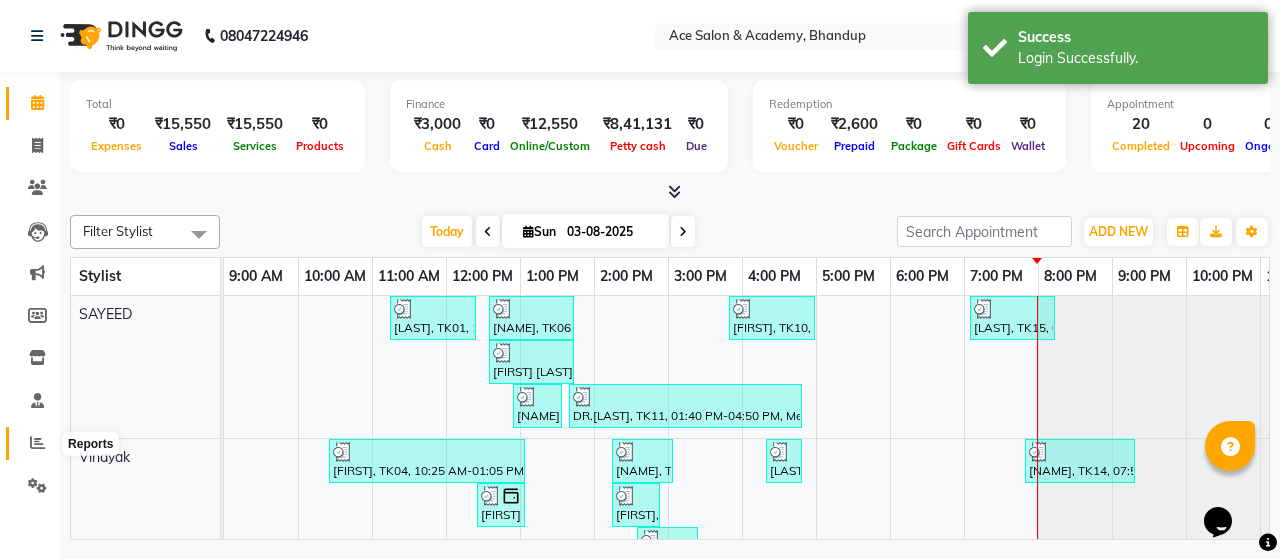 click 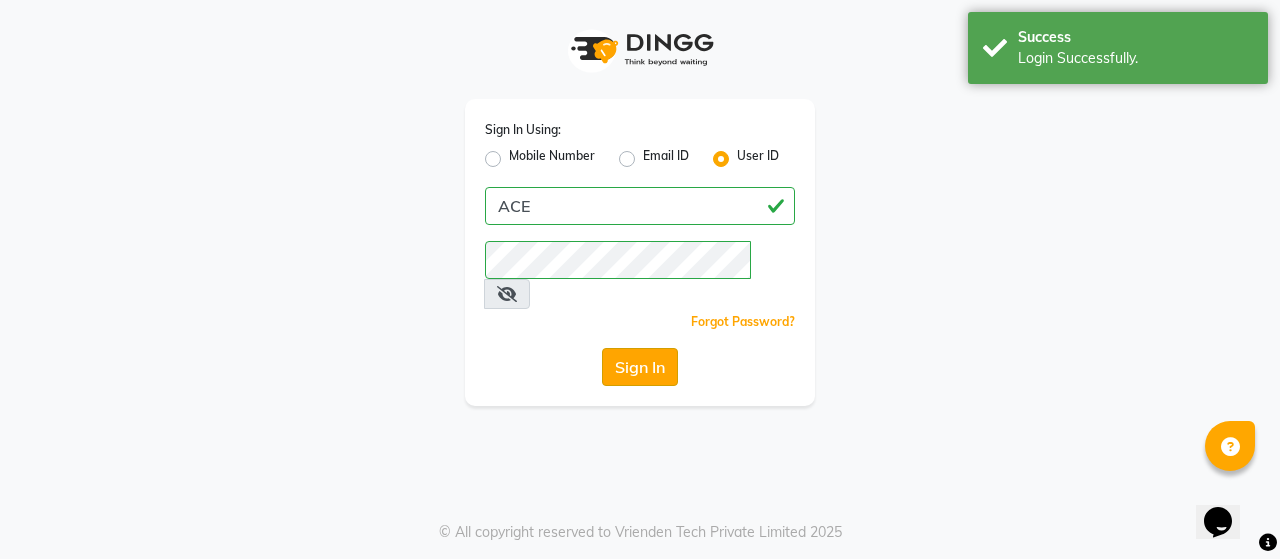 click on "Sign In" 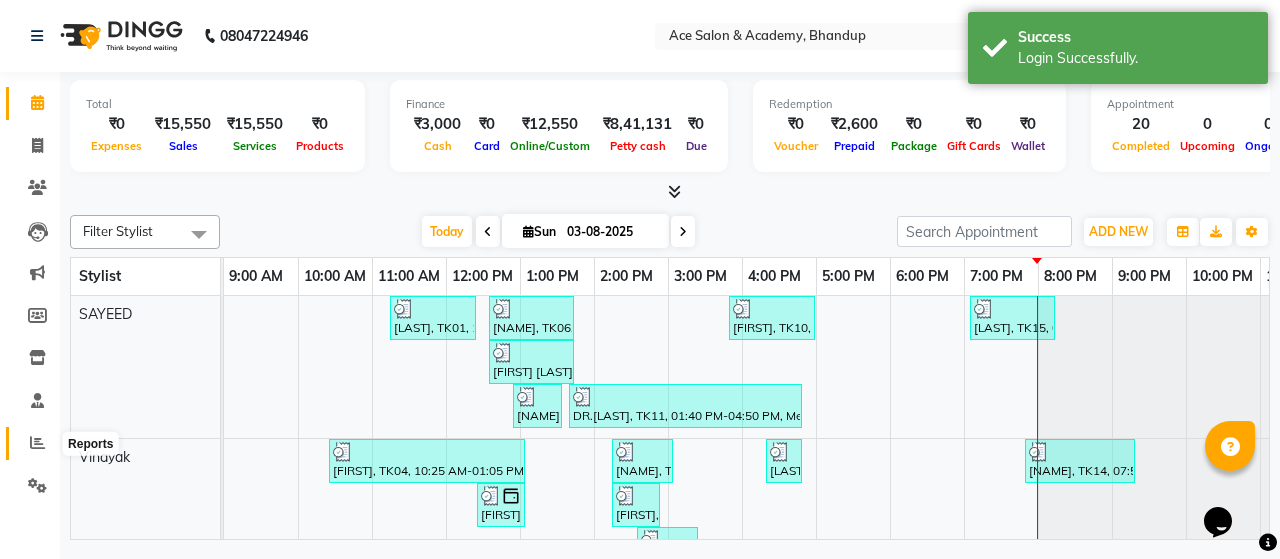 click 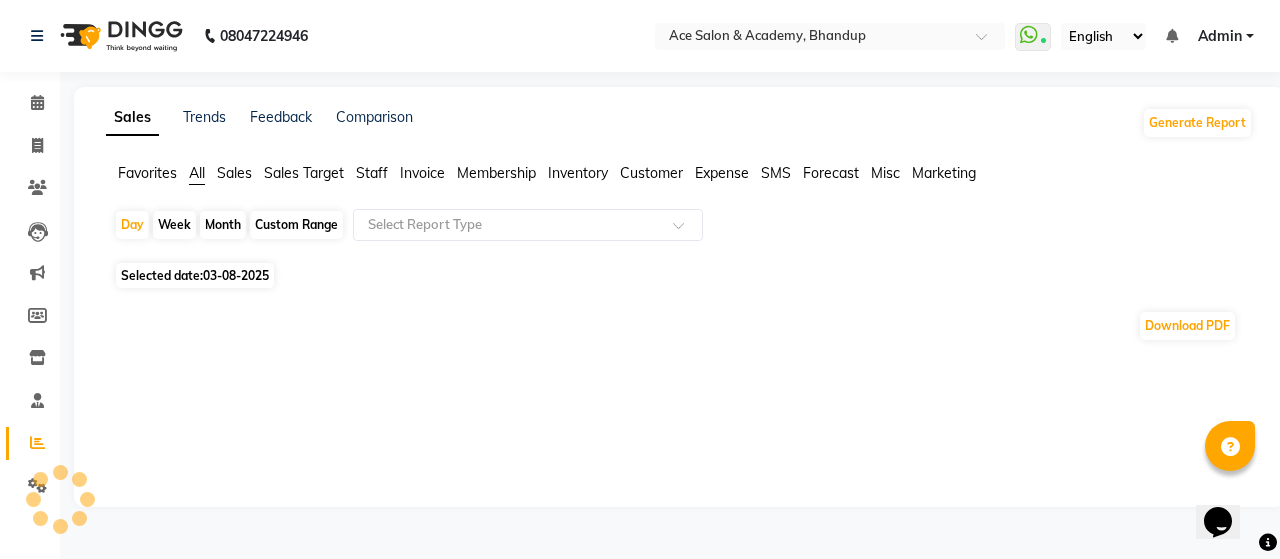 click on "Month" 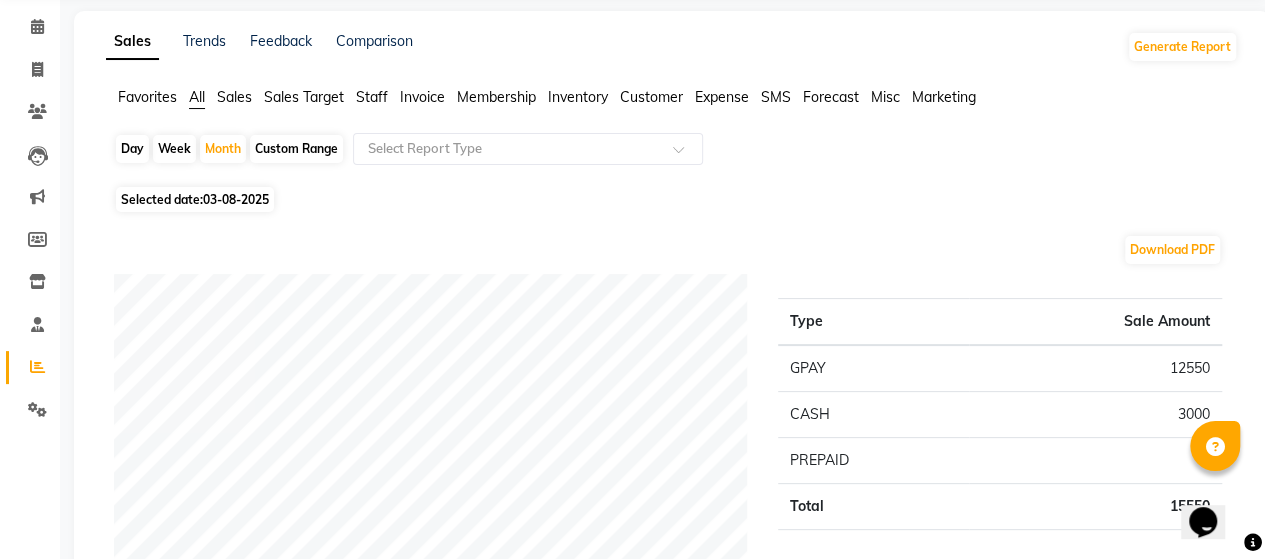 scroll, scrollTop: 200, scrollLeft: 0, axis: vertical 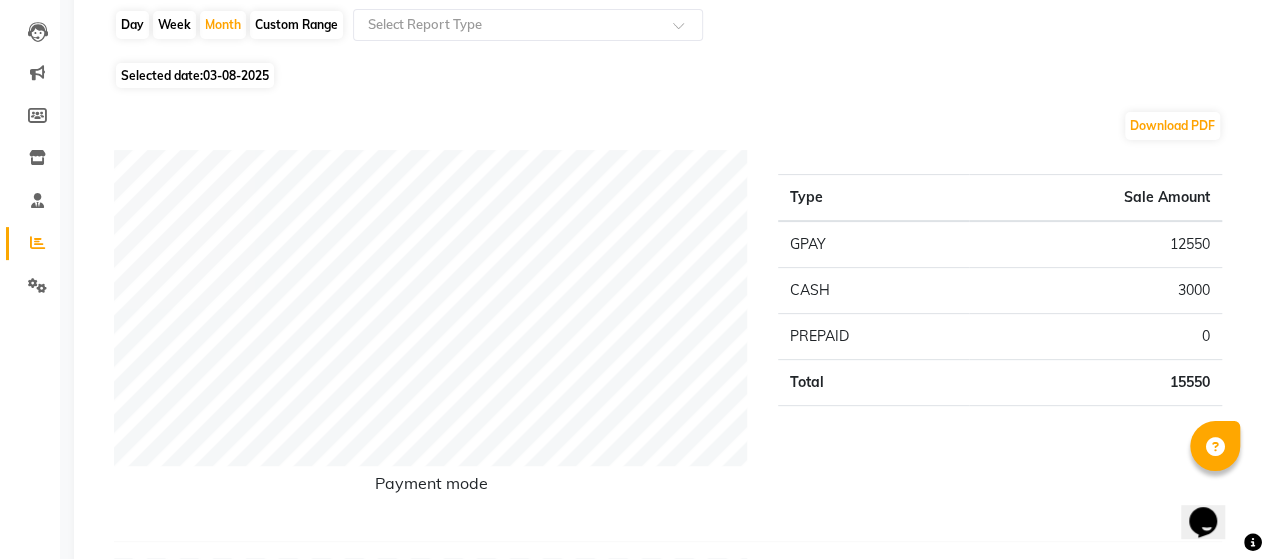click on "03-08-2025" 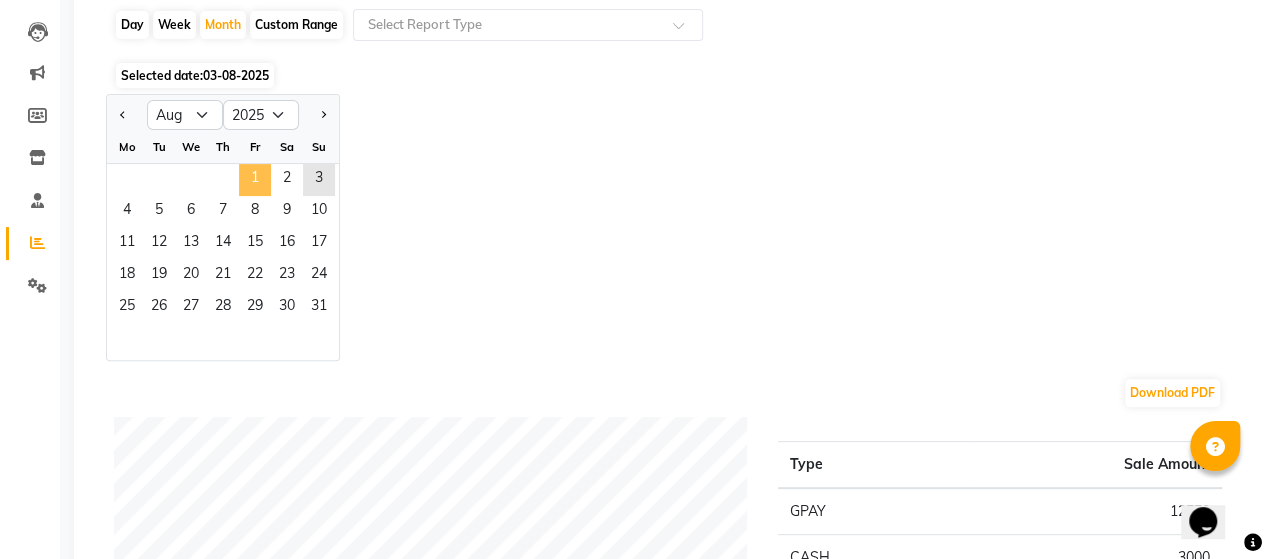 click on "1" 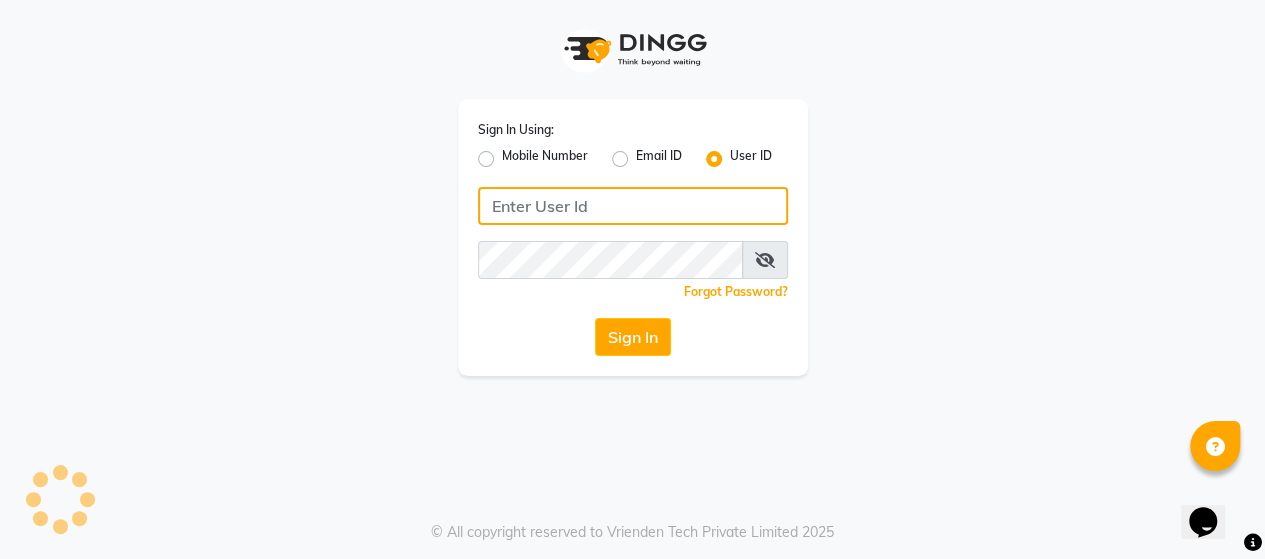 type on "ACE" 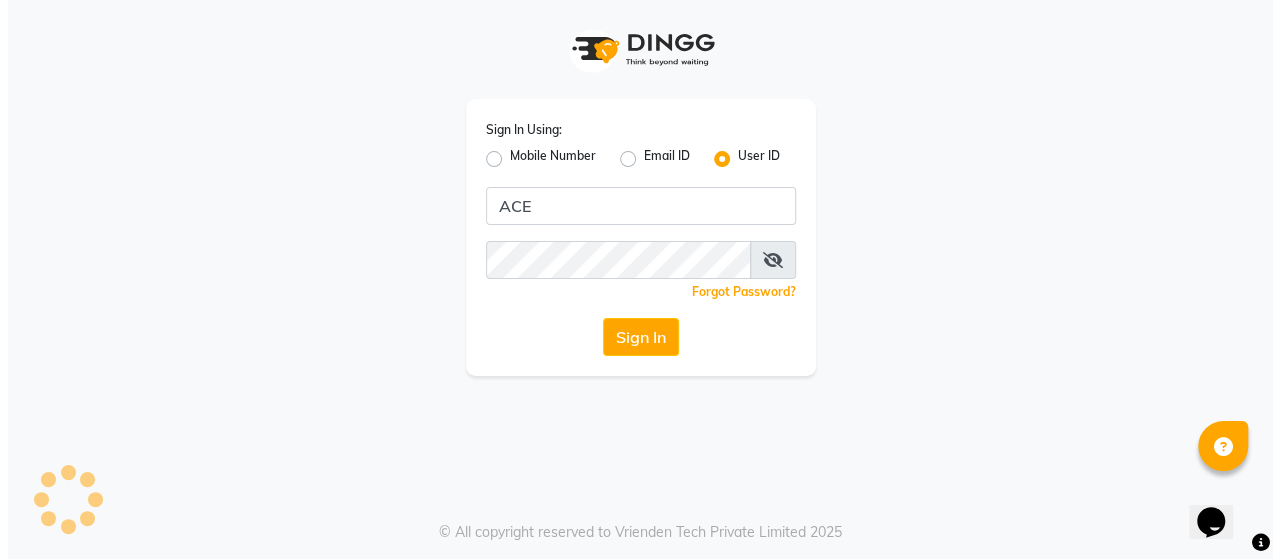 scroll, scrollTop: 0, scrollLeft: 0, axis: both 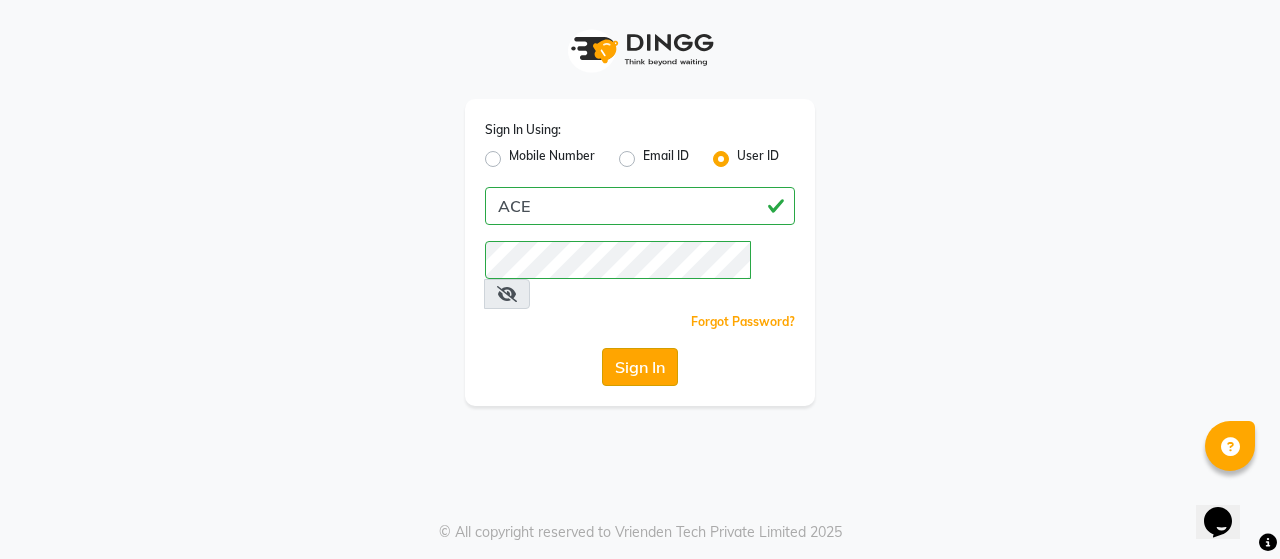 click on "Sign In" 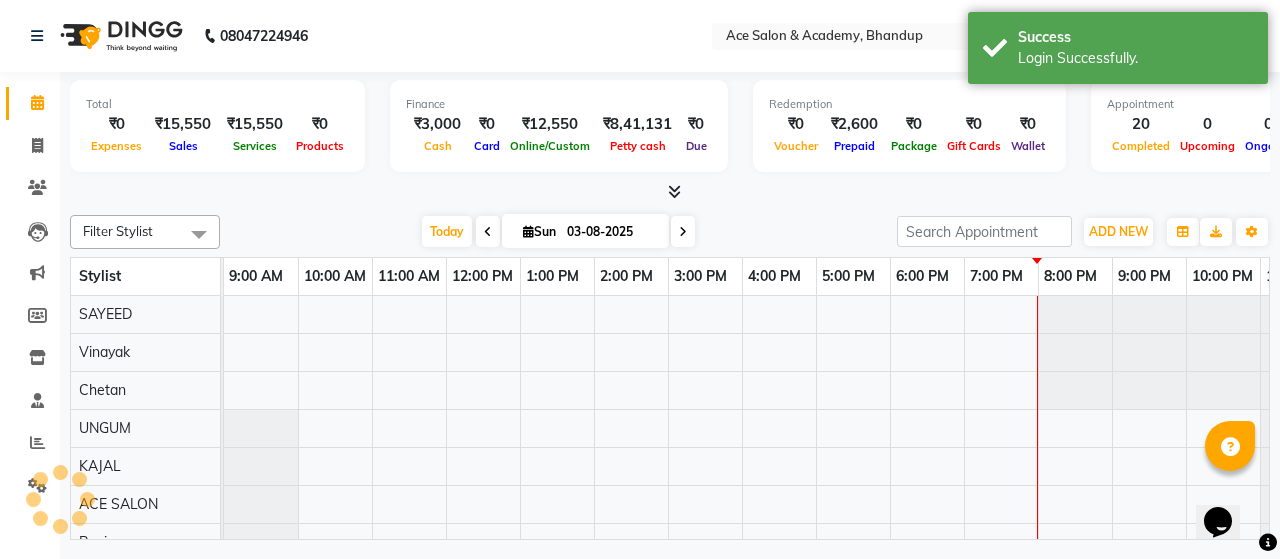 select on "en" 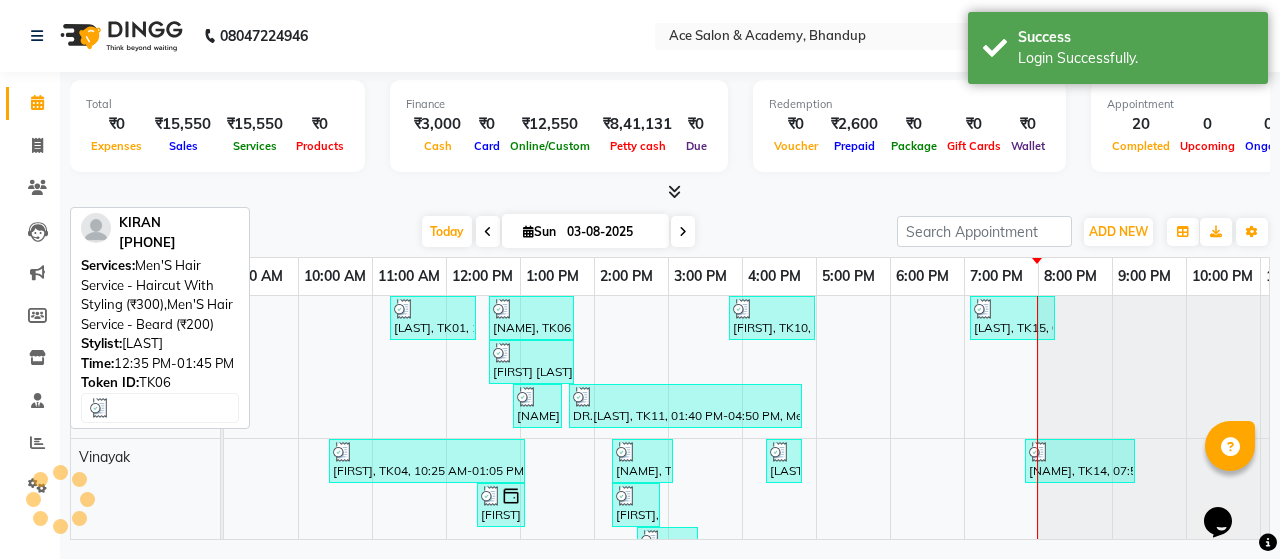 scroll, scrollTop: 0, scrollLeft: 0, axis: both 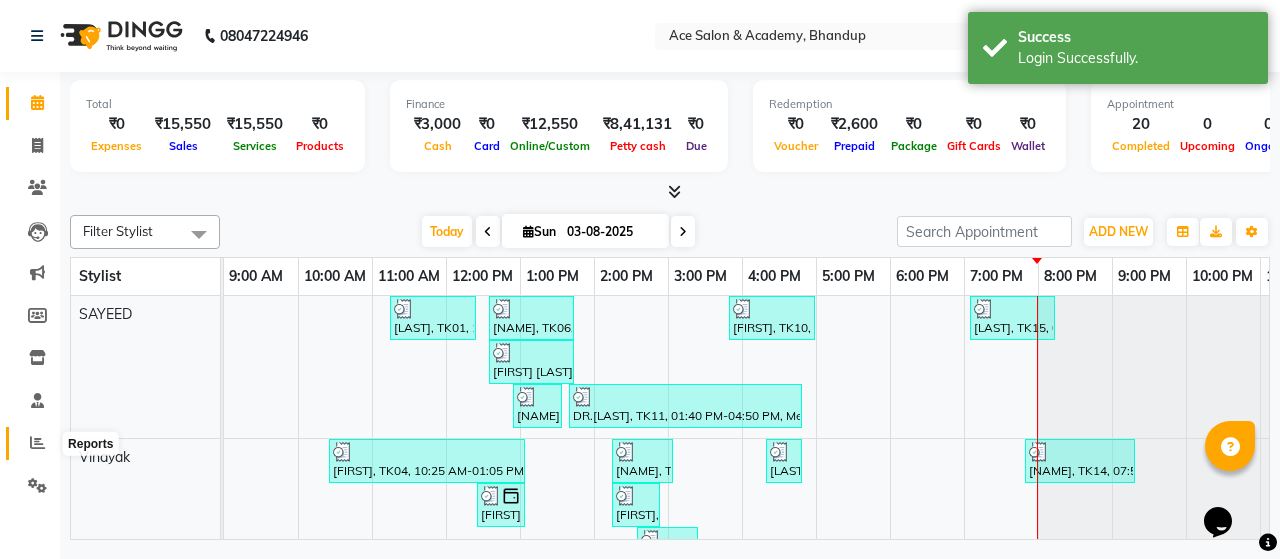 click 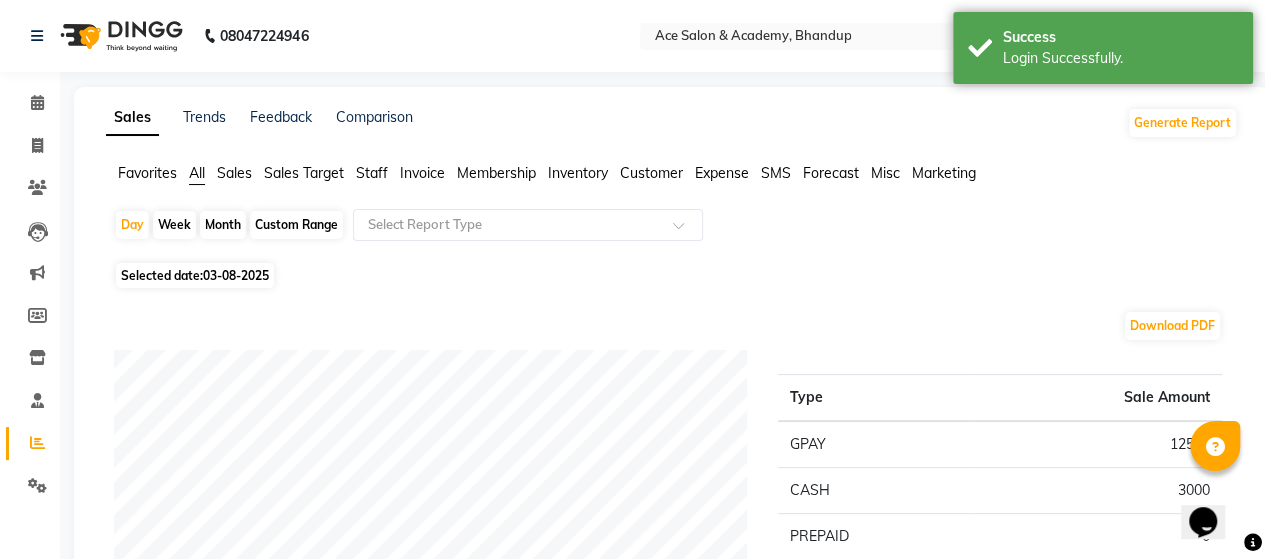 click on "Month" 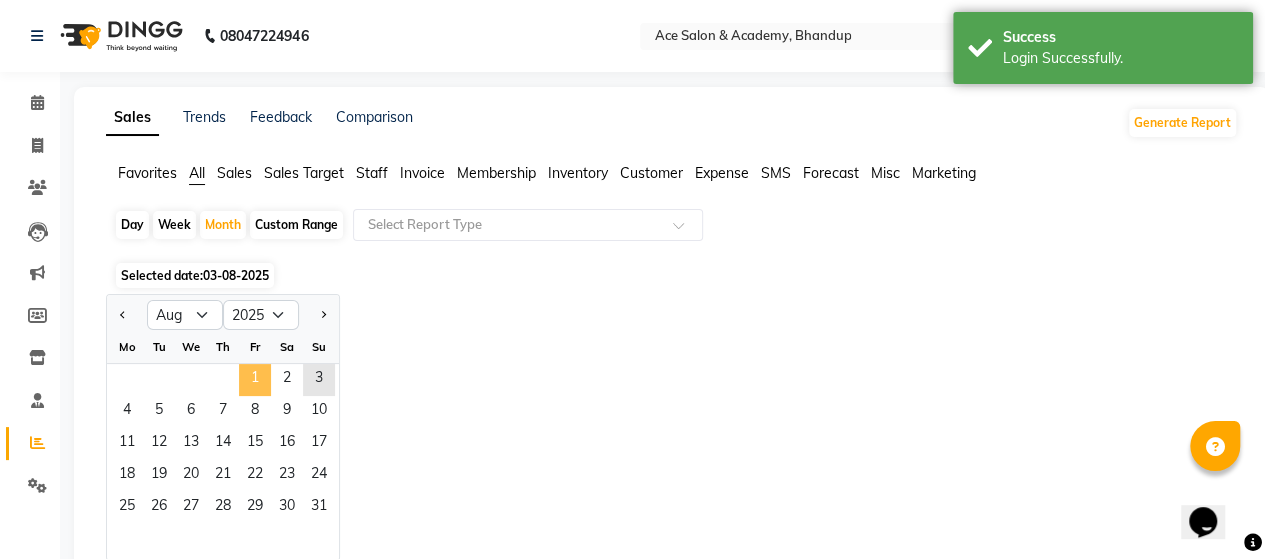 click on "1" 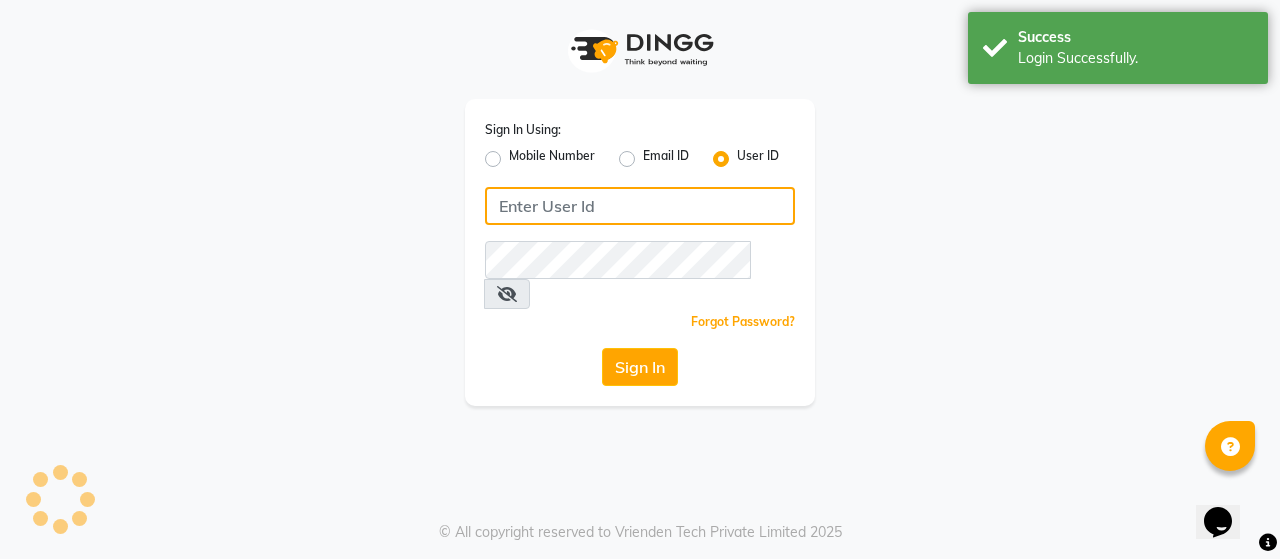type on "ACE" 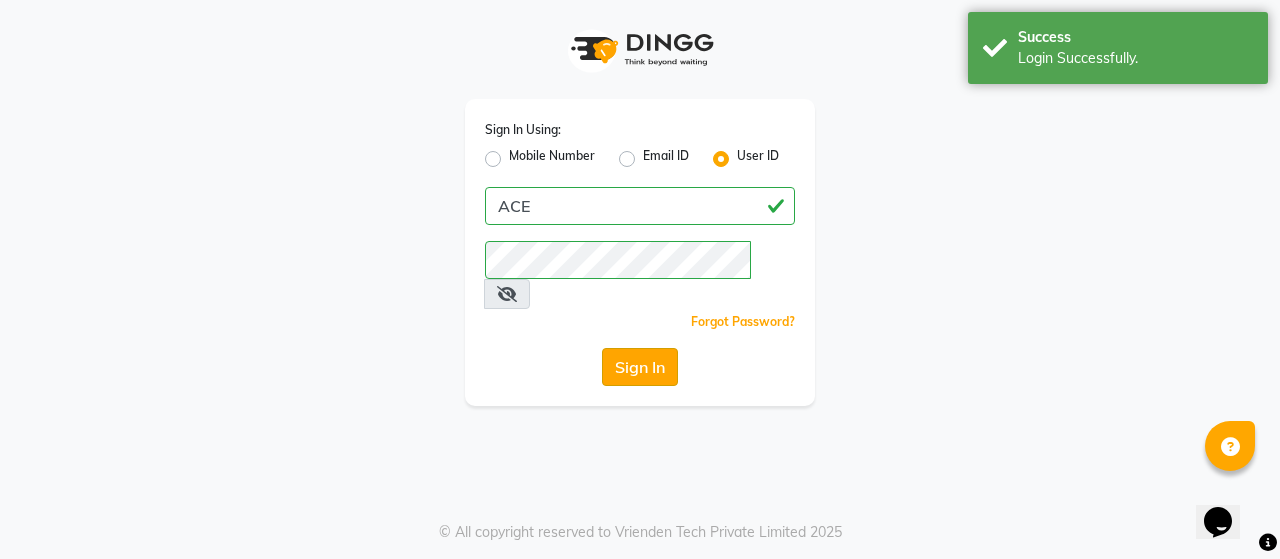 click on "Sign In" 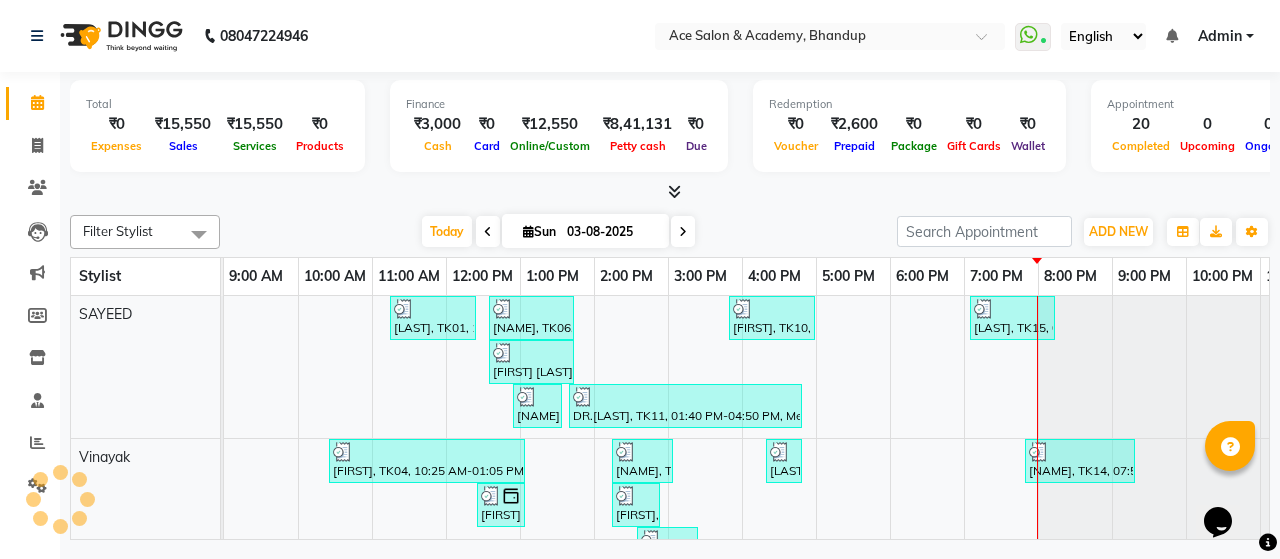scroll, scrollTop: 0, scrollLeft: 0, axis: both 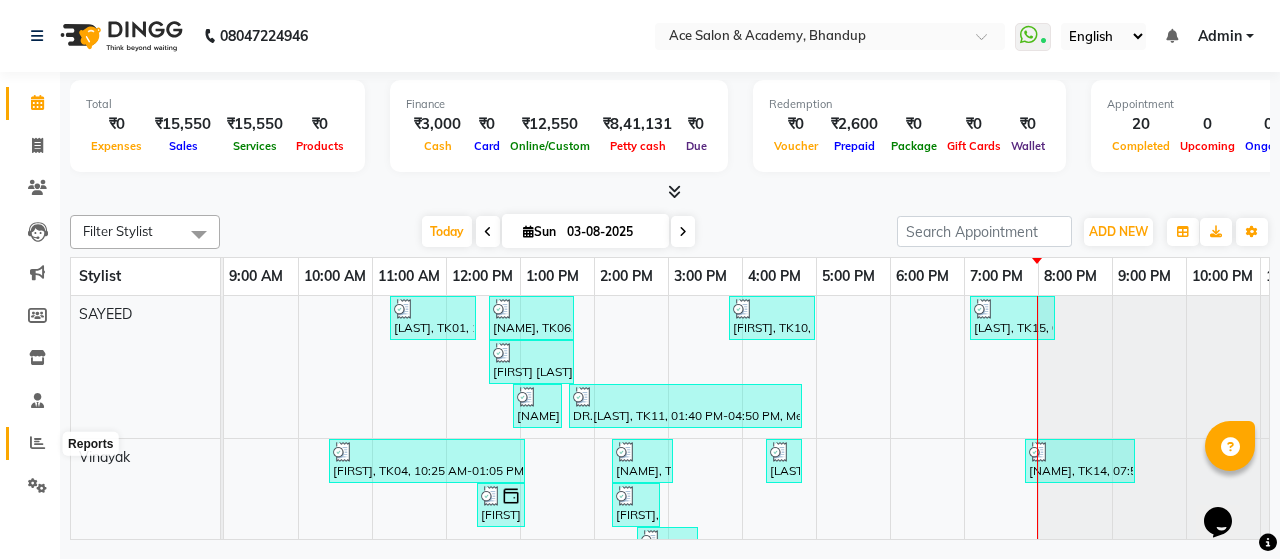 click 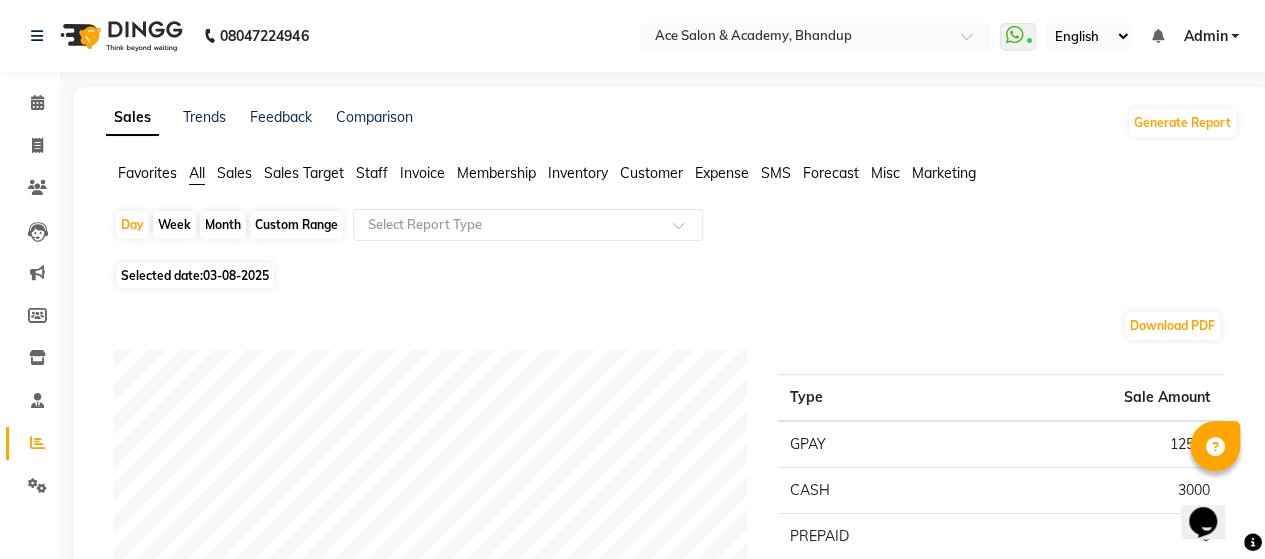 click on "Month" 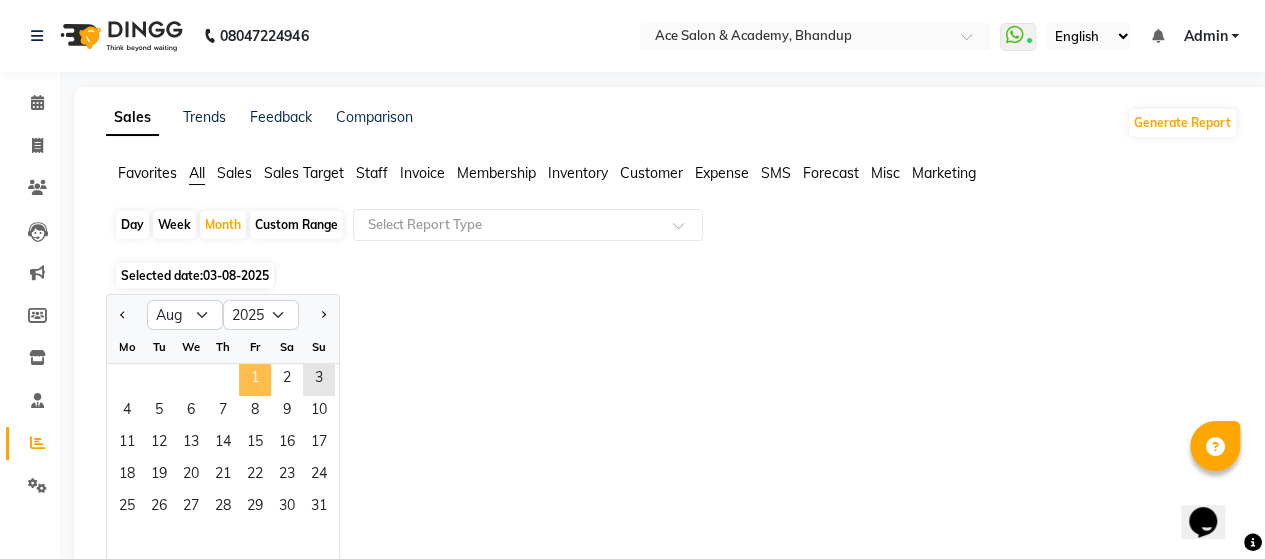 click on "1" 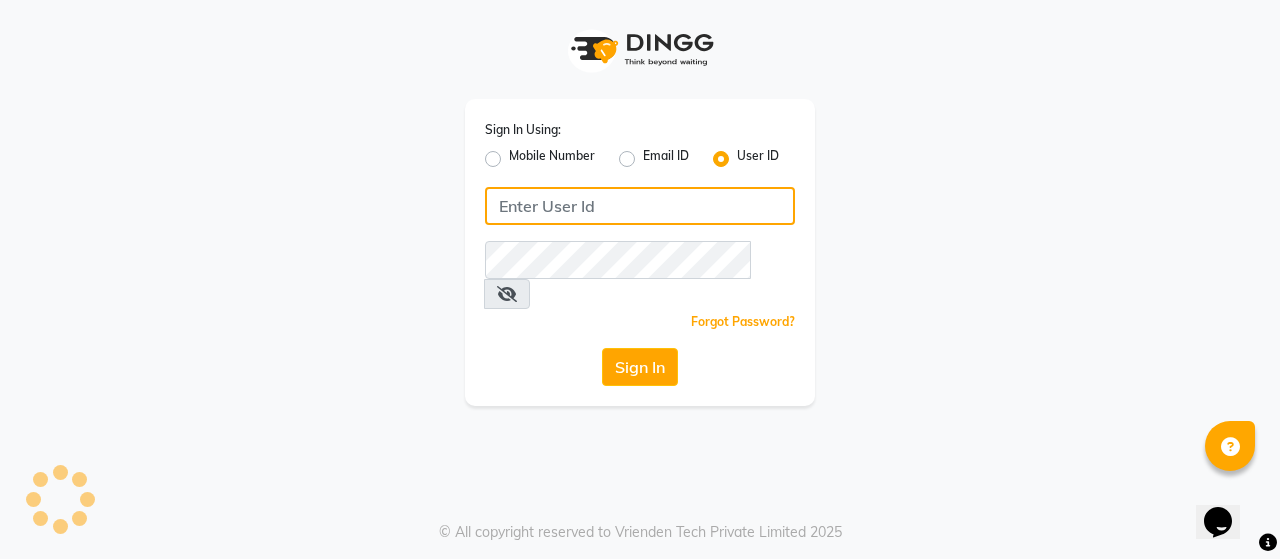 type on "ACE" 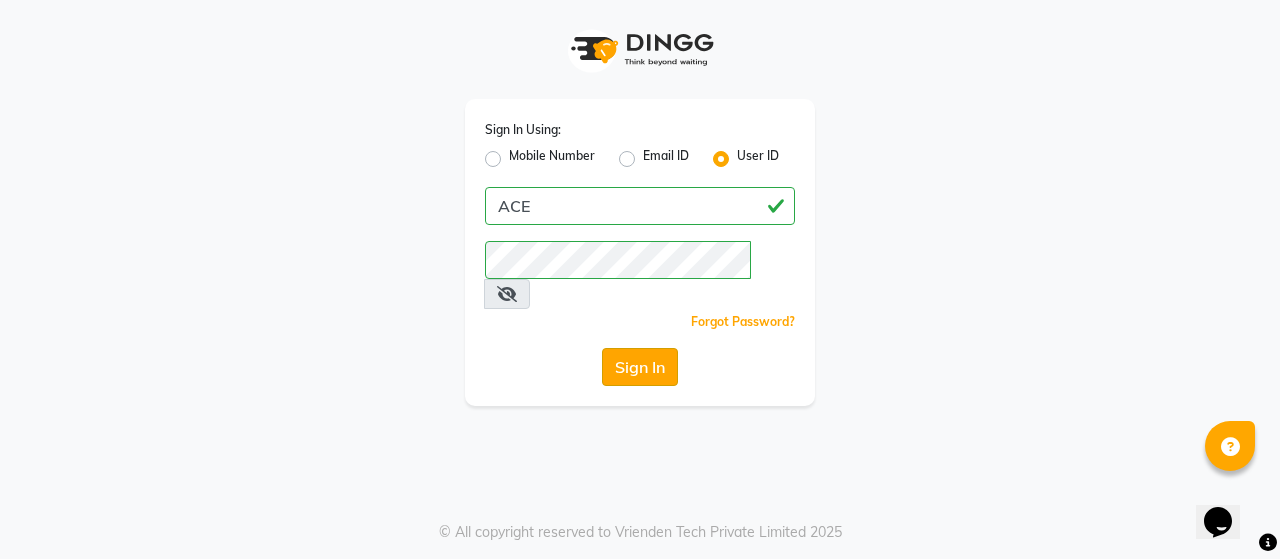 click on "Sign In" 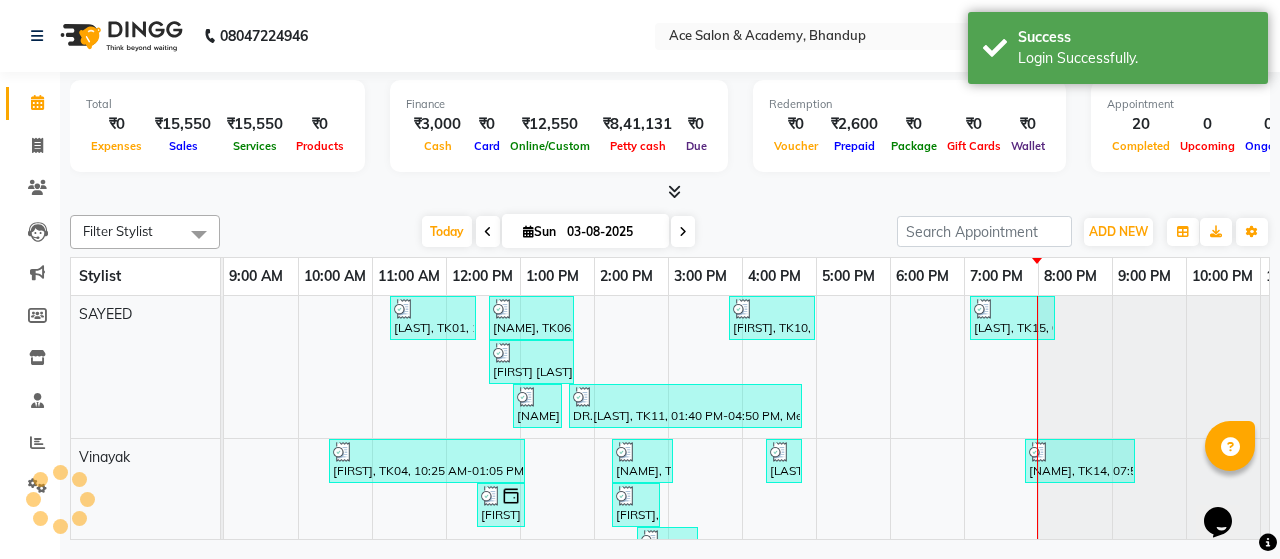 scroll, scrollTop: 0, scrollLeft: 64, axis: horizontal 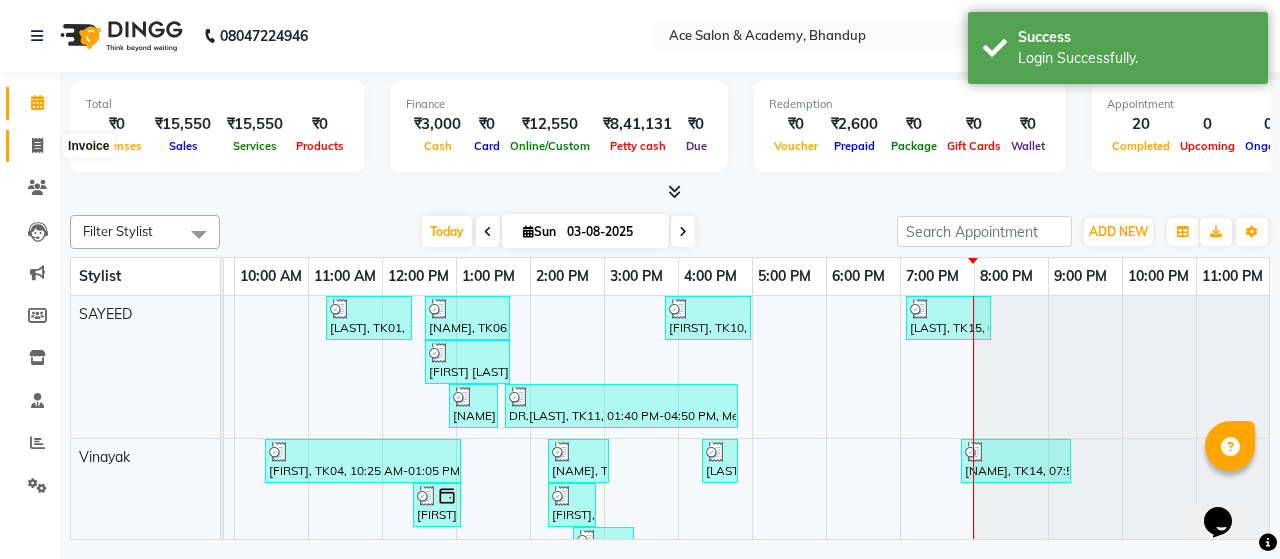 click 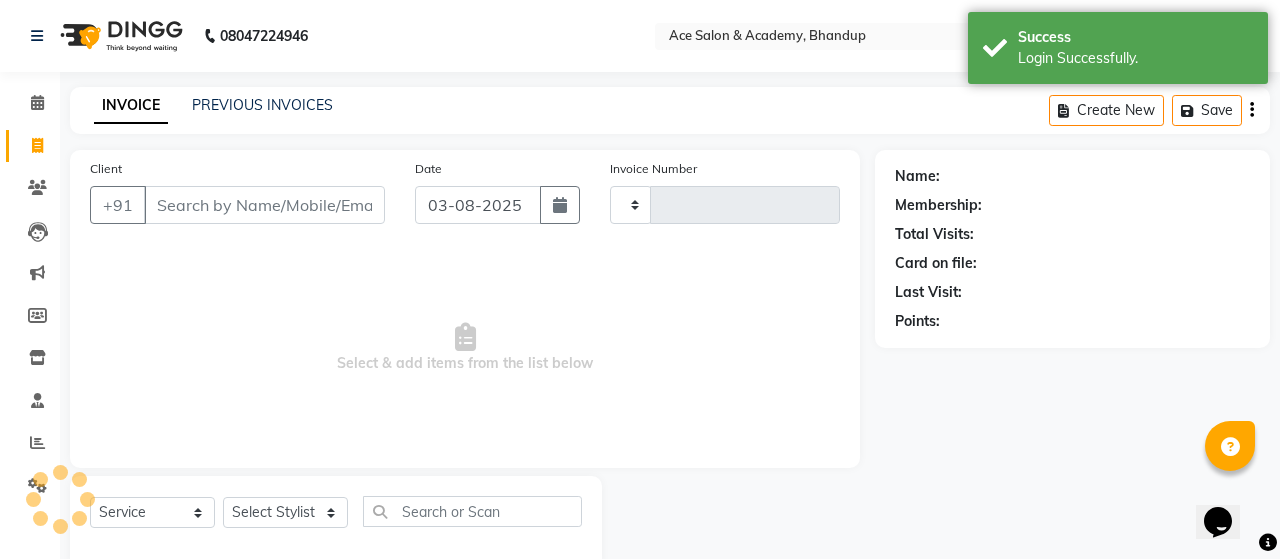 type on "1276" 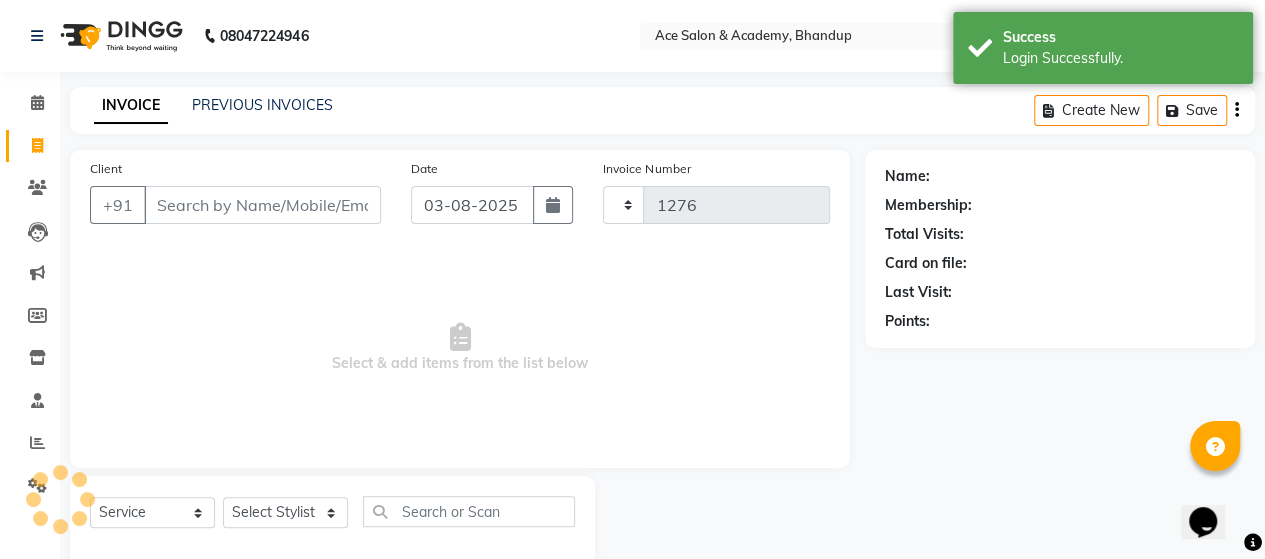 select on "5800" 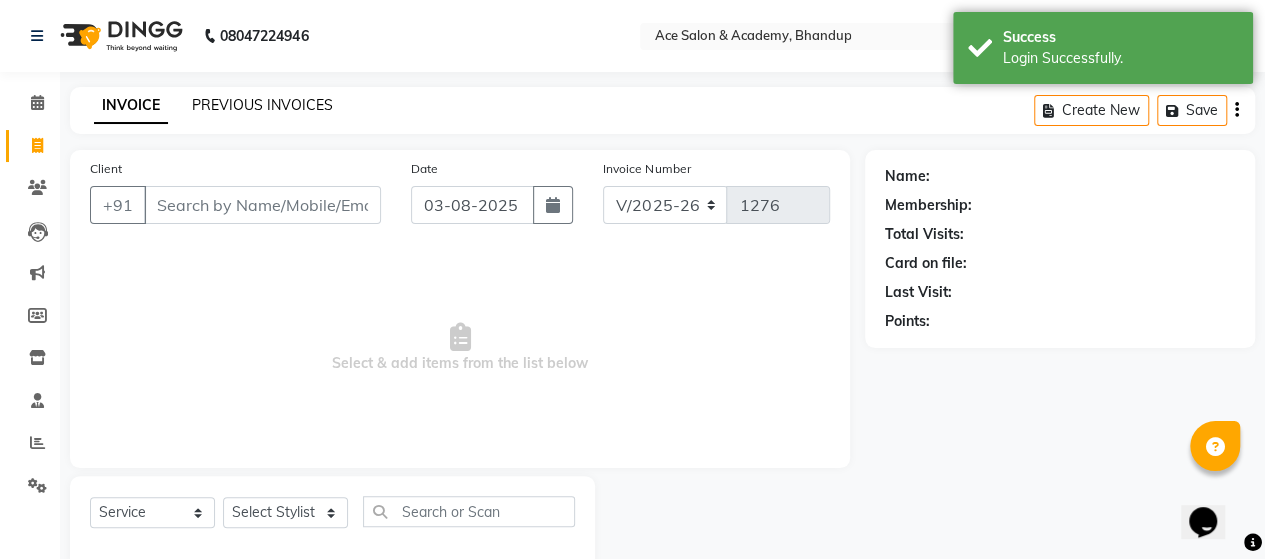 click on "PREVIOUS INVOICES" 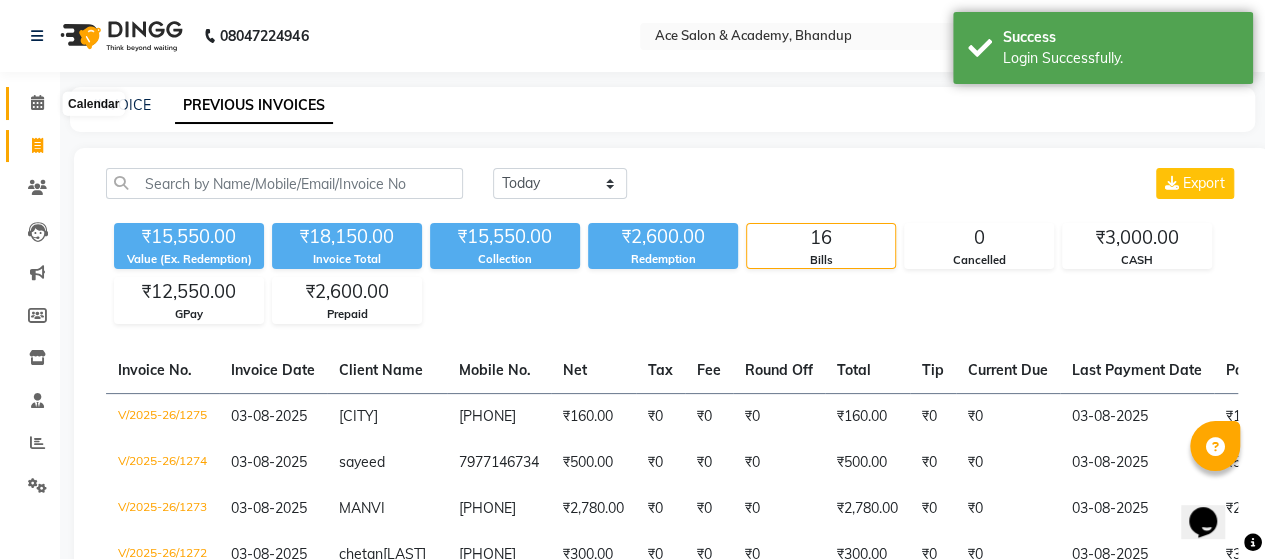 click 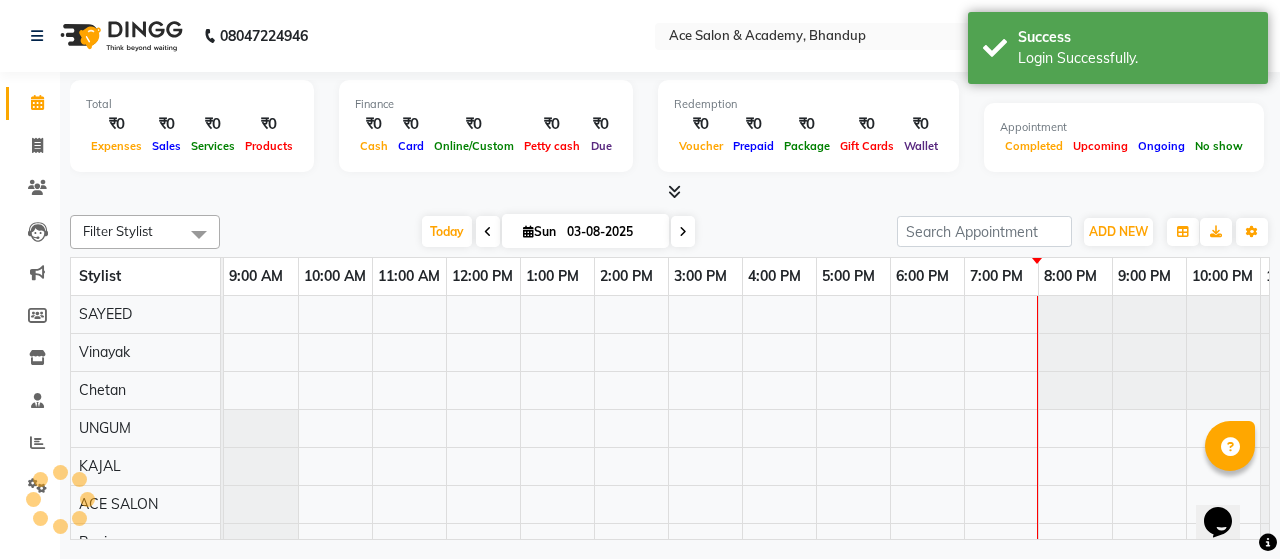 scroll, scrollTop: 0, scrollLeft: 64, axis: horizontal 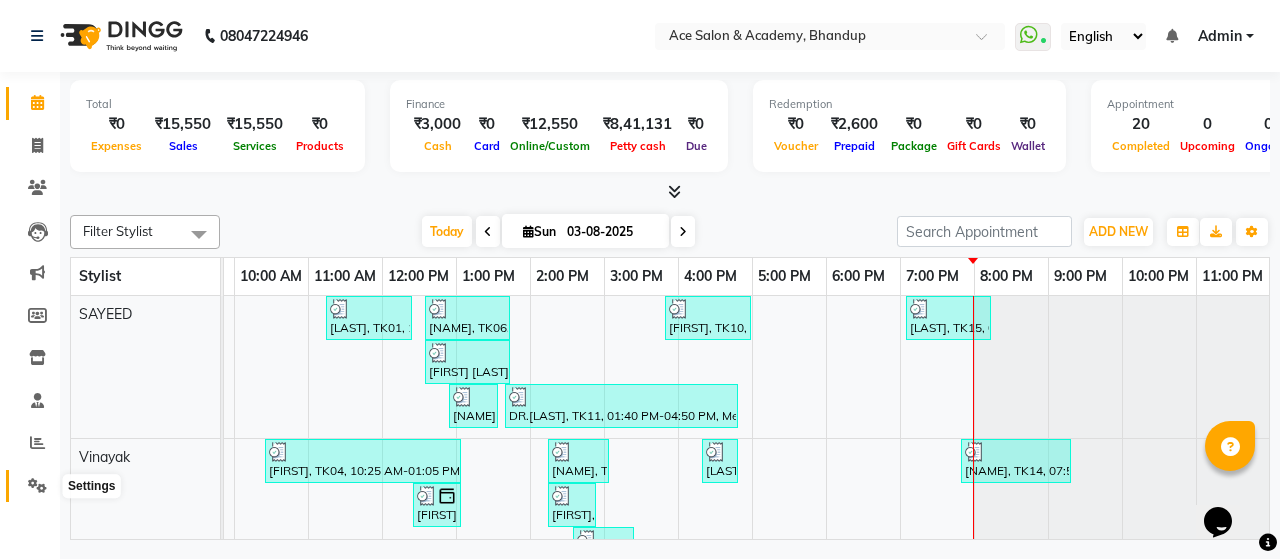 click 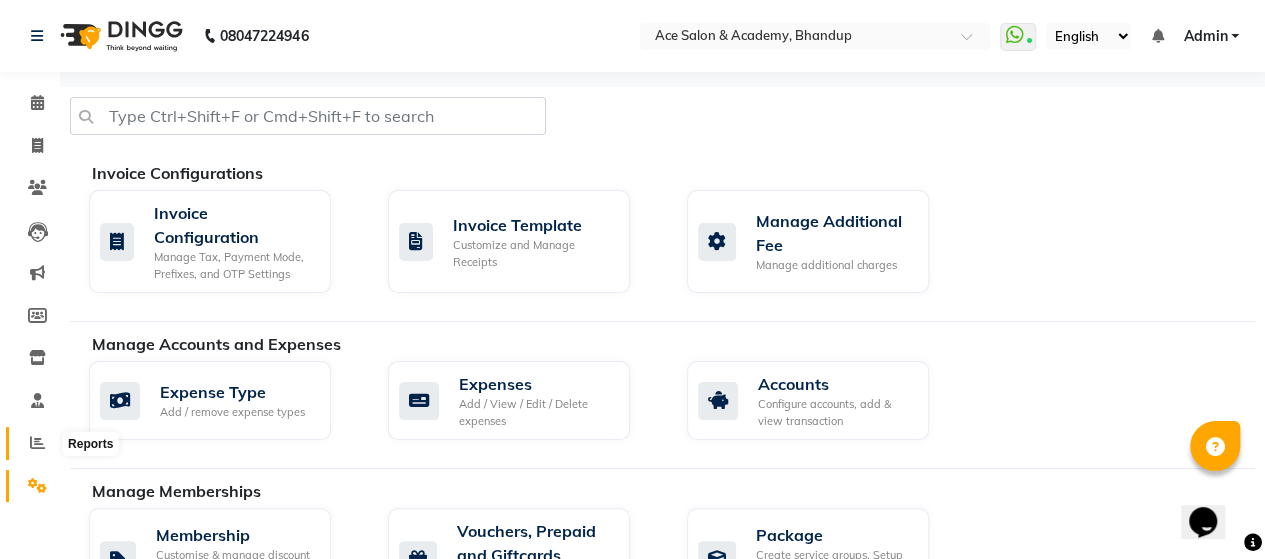 click 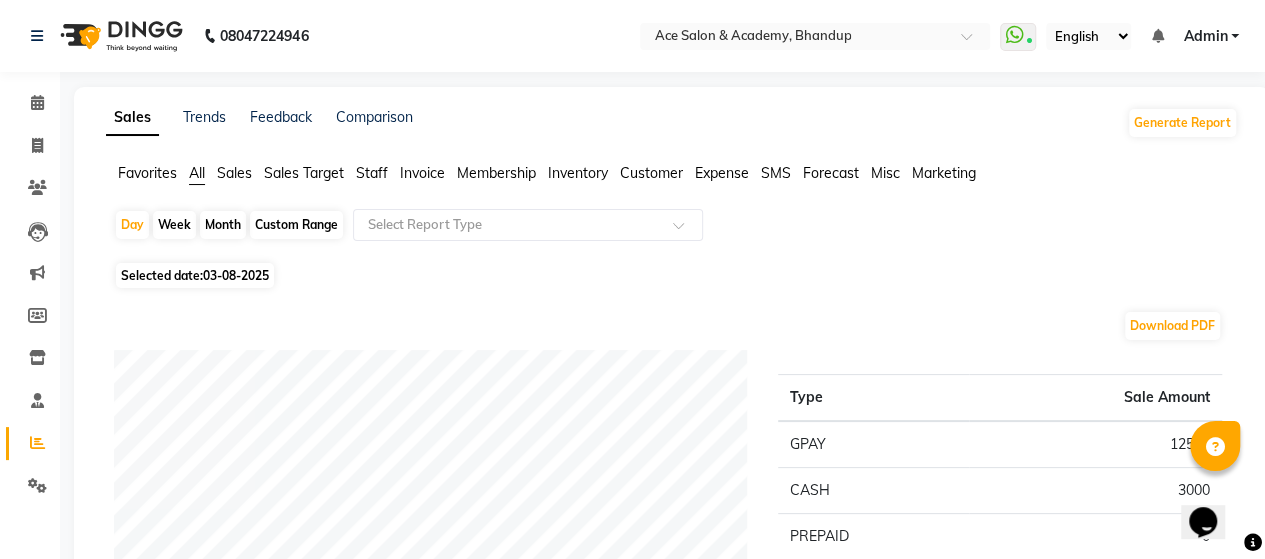 click on "Month" 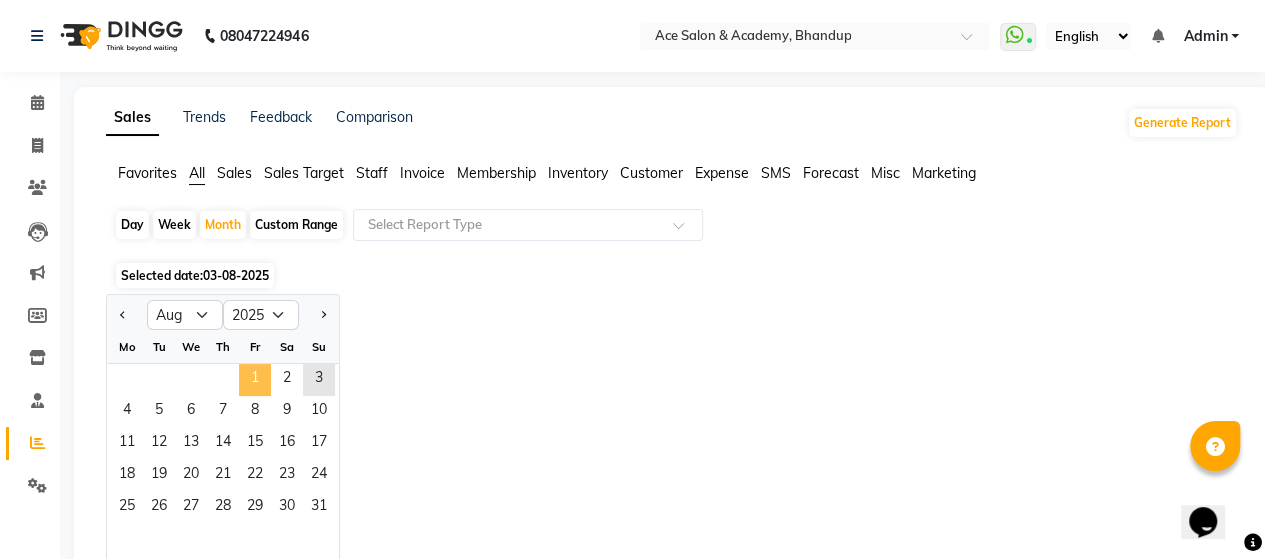 click on "1" 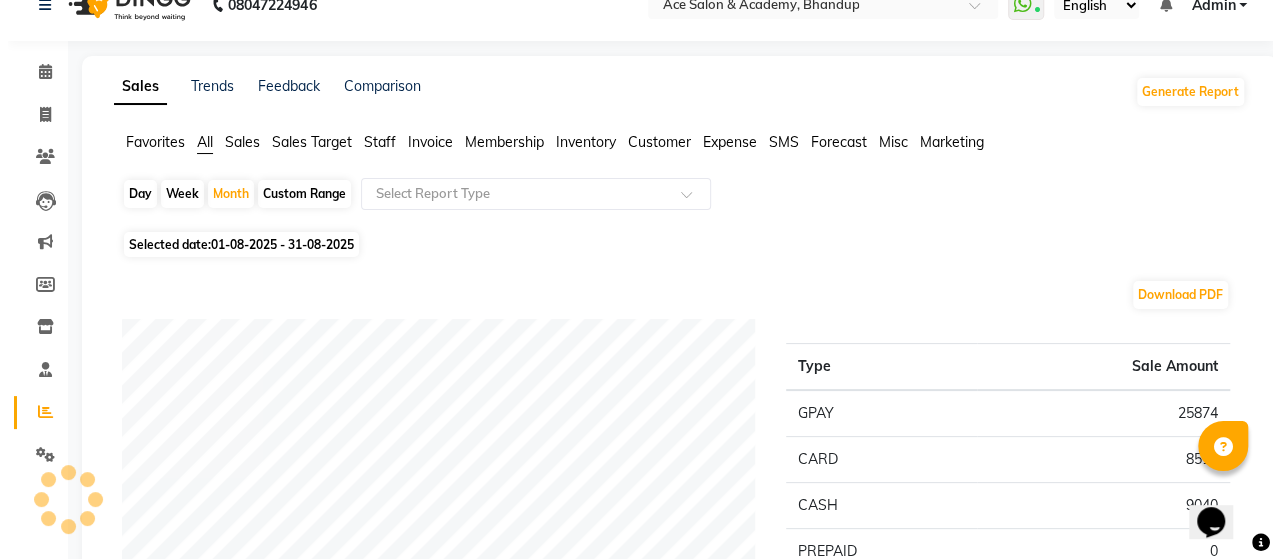 scroll, scrollTop: 0, scrollLeft: 0, axis: both 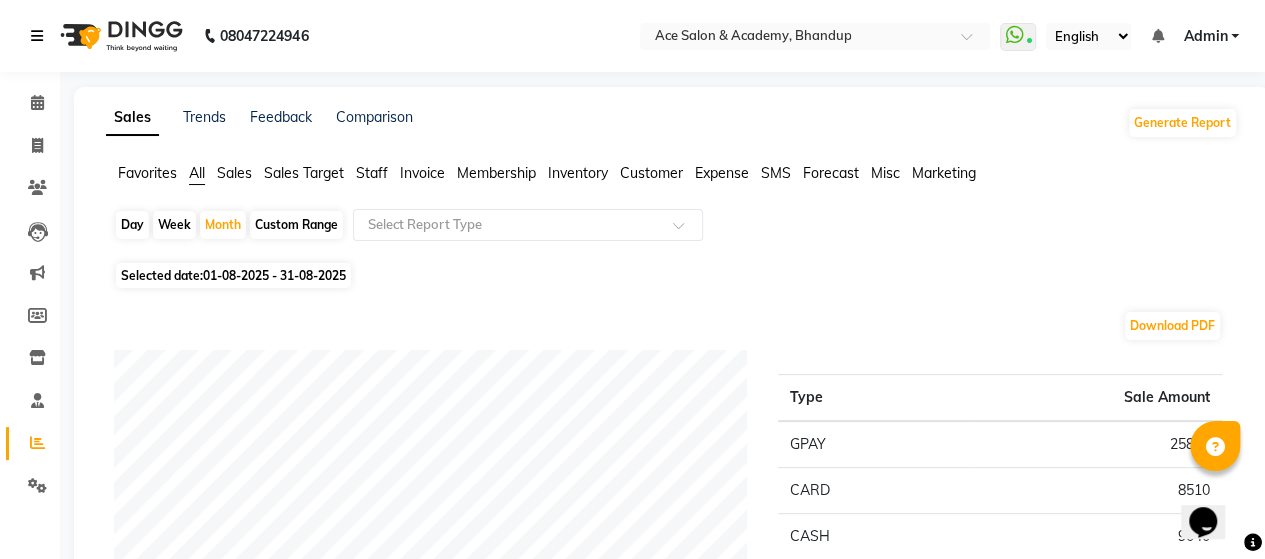 click at bounding box center [37, 36] 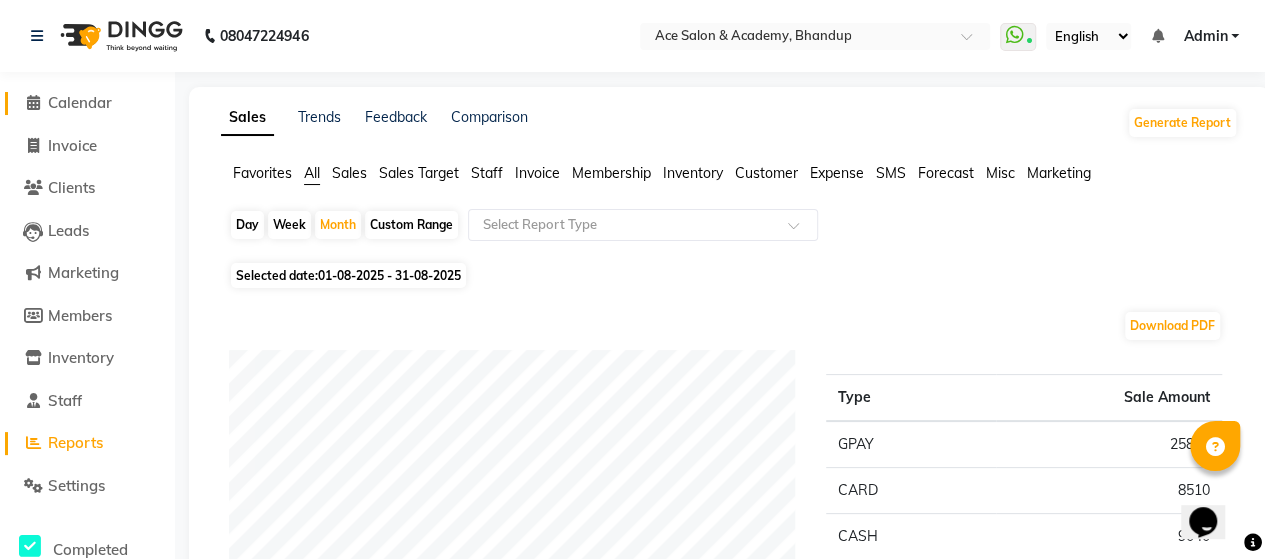 click on "Calendar" 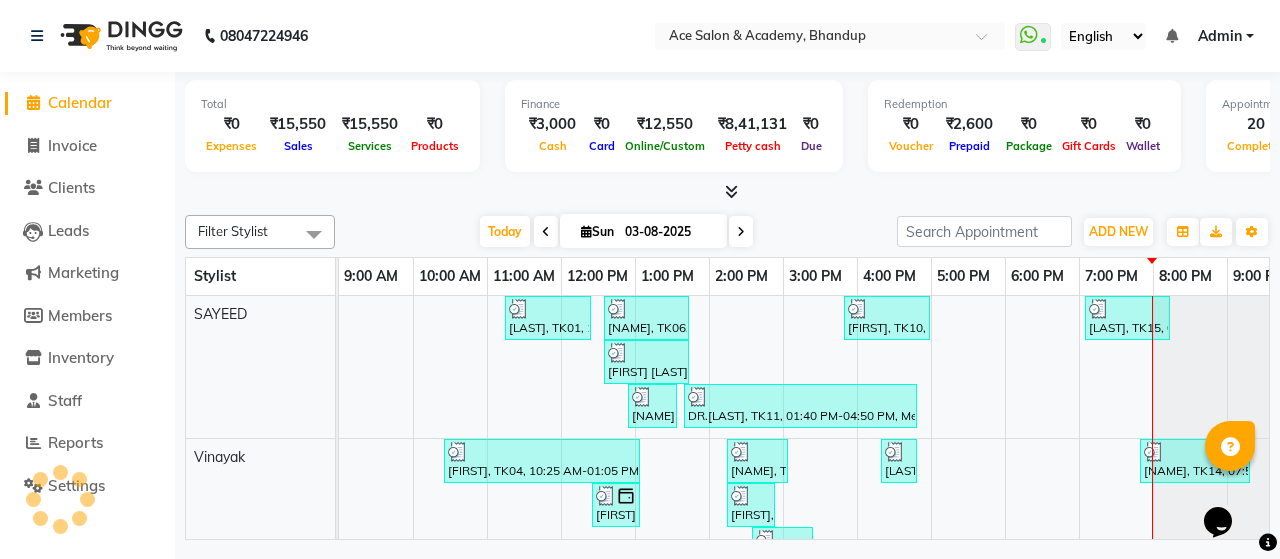 scroll, scrollTop: 0, scrollLeft: 179, axis: horizontal 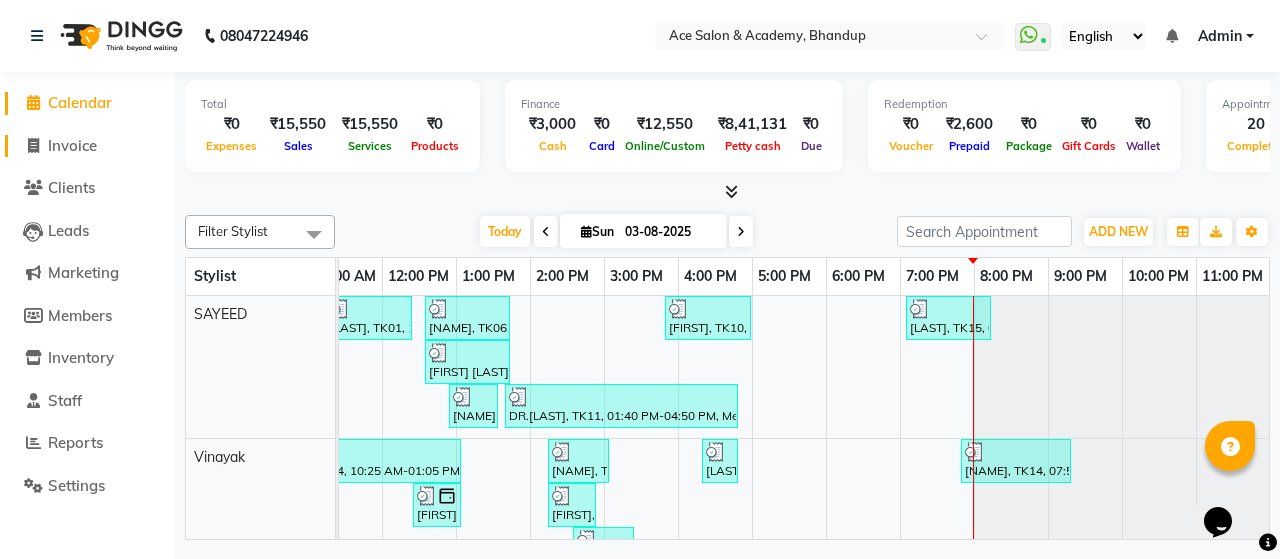 click on "Invoice" 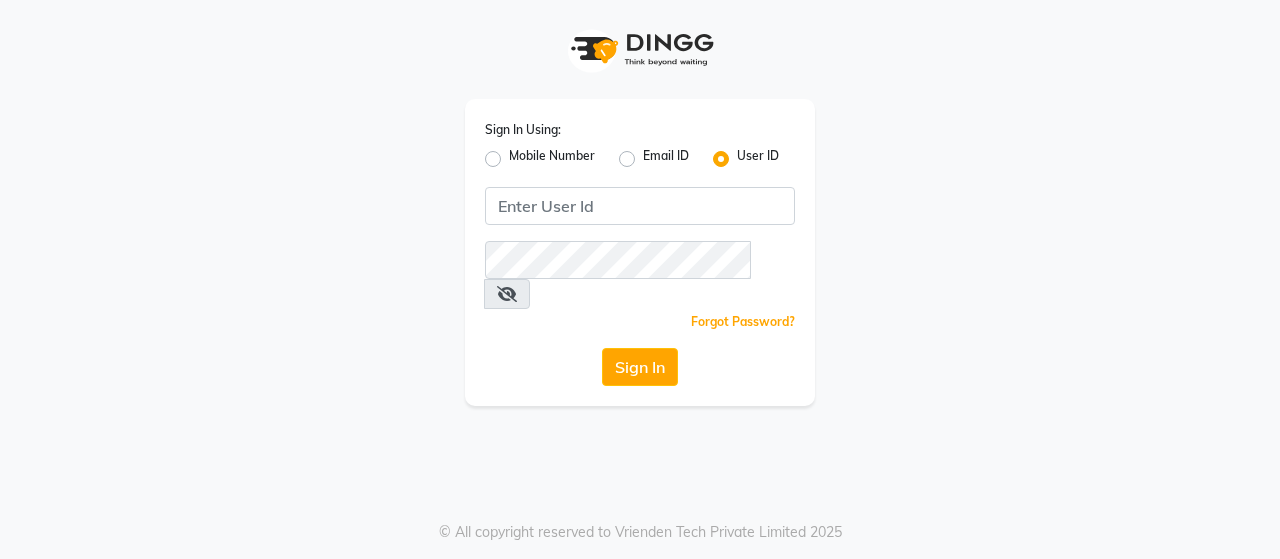 scroll, scrollTop: 0, scrollLeft: 0, axis: both 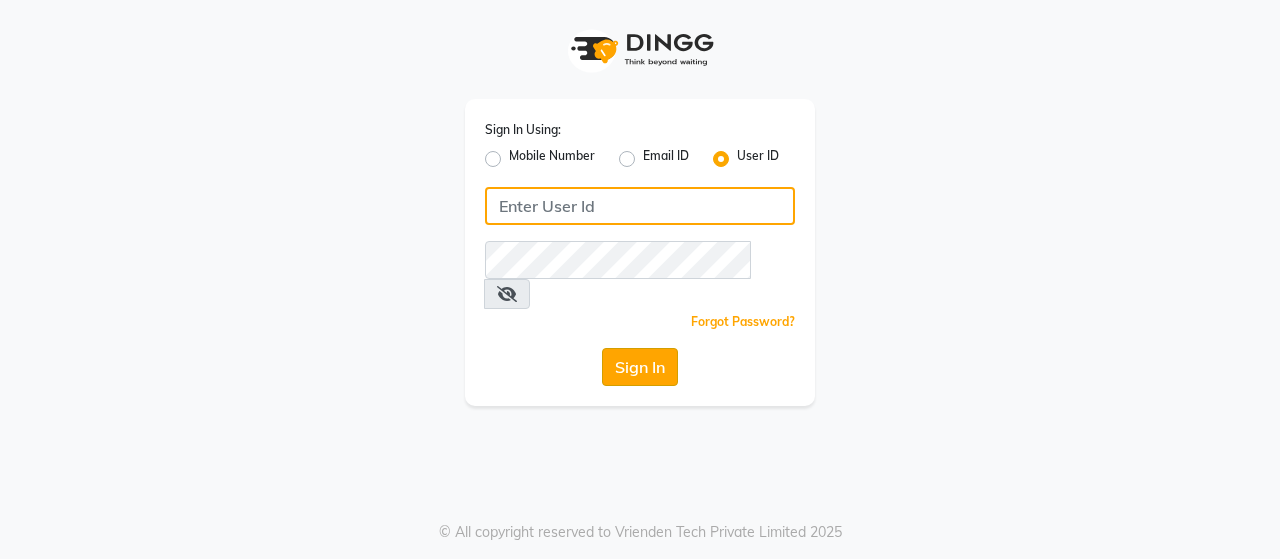 type on "ACE" 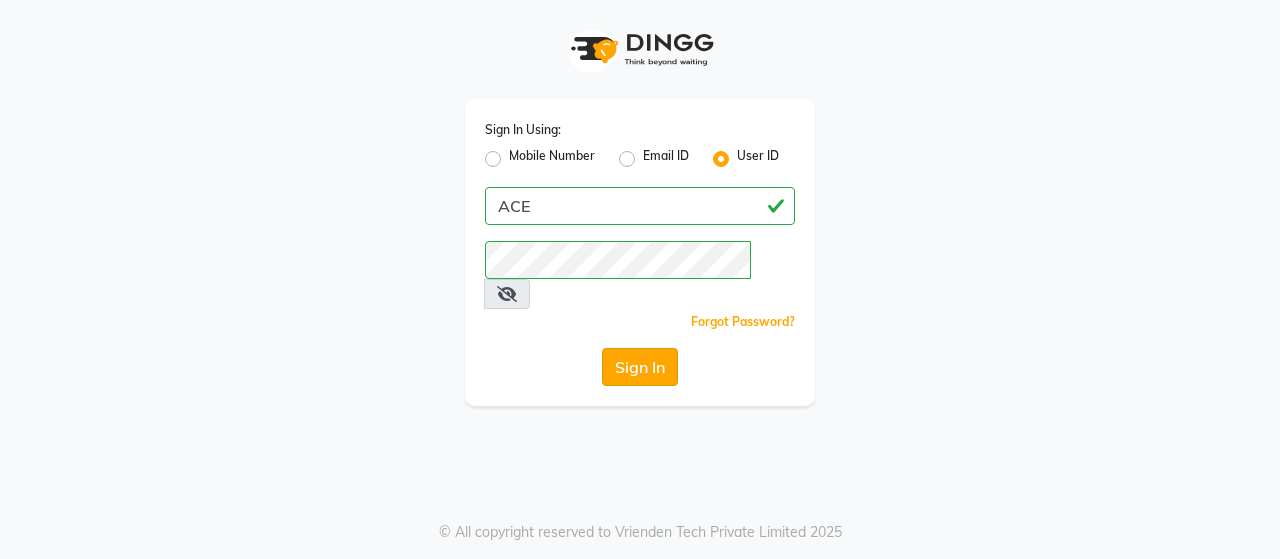 click on "Sign In" 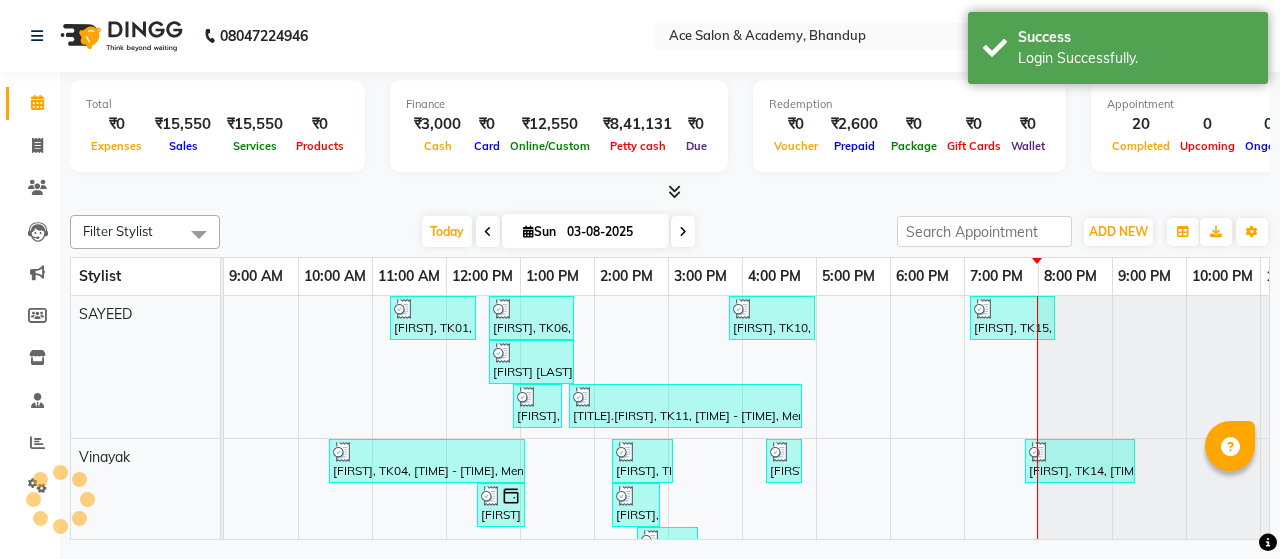 scroll, scrollTop: 0, scrollLeft: 0, axis: both 